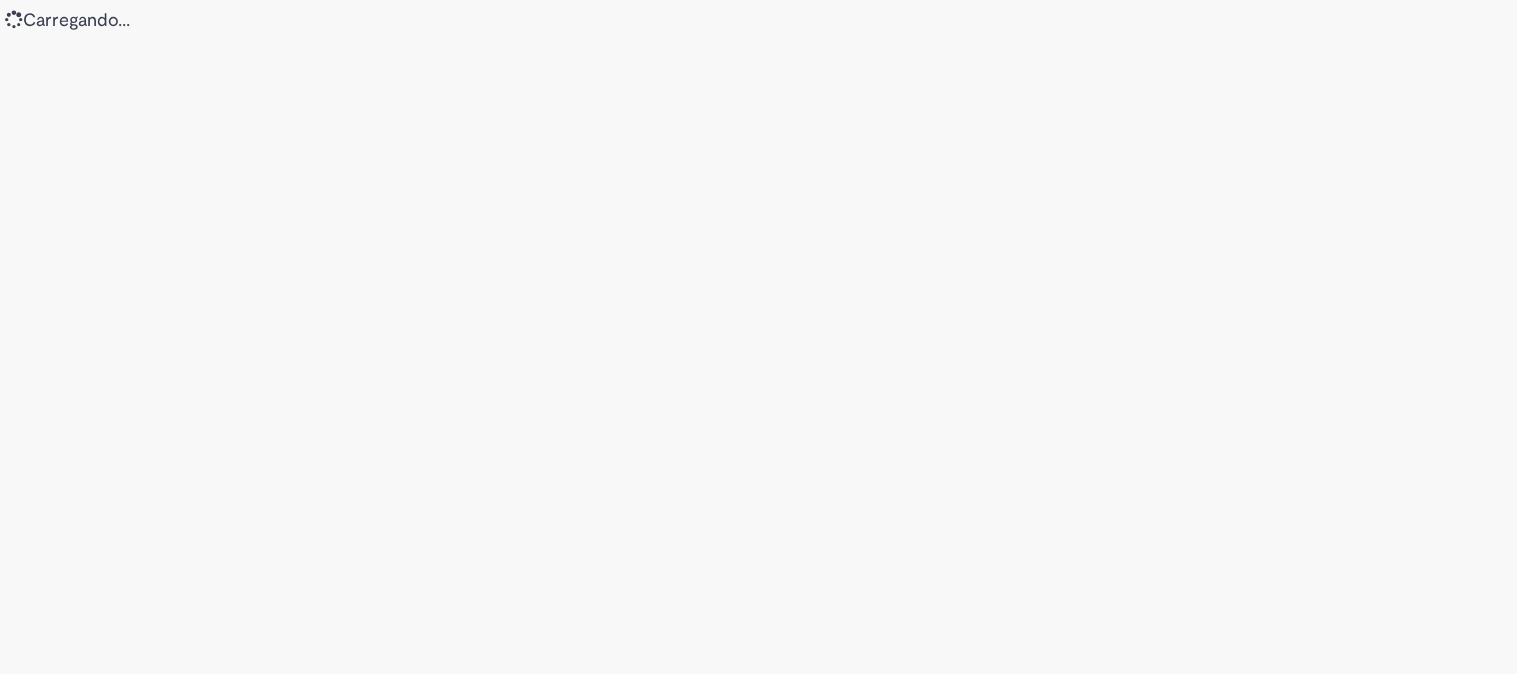 scroll, scrollTop: 0, scrollLeft: 0, axis: both 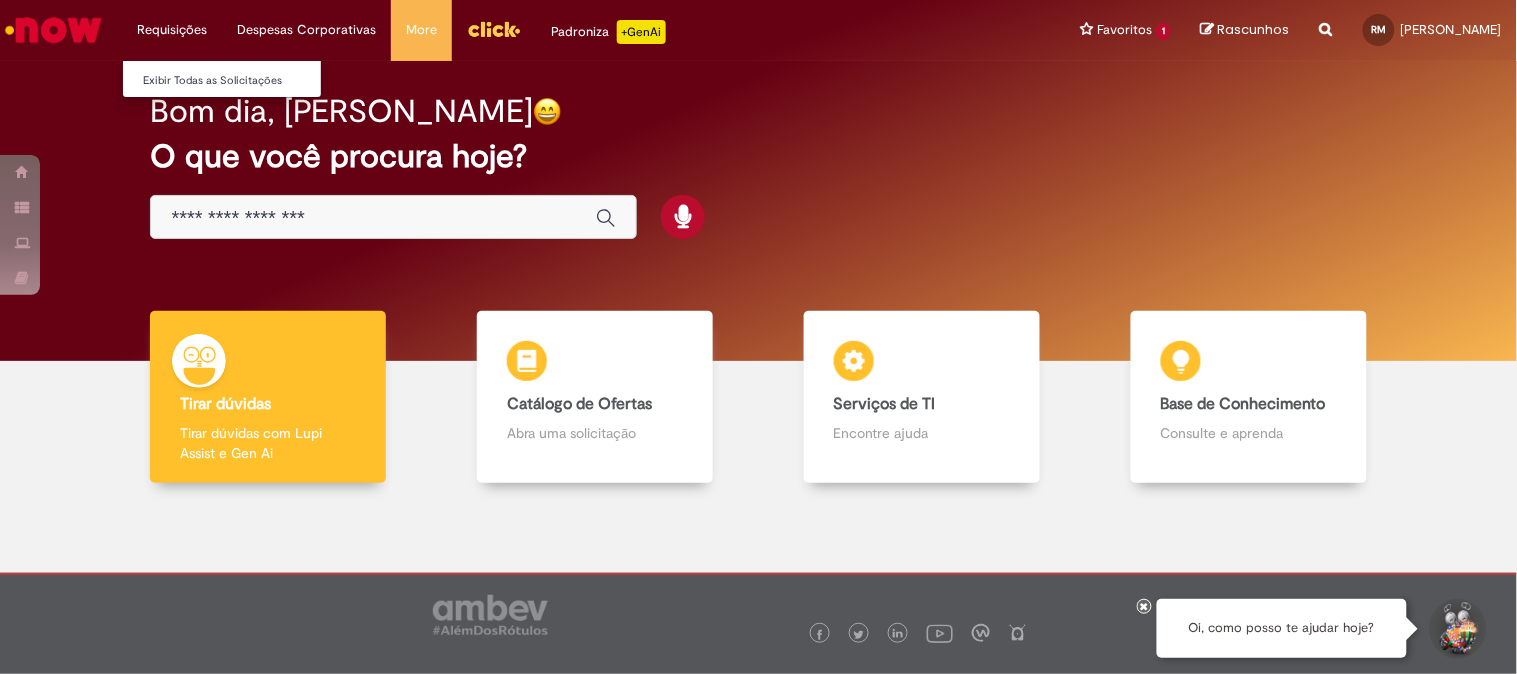 click on "Requisições
Exibir Todas as Solicitações" at bounding box center (172, 30) 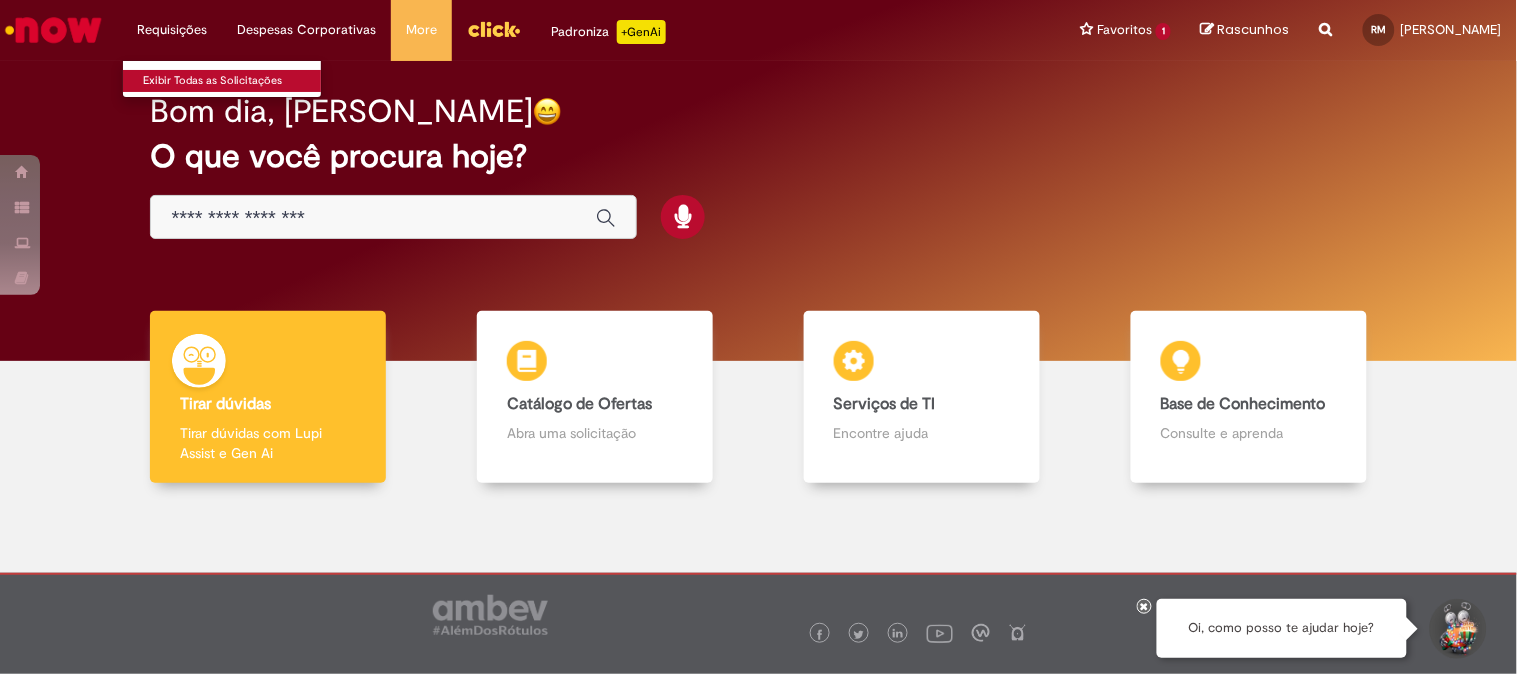click on "Exibir Todas as Solicitações" at bounding box center (233, 81) 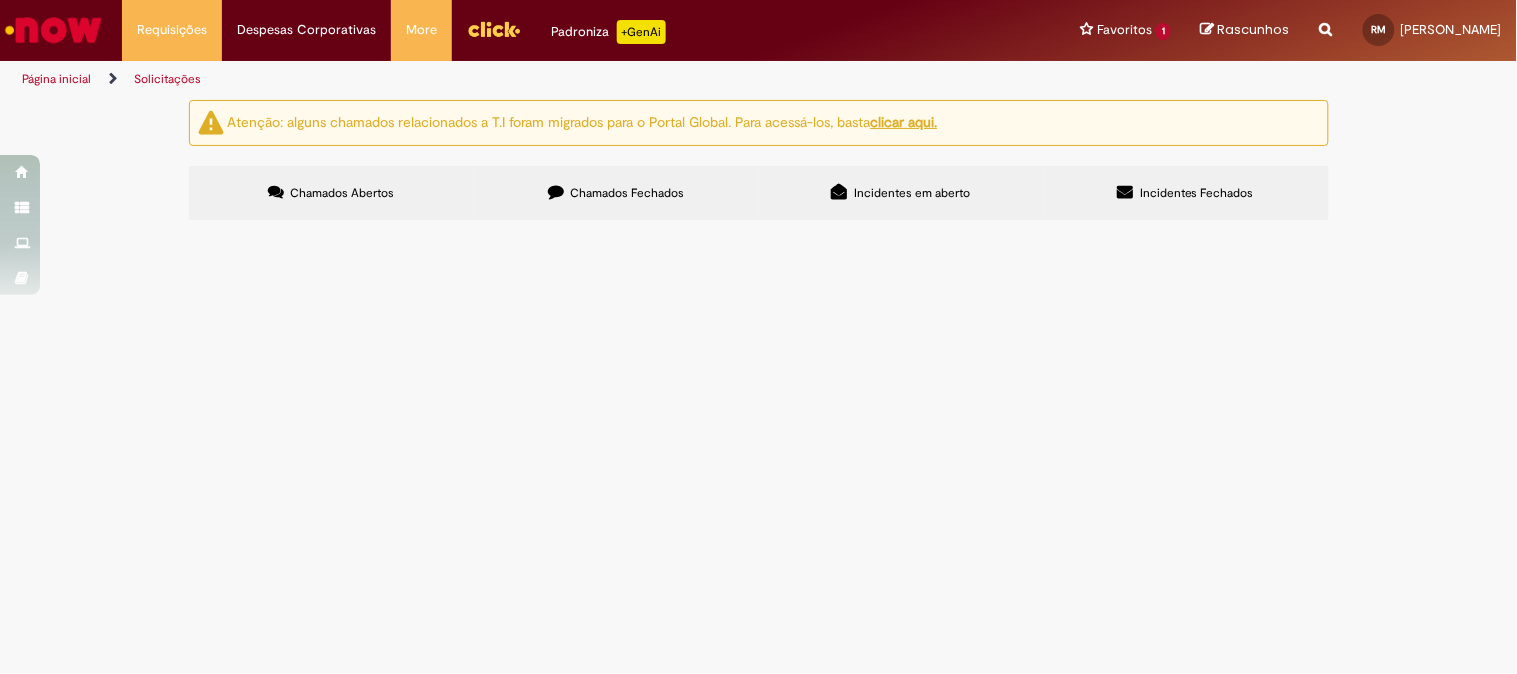 click on "Chamados Fechados" at bounding box center (627, 193) 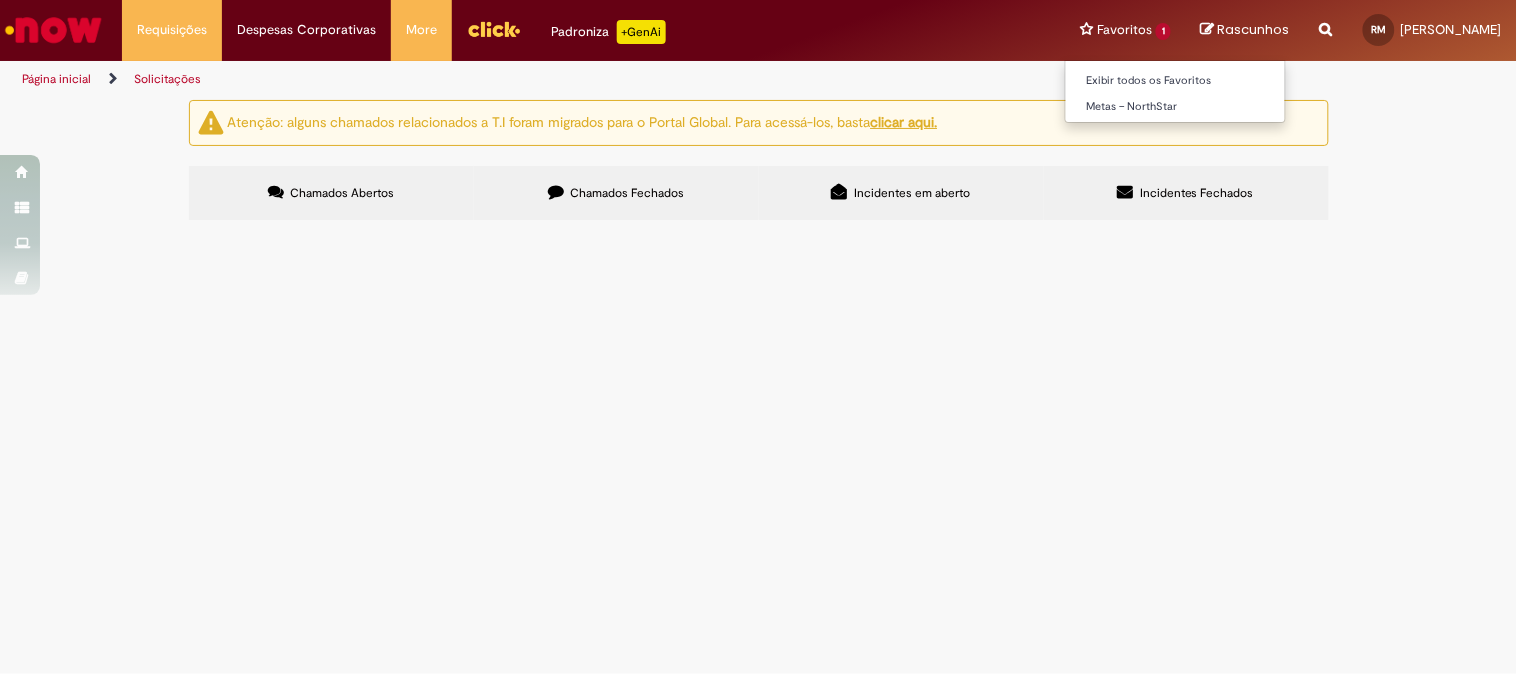 click on "Favoritos   1
Exibir todos os Favoritos
Metas – NorthStar" at bounding box center (1125, 30) 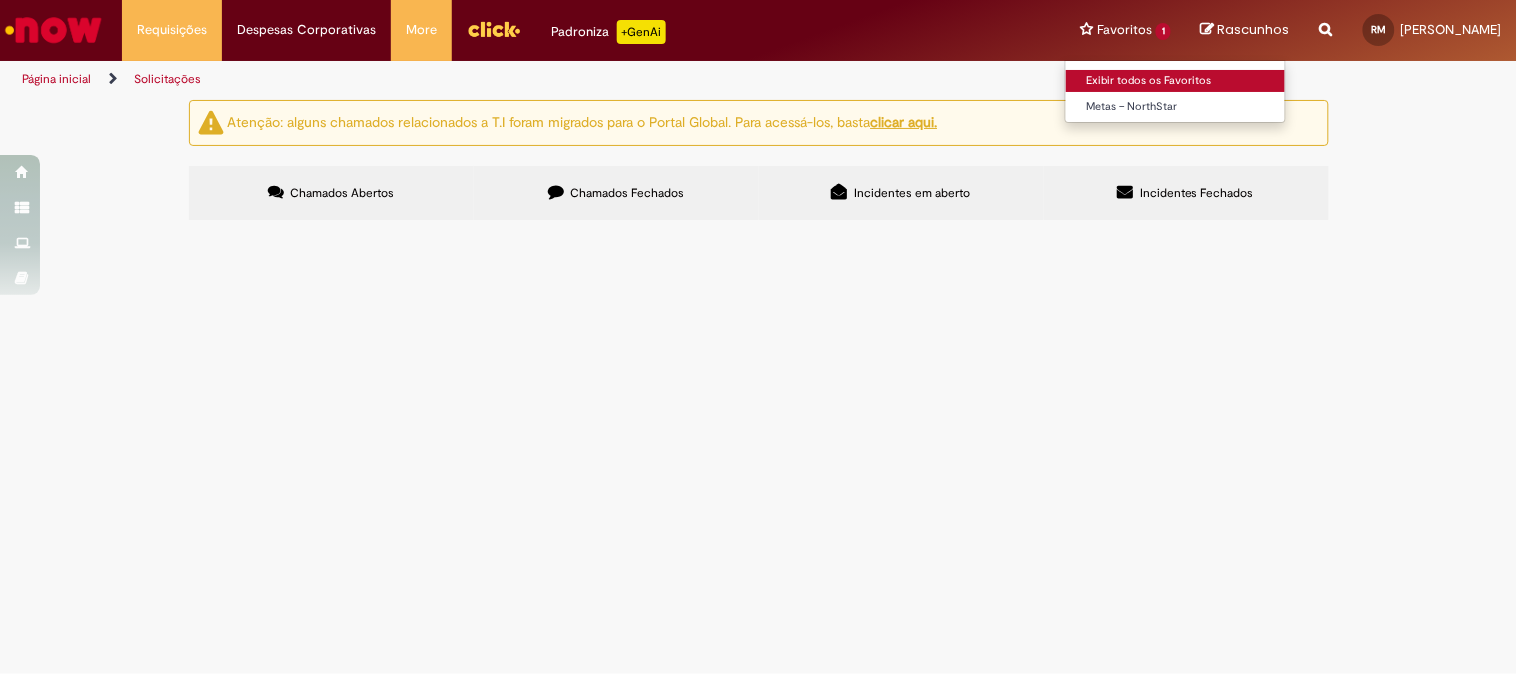 click on "Exibir todos os Favoritos" at bounding box center (1176, 81) 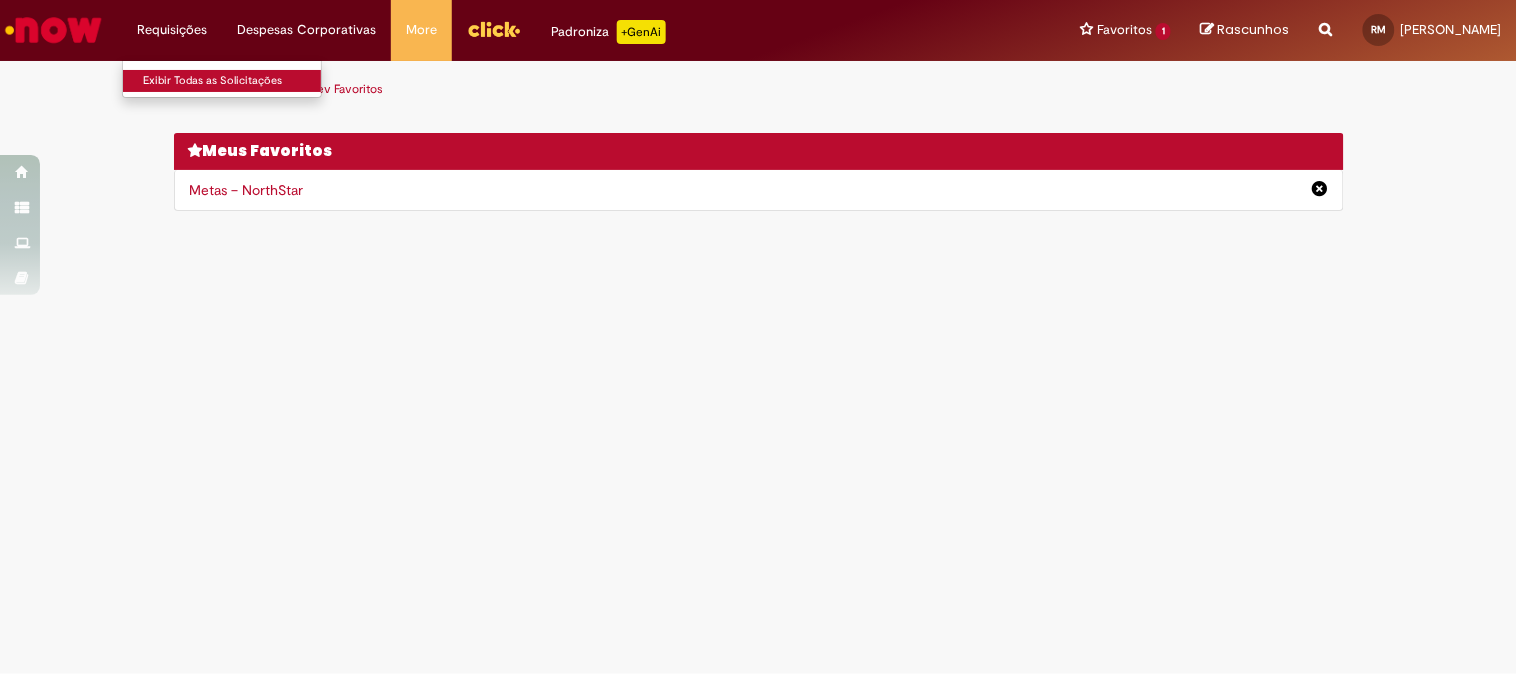 click on "Exibir Todas as Solicitações" at bounding box center (233, 81) 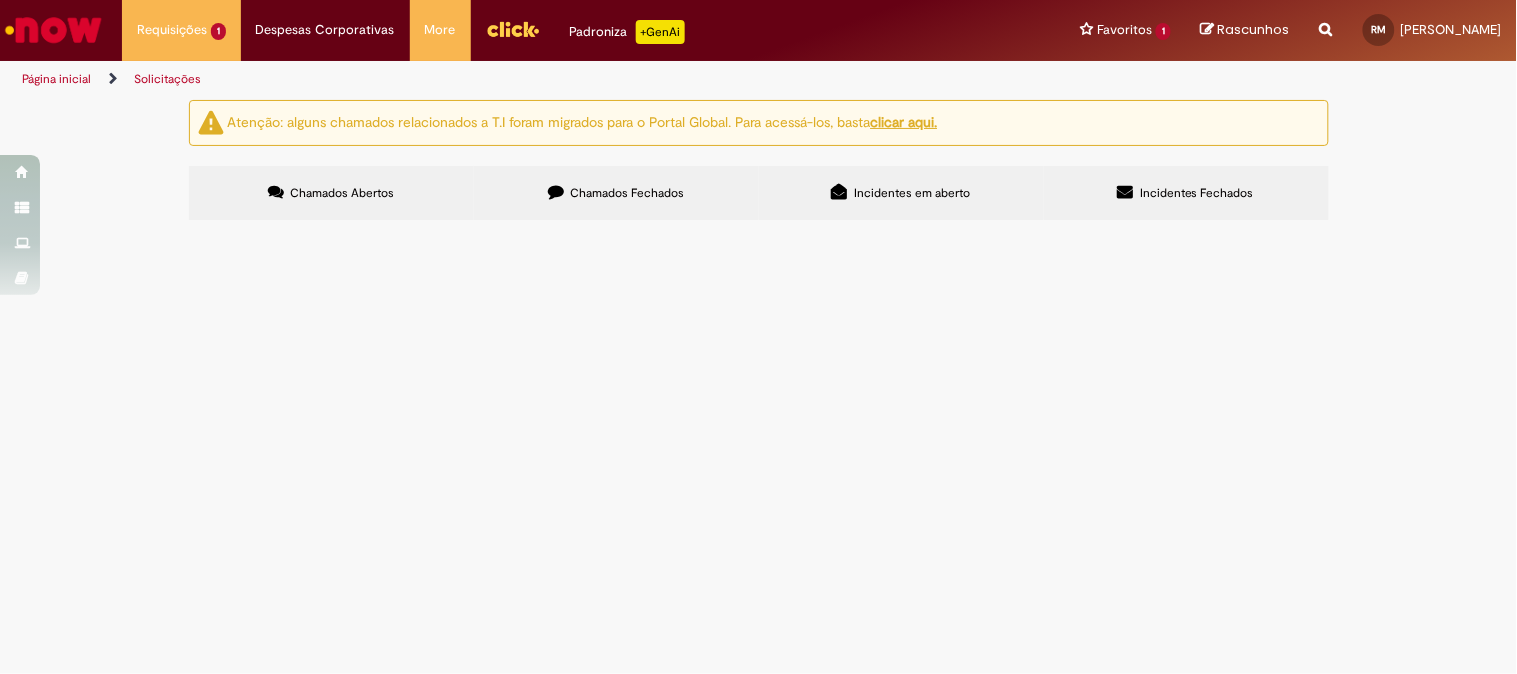 click at bounding box center (0, 0) 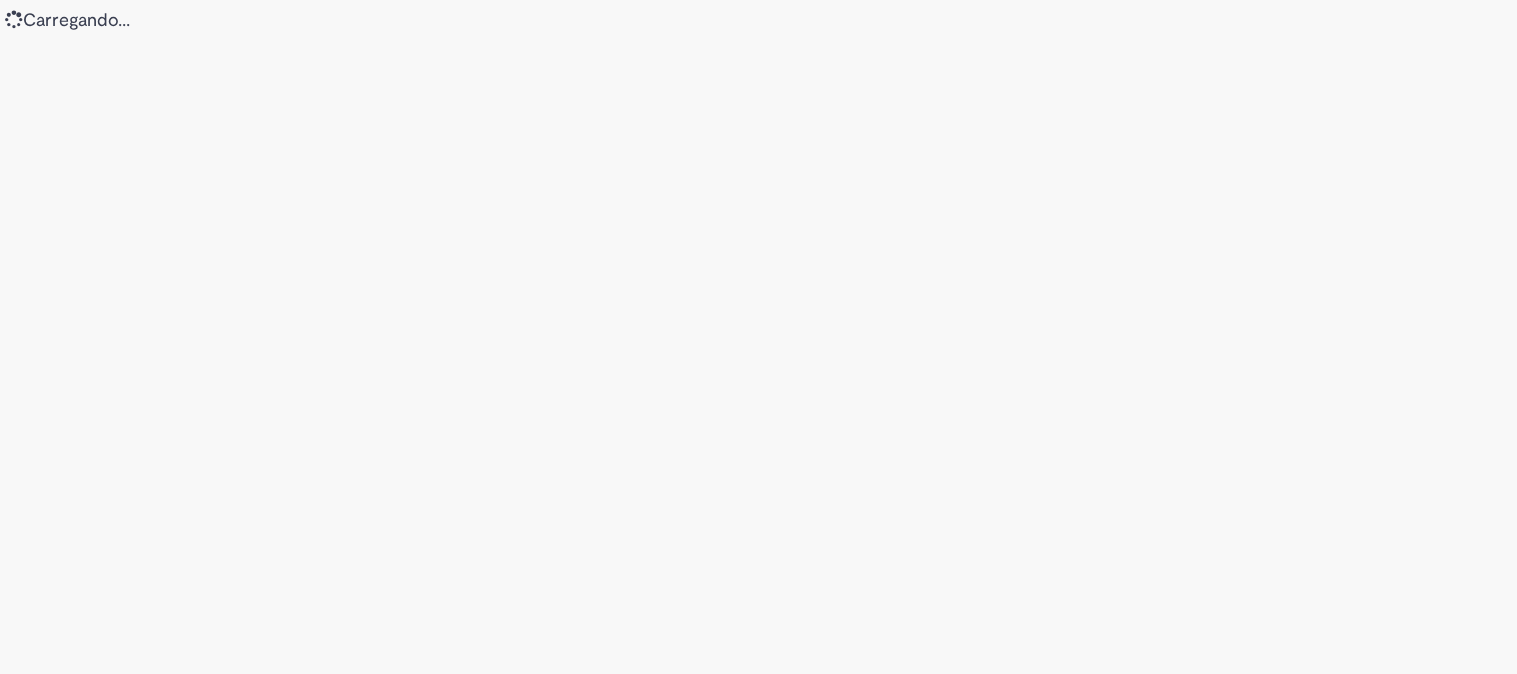 scroll, scrollTop: 0, scrollLeft: 0, axis: both 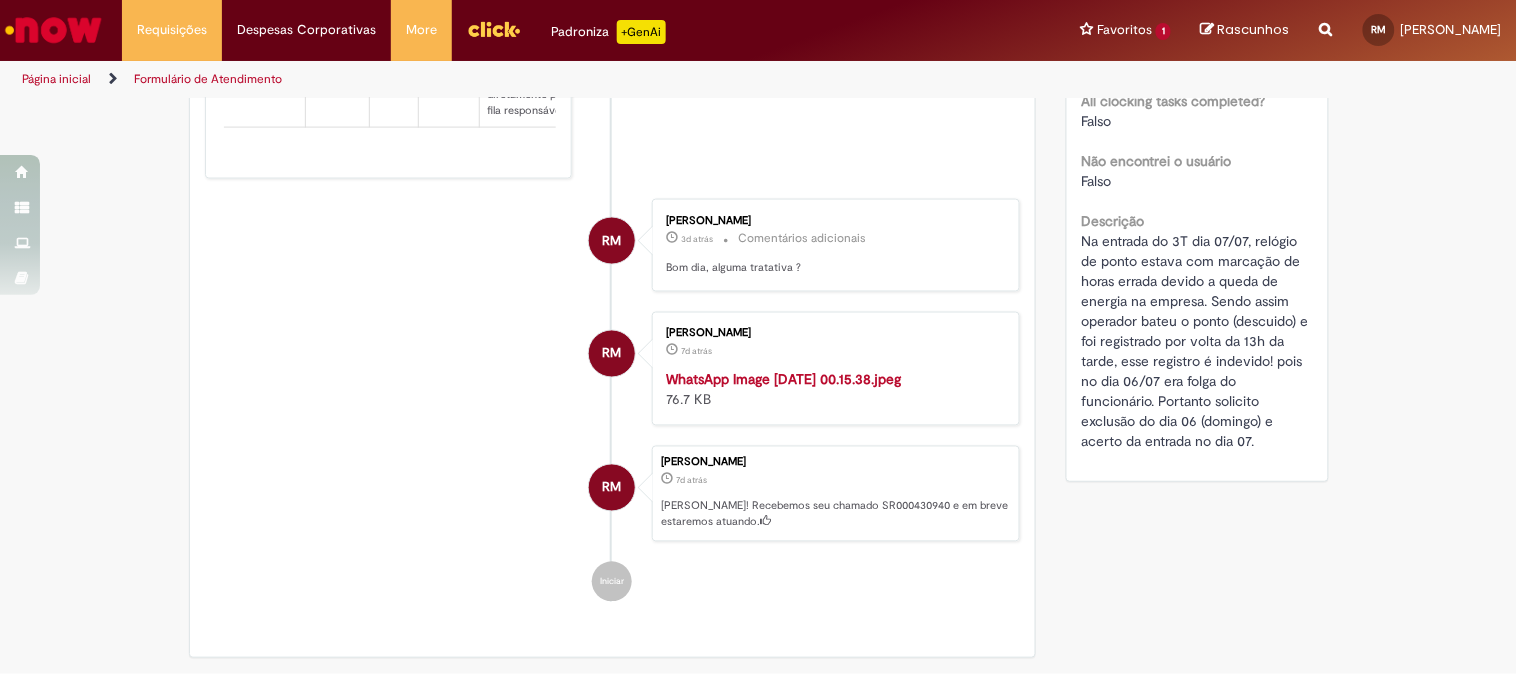 drag, startPoint x: 474, startPoint y: 121, endPoint x: 498, endPoint y: 155, distance: 41.617306 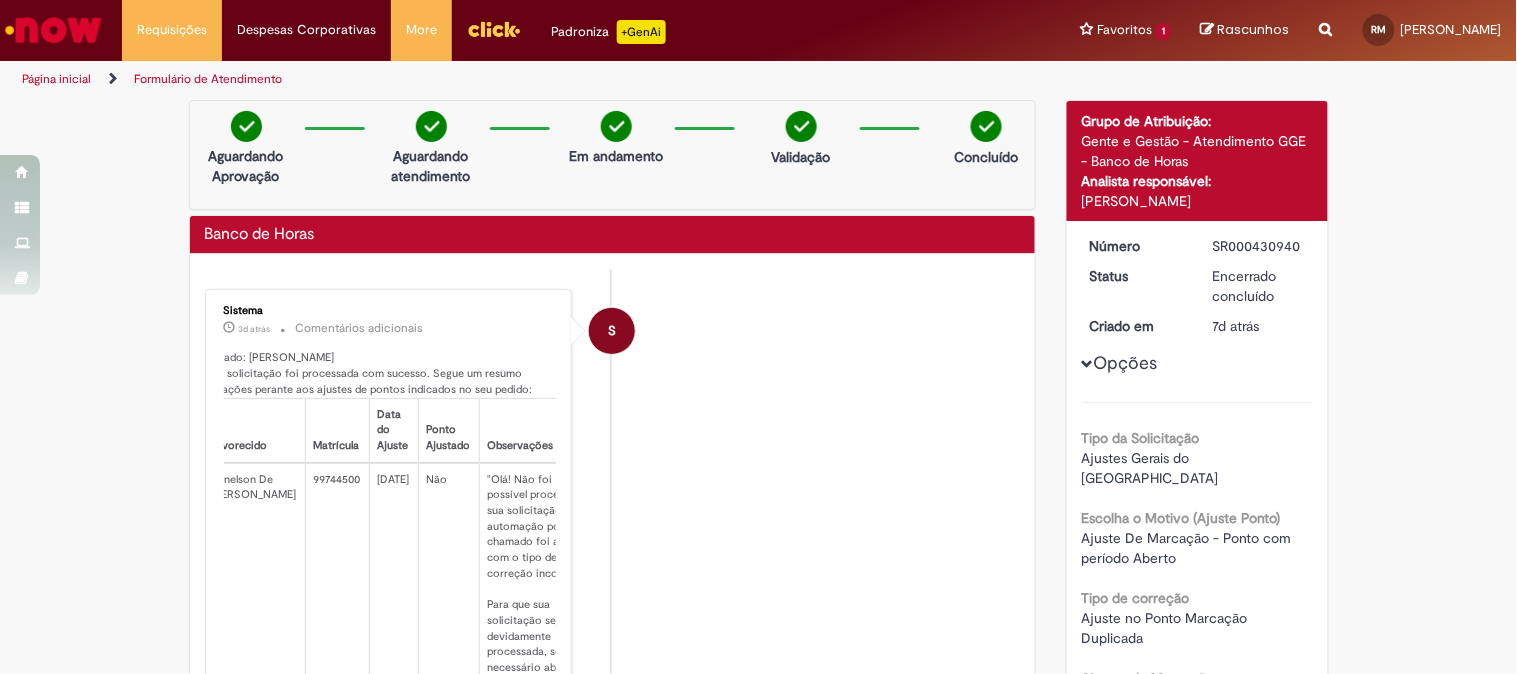scroll, scrollTop: 111, scrollLeft: 0, axis: vertical 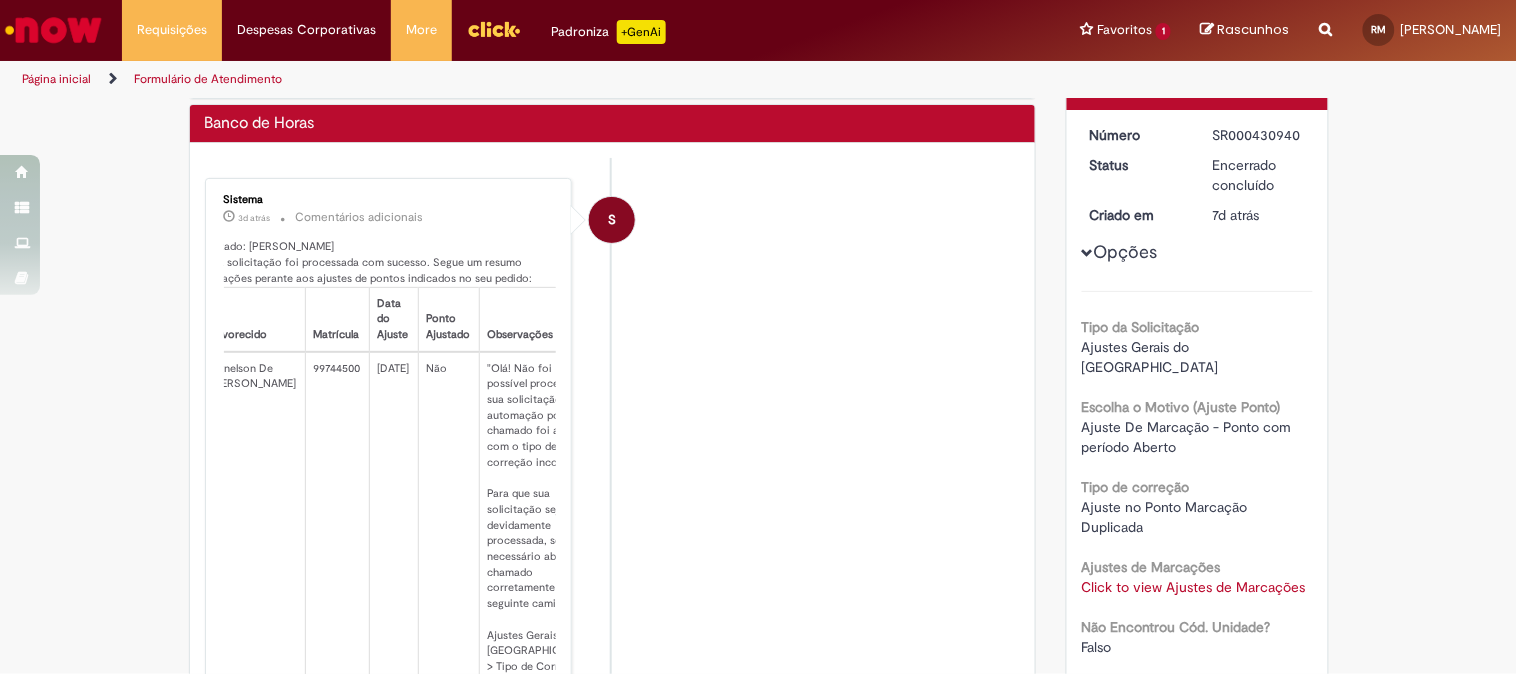 click on "Prezado: Raphael Pereira Mazeti
Sua solicitação foi processada com sucesso. Segue um resumo das ações perante aos ajustes de pontos indicados no seu pedido:
Favorecido Matrícula Data do Ajuste Ponto Ajustado Observações Agnelson De Jesus Araujo 99744500 07/07/2025 Não "Olá! Não foi possível processar a sua solicitação via automação porque o chamado foi aberto com o tipo de correção incorreto.
Para que sua solicitação seja devidamente processada, será necessário abrir o chamado corretamente no seguinte caminho:
Ajustes Gerais no Ponto > Tipo de Correção > Ajuste no Ponto Marcação Invertida. Dessa forma, sua solicitação será encaminhada diretamente para a fila responsável."" at bounding box center [369, 534] 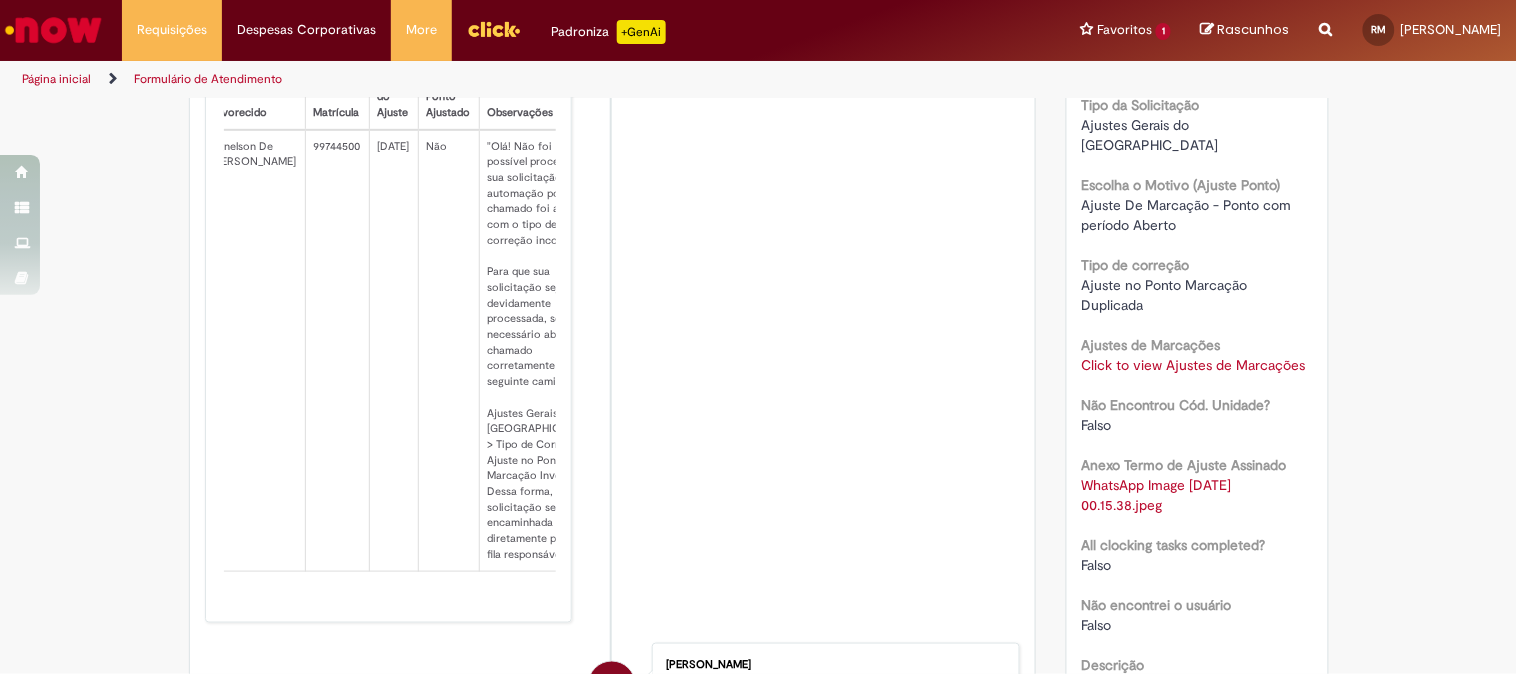 scroll, scrollTop: 555, scrollLeft: 0, axis: vertical 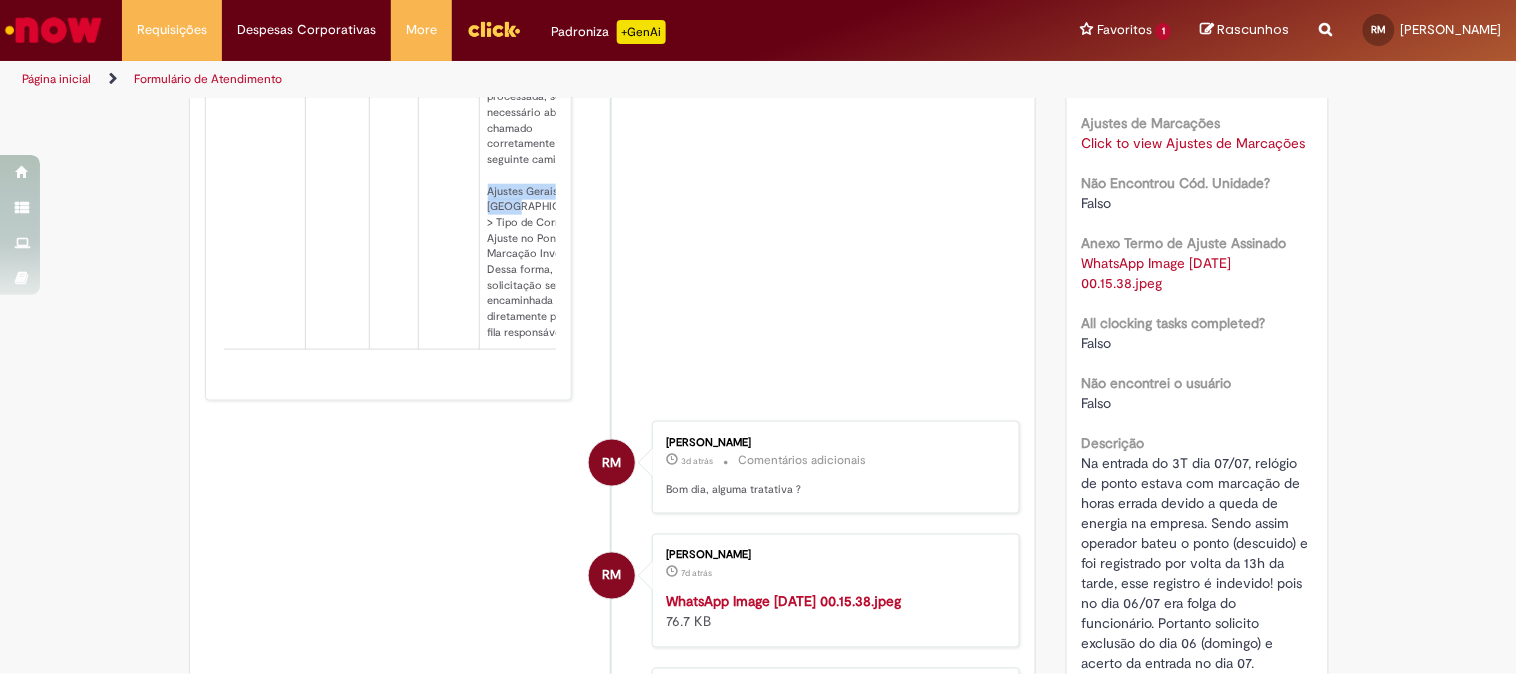 drag, startPoint x: 474, startPoint y: 348, endPoint x: 498, endPoint y: 382, distance: 41.617306 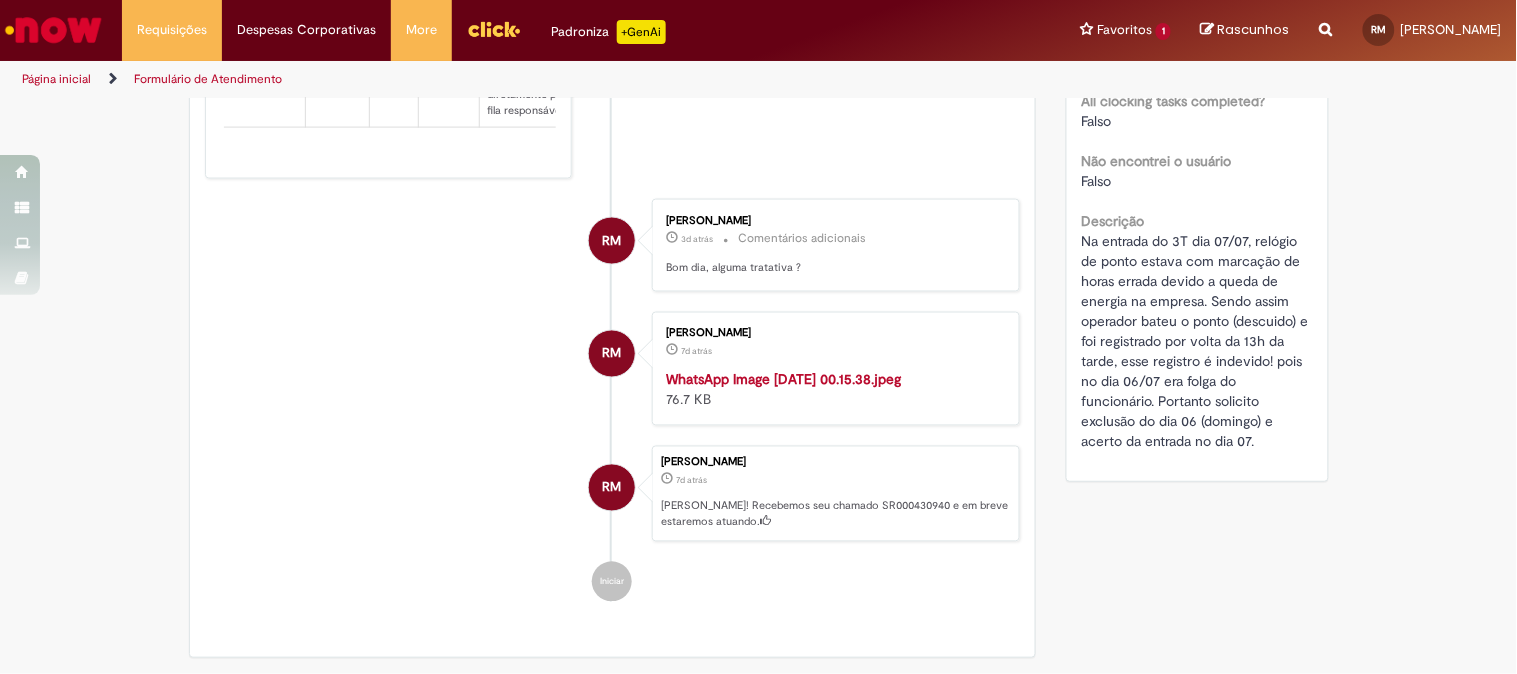 drag, startPoint x: 480, startPoint y: 187, endPoint x: 528, endPoint y: 235, distance: 67.88225 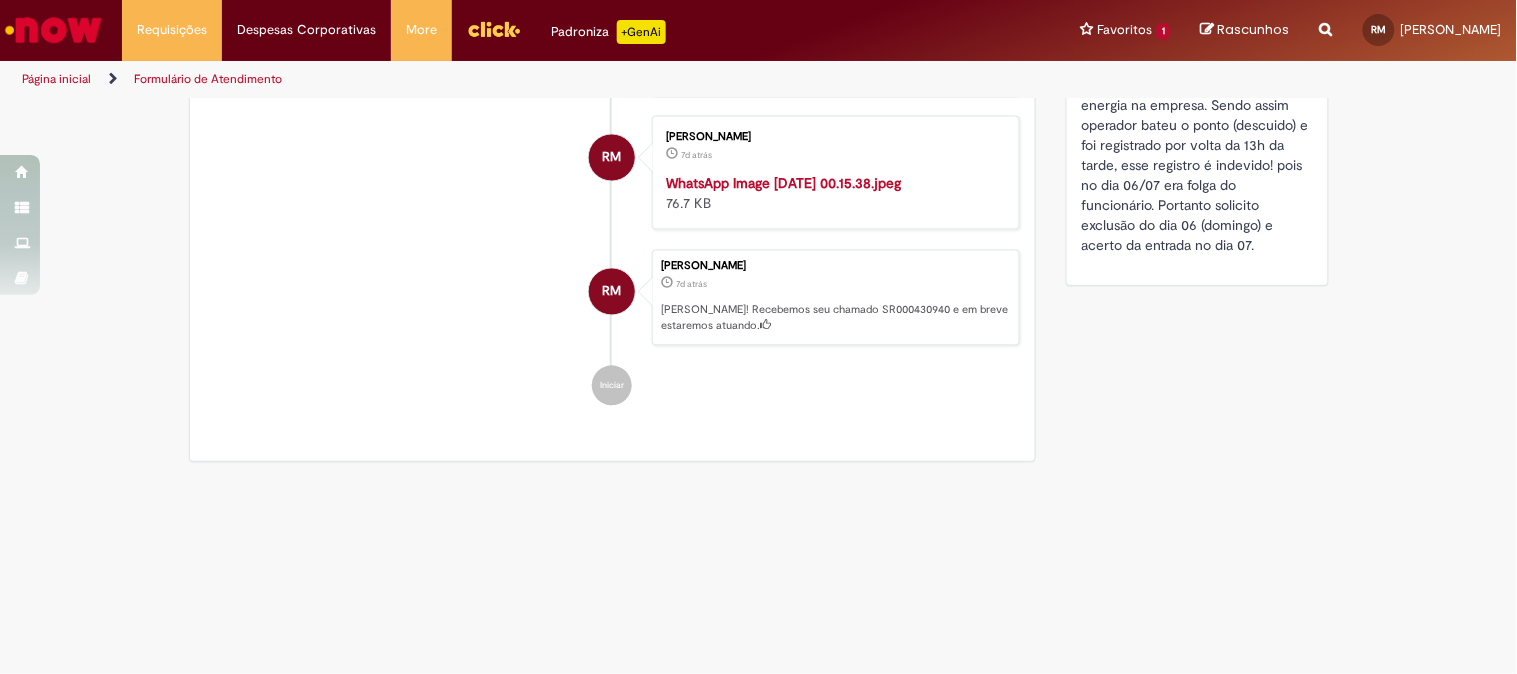 click at bounding box center [832, 174] 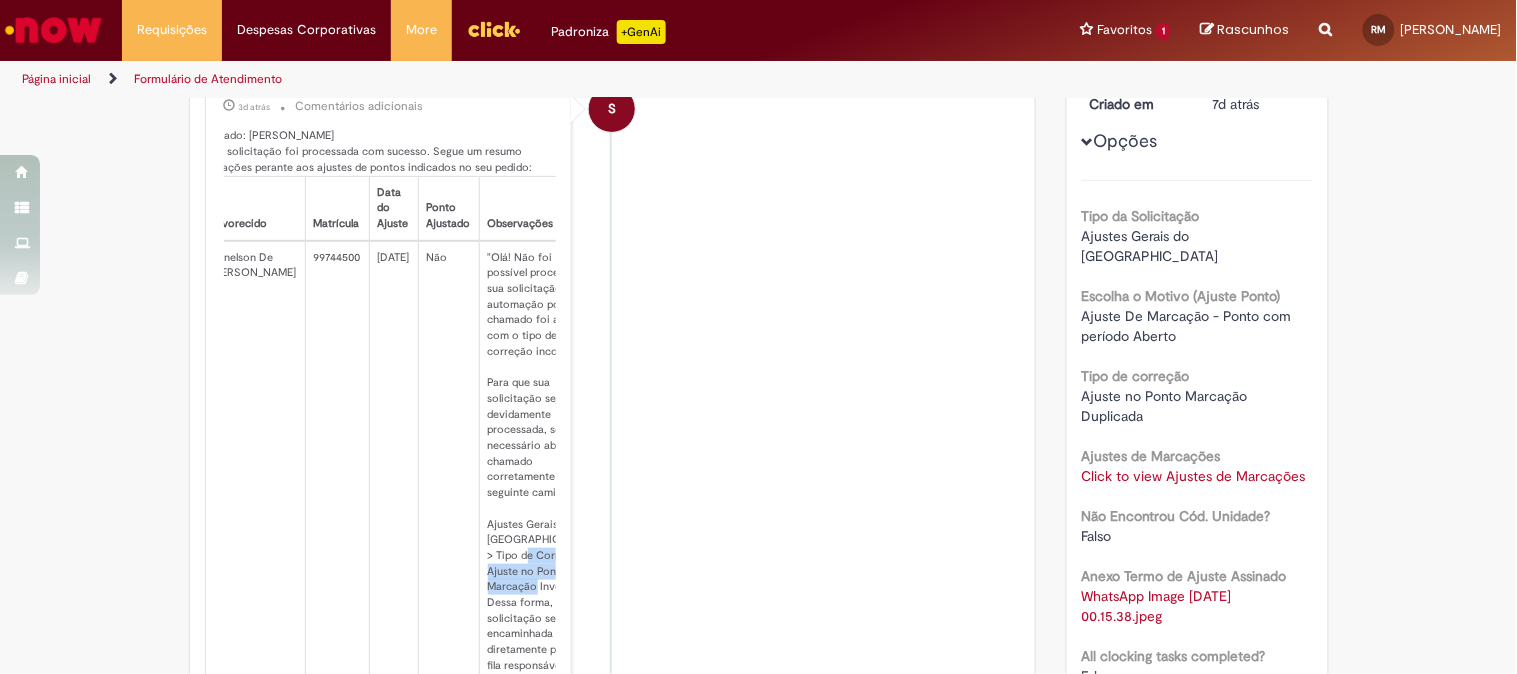 scroll, scrollTop: 666, scrollLeft: 0, axis: vertical 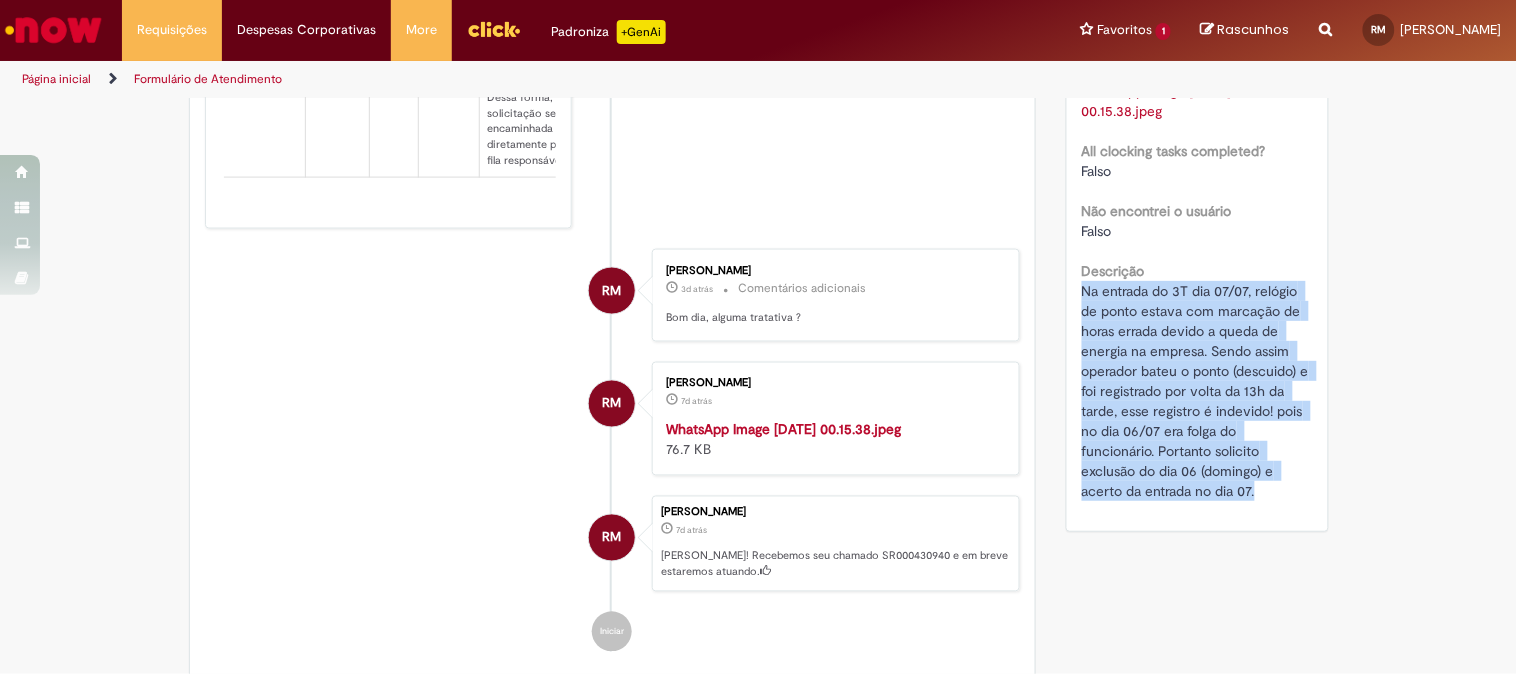 drag, startPoint x: 1258, startPoint y: 308, endPoint x: 1066, endPoint y: 264, distance: 196.97716 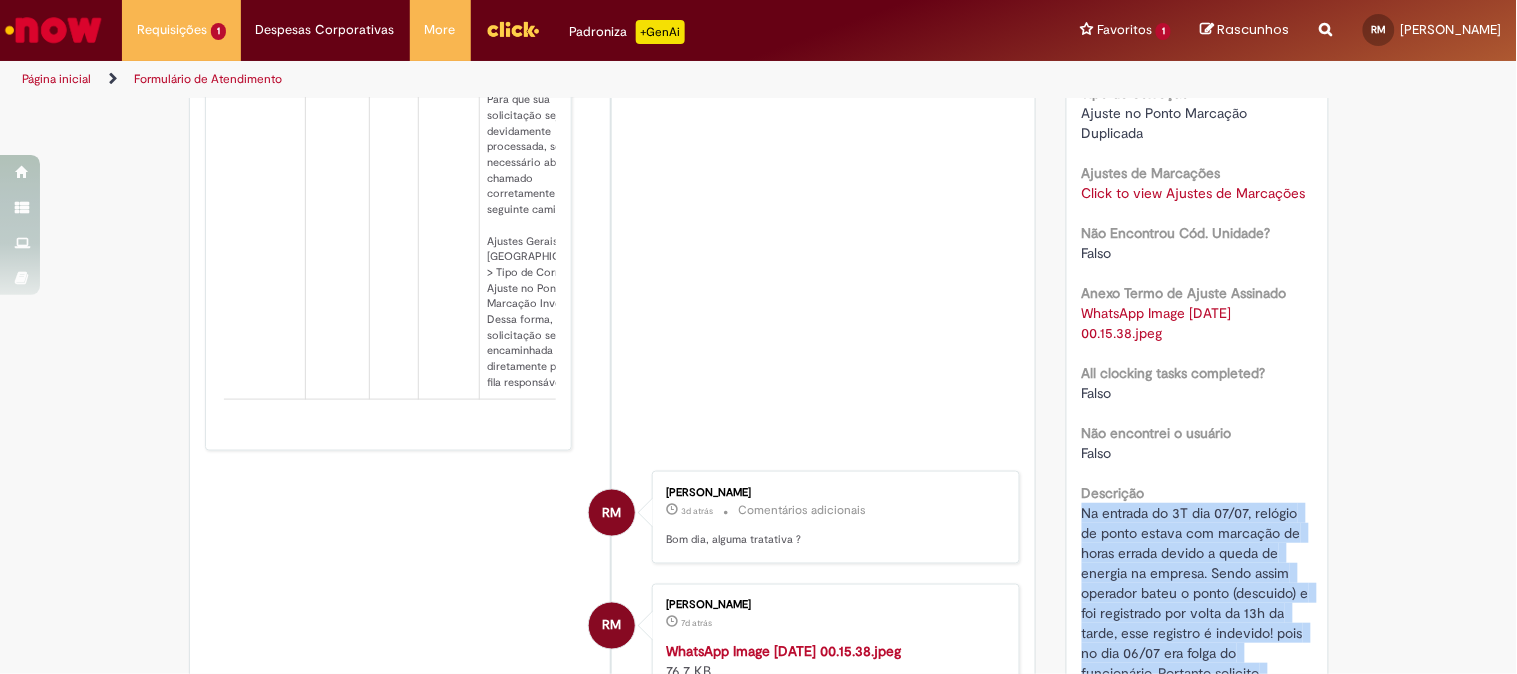 scroll, scrollTop: 283, scrollLeft: 0, axis: vertical 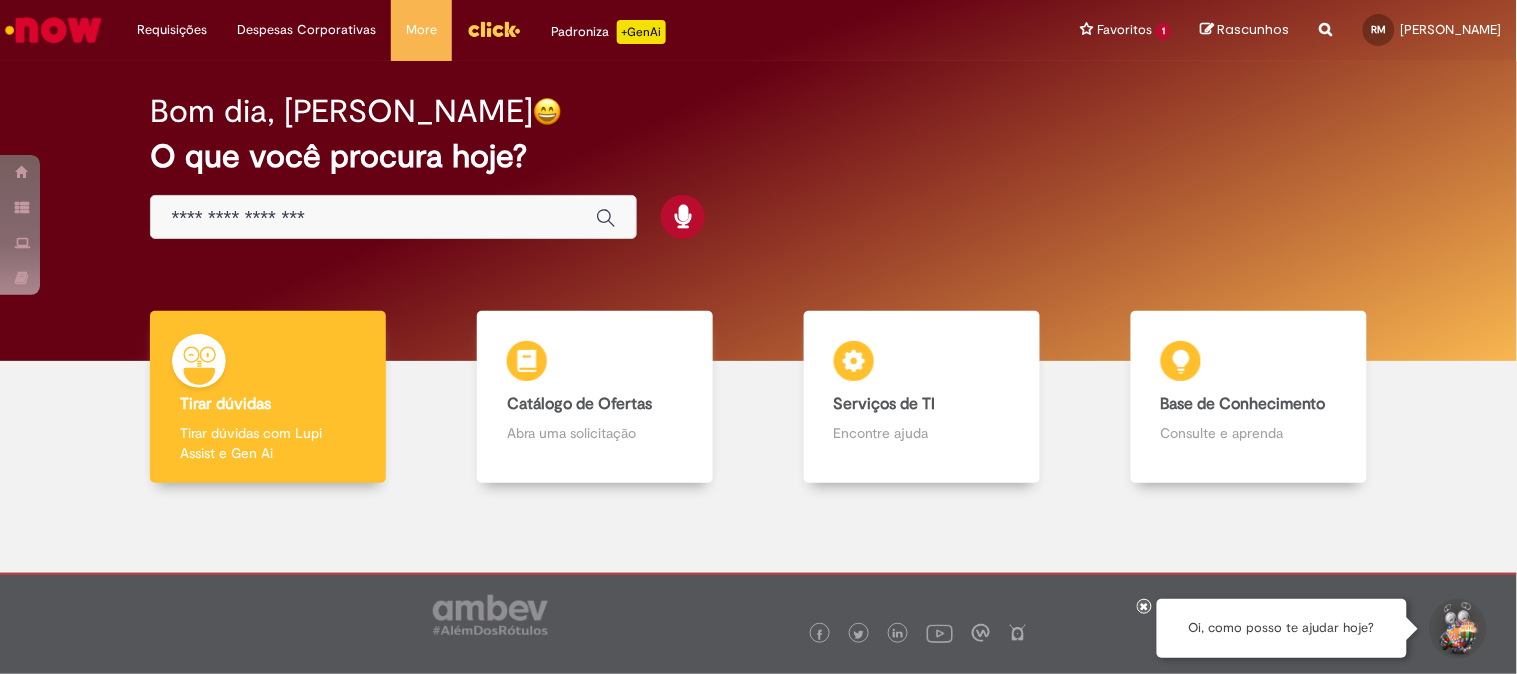 click at bounding box center (373, 218) 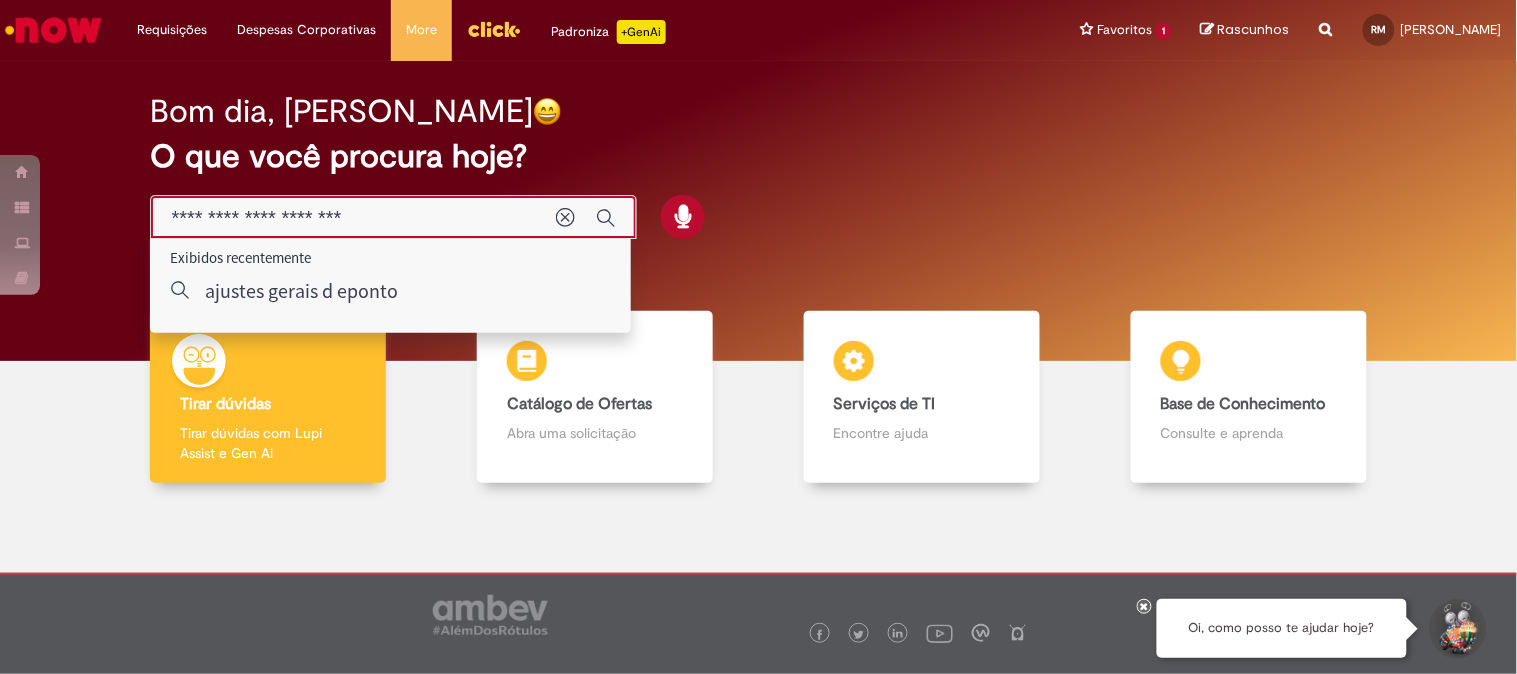 type on "**********" 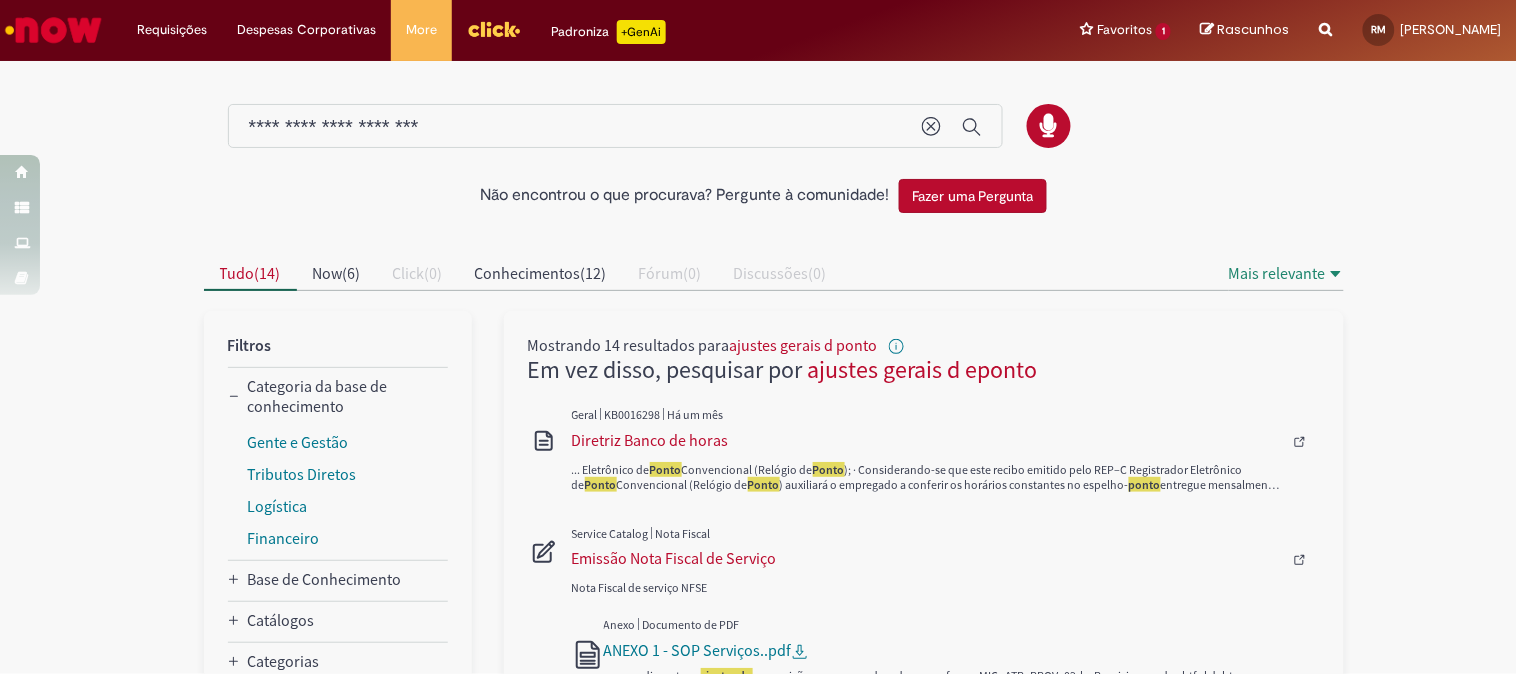scroll, scrollTop: 111, scrollLeft: 0, axis: vertical 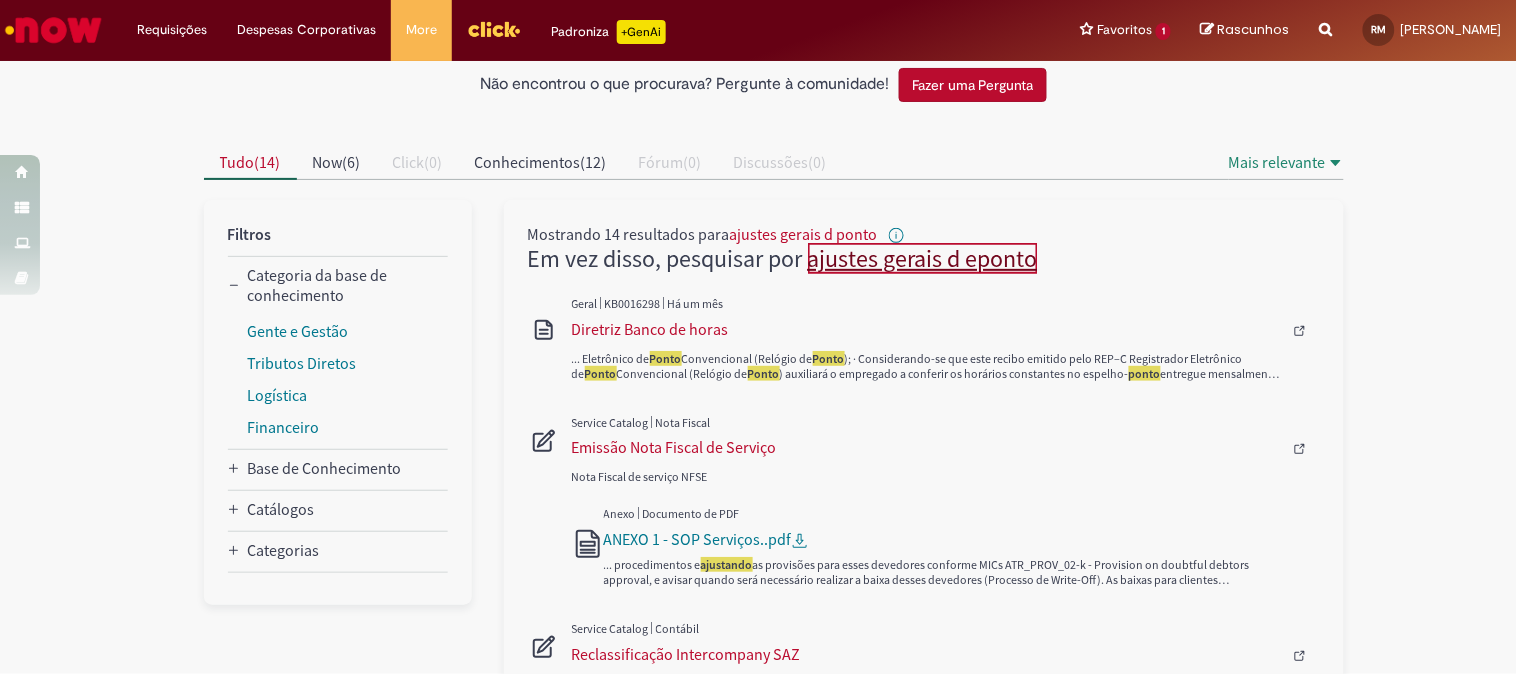 click on "ajustes gerais d eponto" at bounding box center (923, 258) 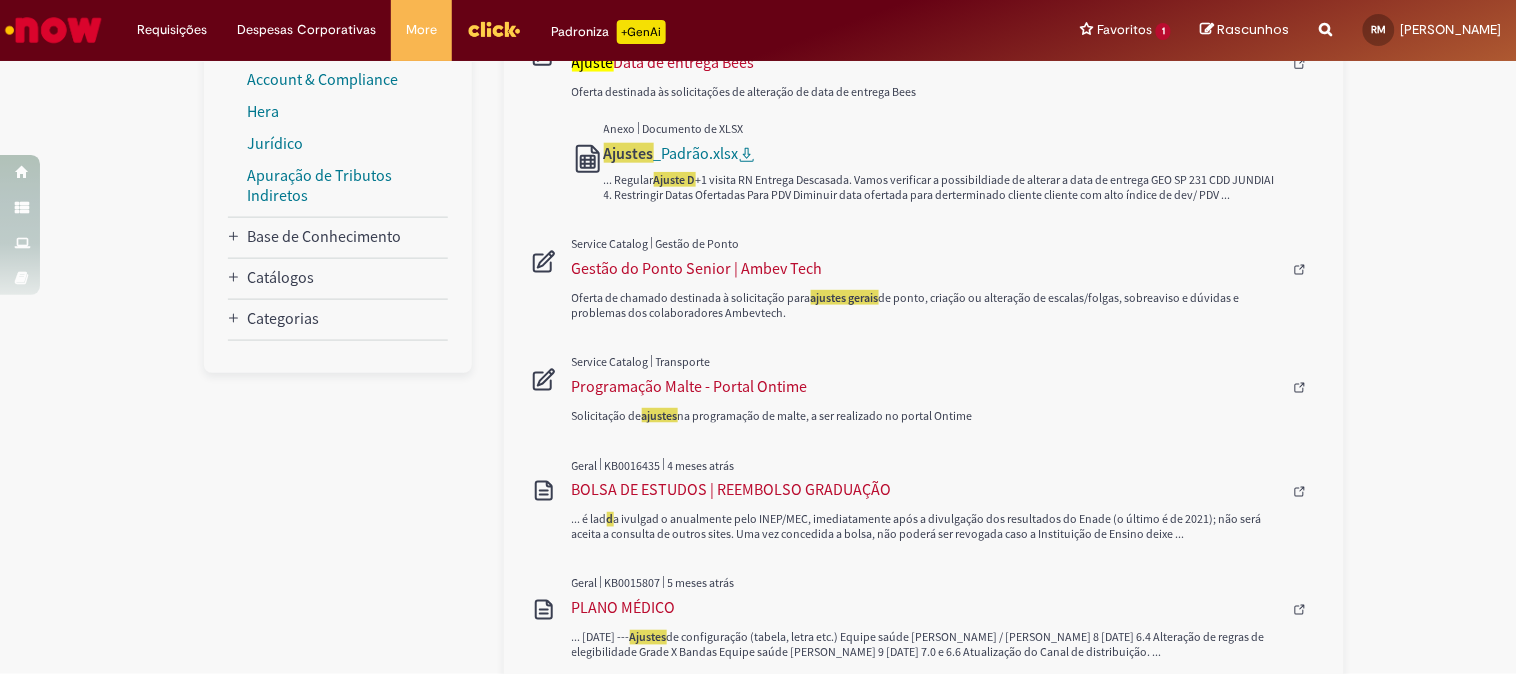 scroll, scrollTop: 0, scrollLeft: 0, axis: both 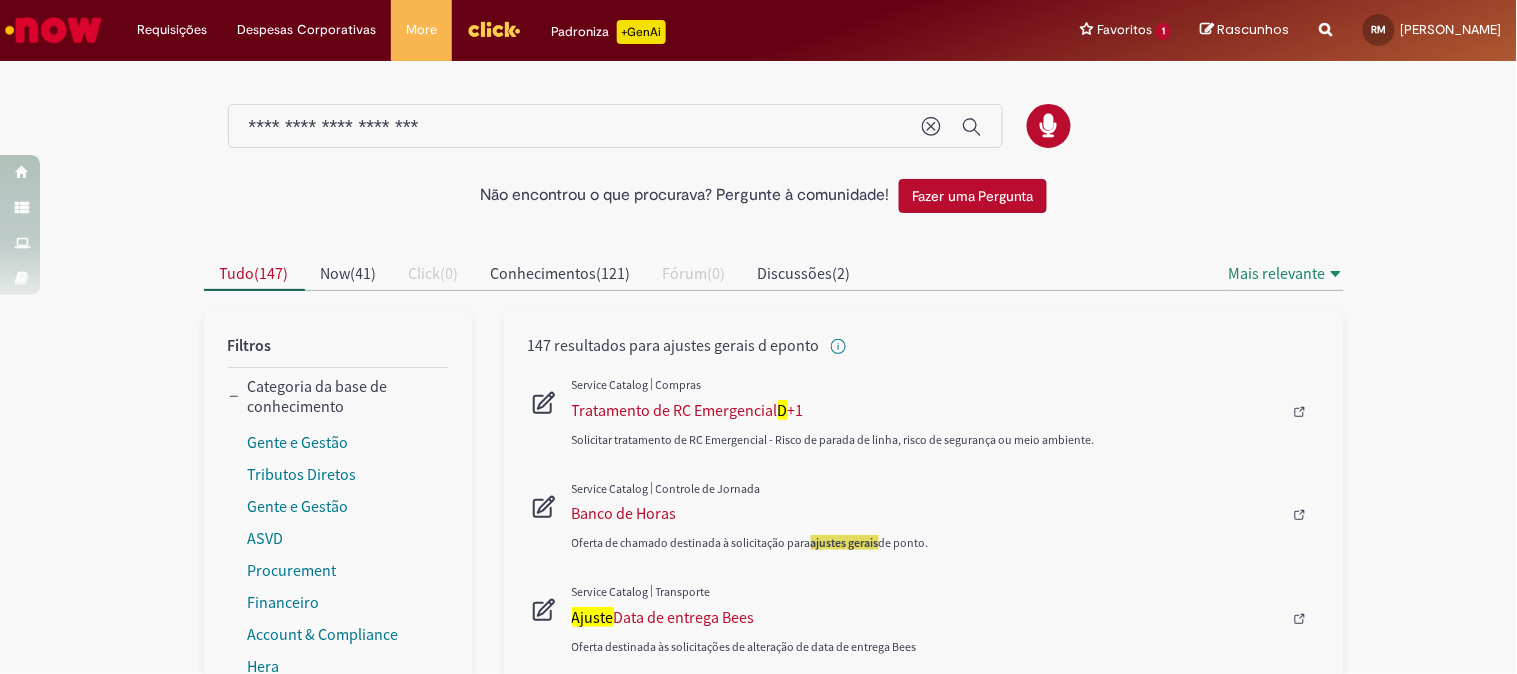 click on "**********" at bounding box center [575, 127] 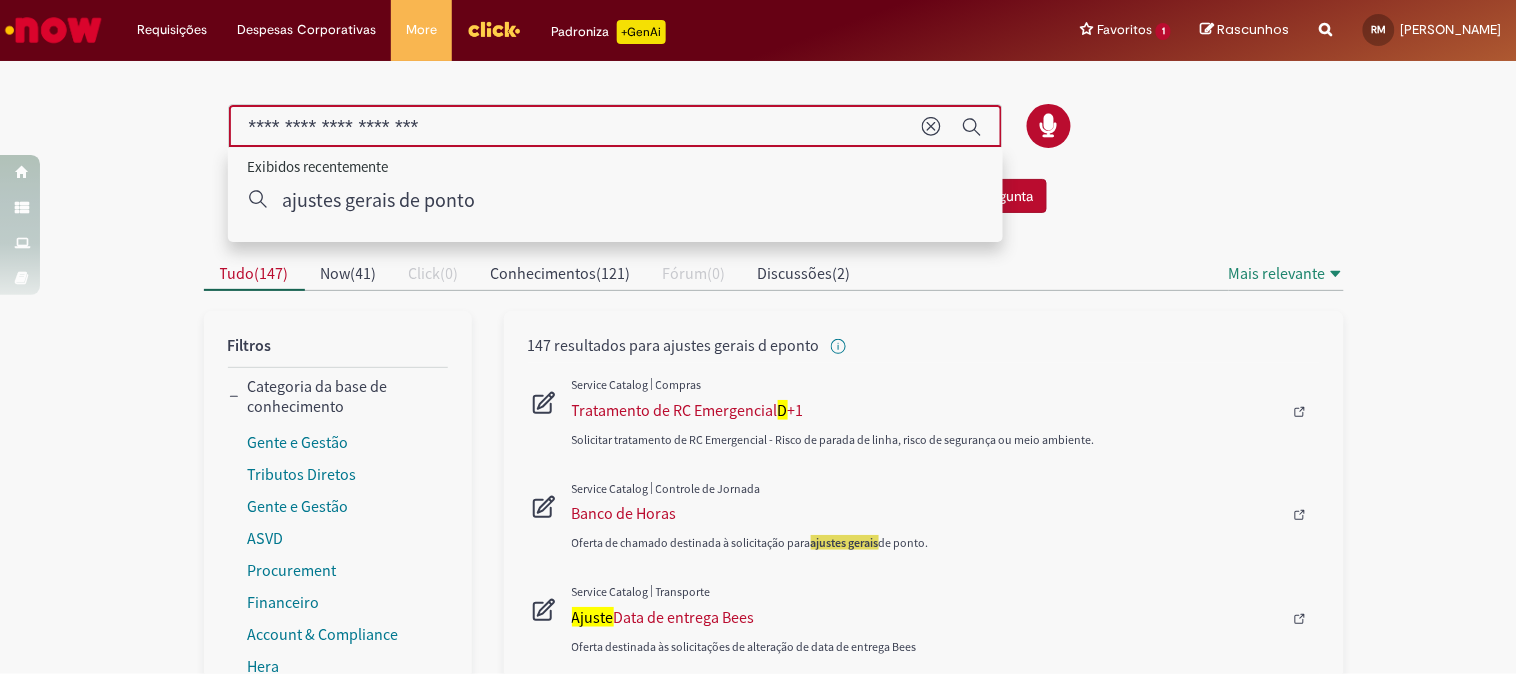 click on "**********" at bounding box center [575, 127] 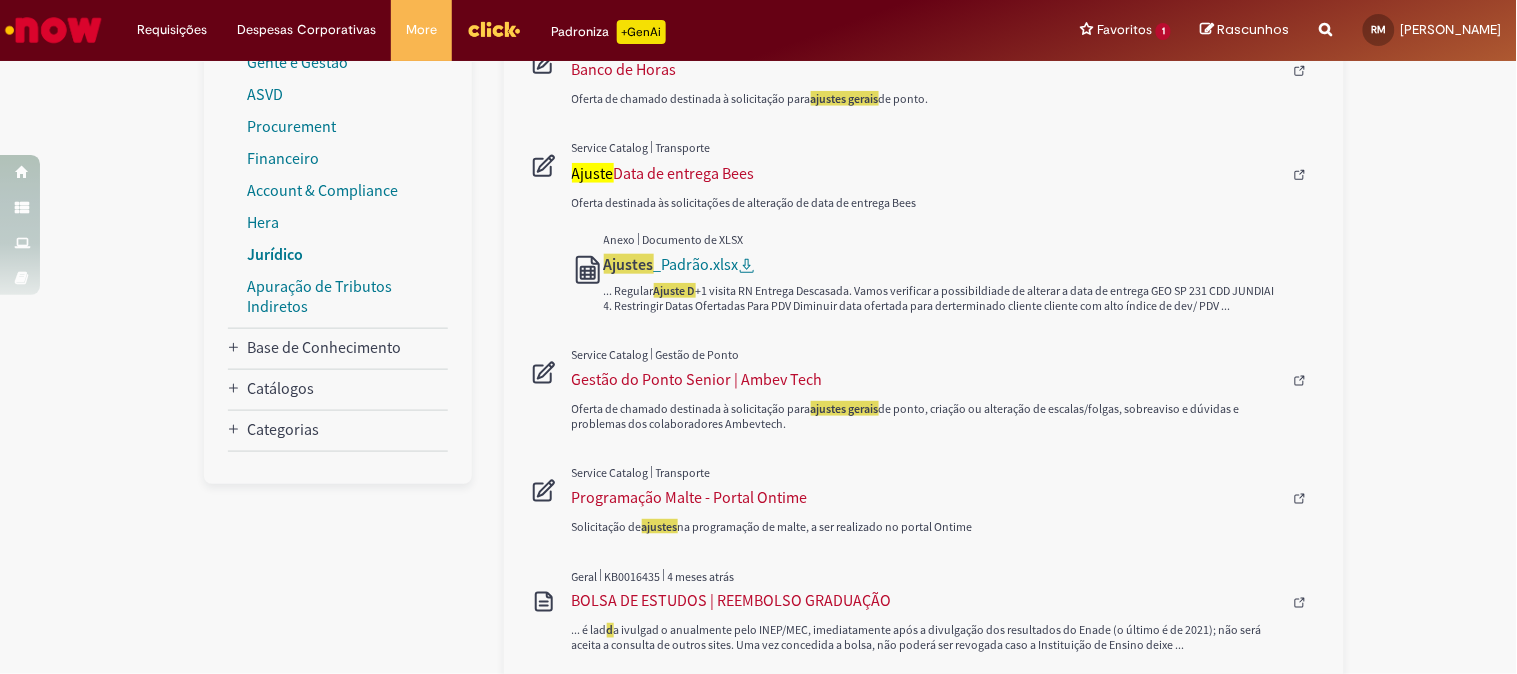 scroll, scrollTop: 111, scrollLeft: 0, axis: vertical 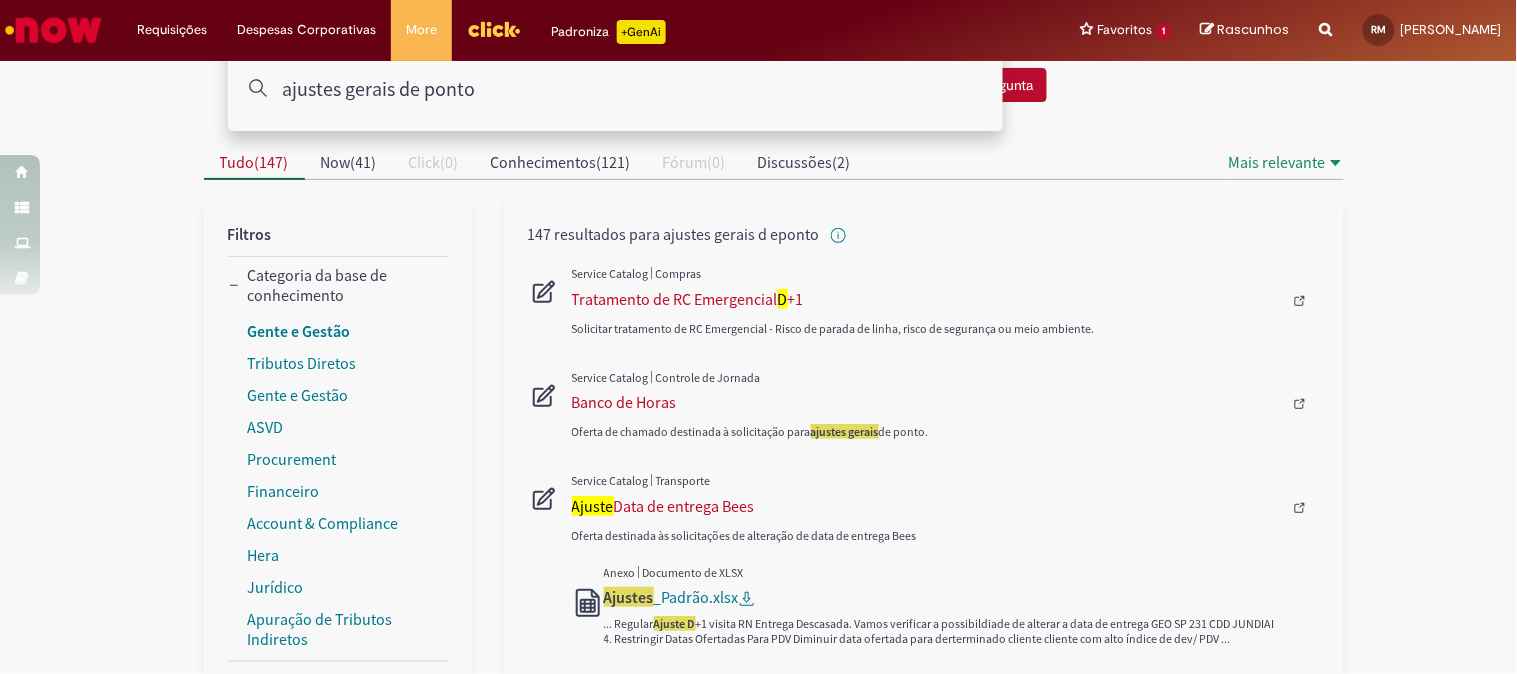 type on "**********" 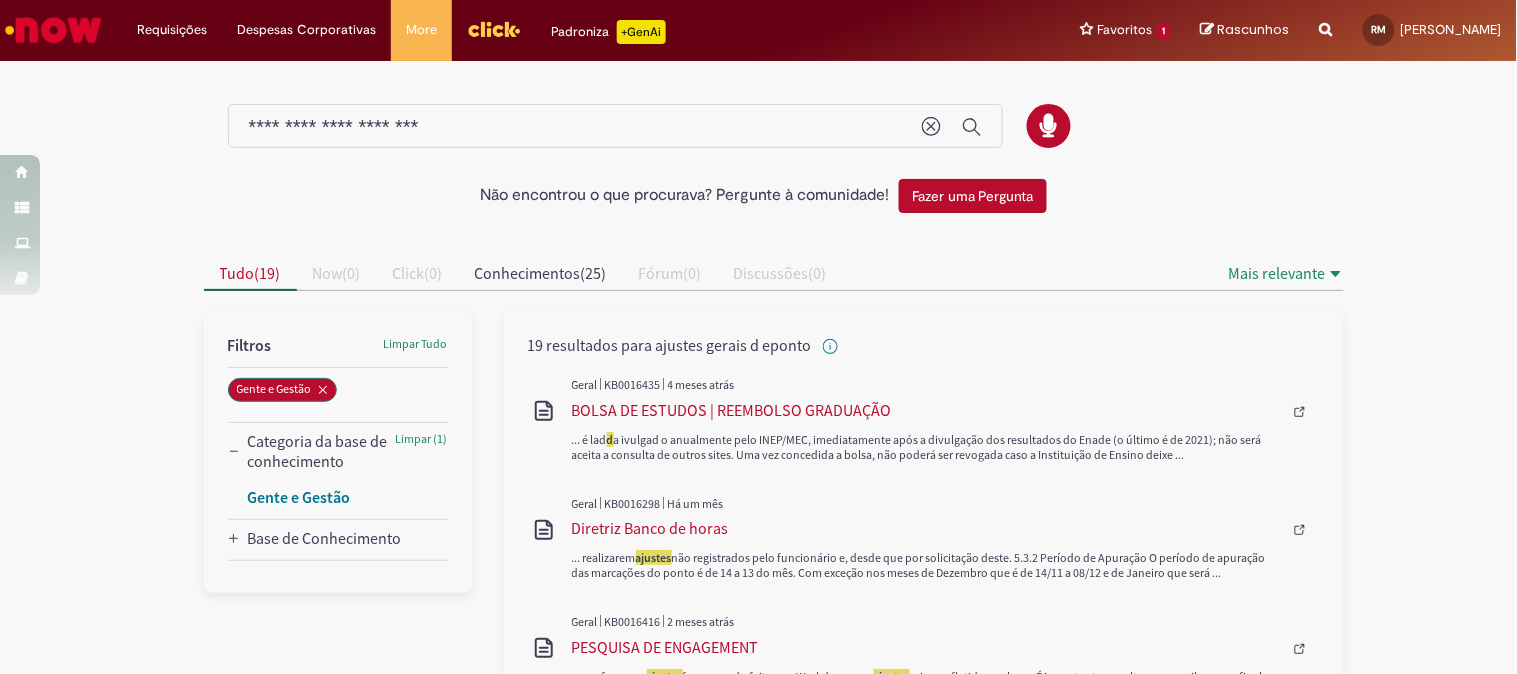 scroll, scrollTop: 222, scrollLeft: 0, axis: vertical 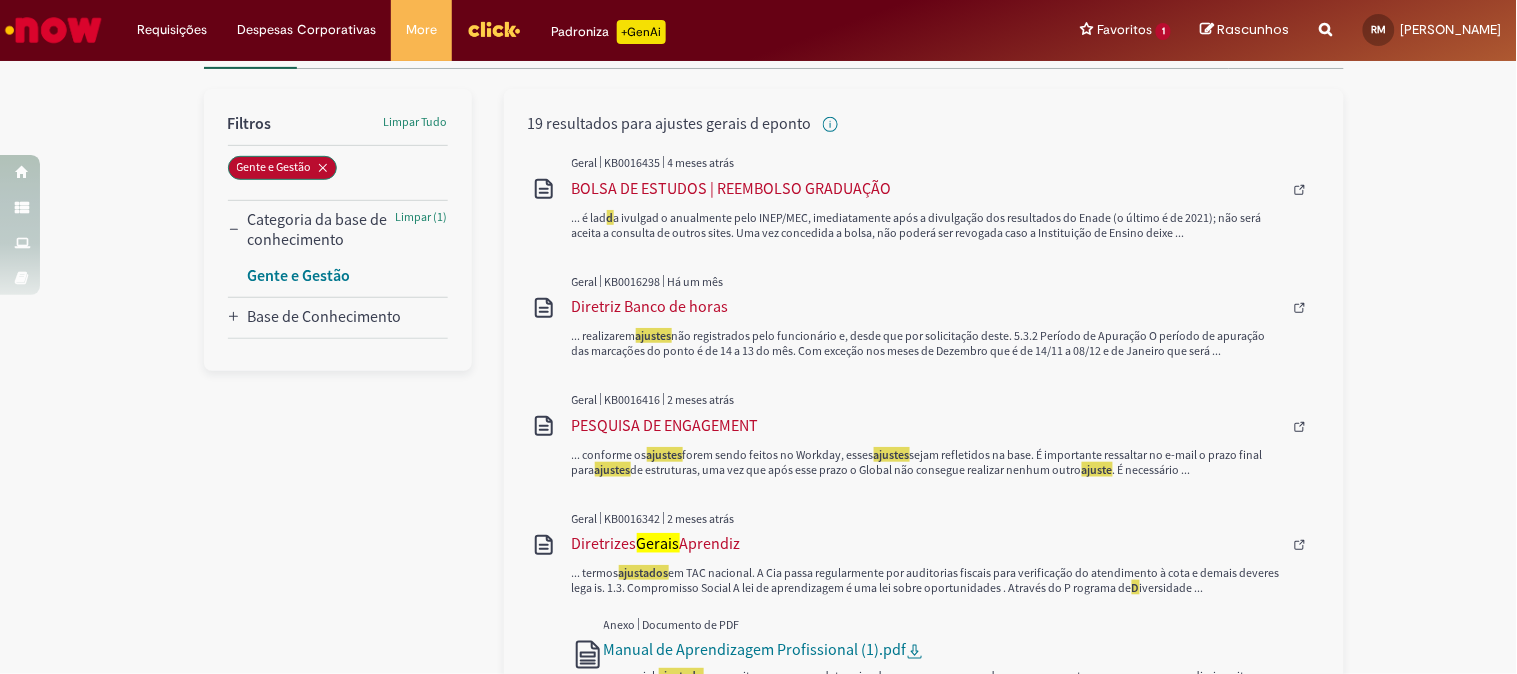 click on "Gente e  Gestão" at bounding box center (299, 275) 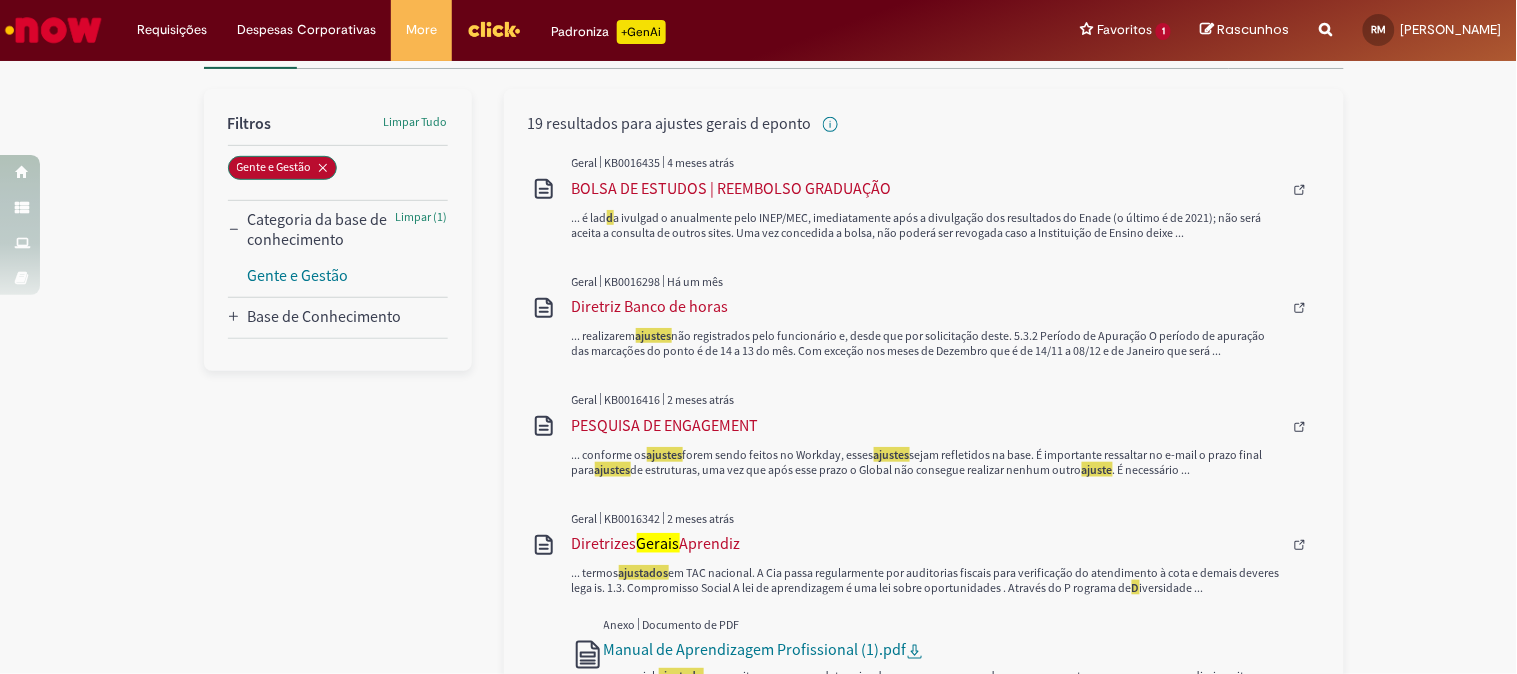 scroll, scrollTop: 0, scrollLeft: 0, axis: both 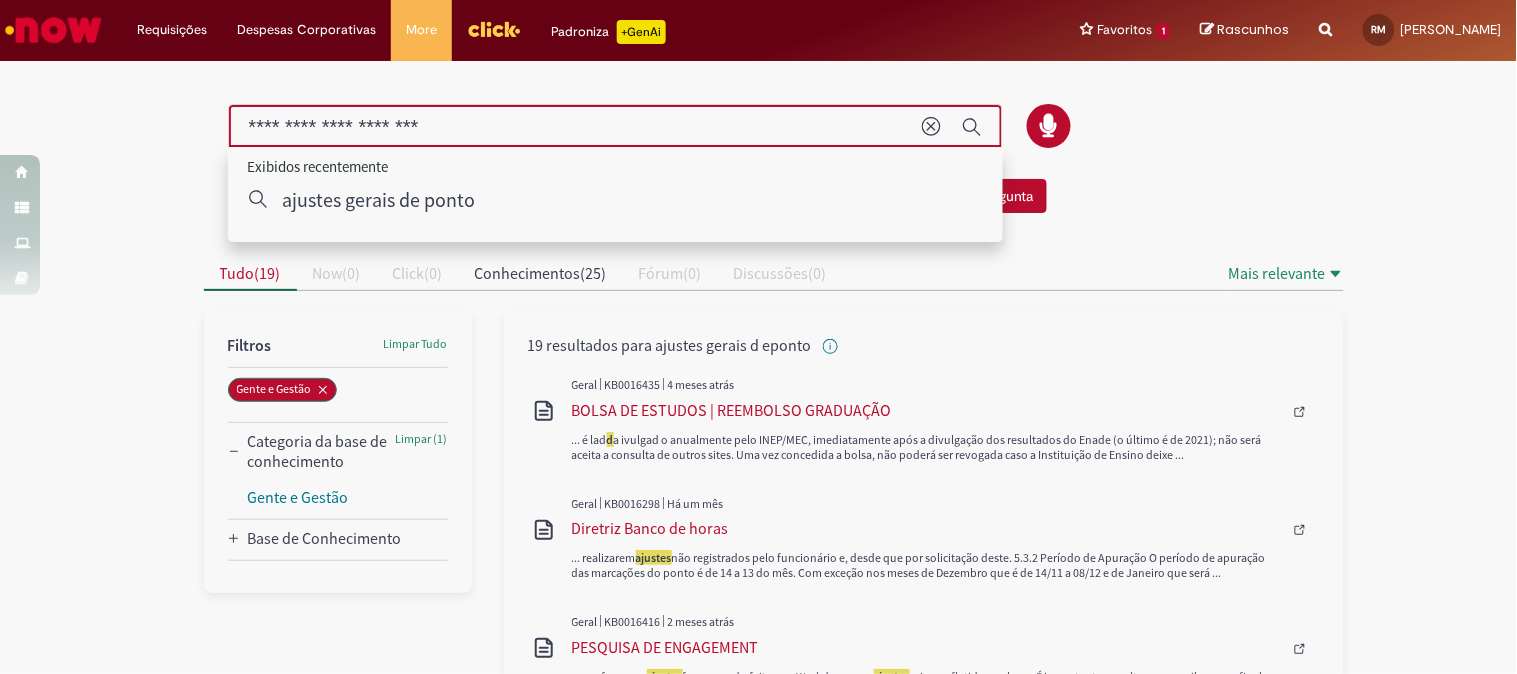 click on "**********" at bounding box center [575, 127] 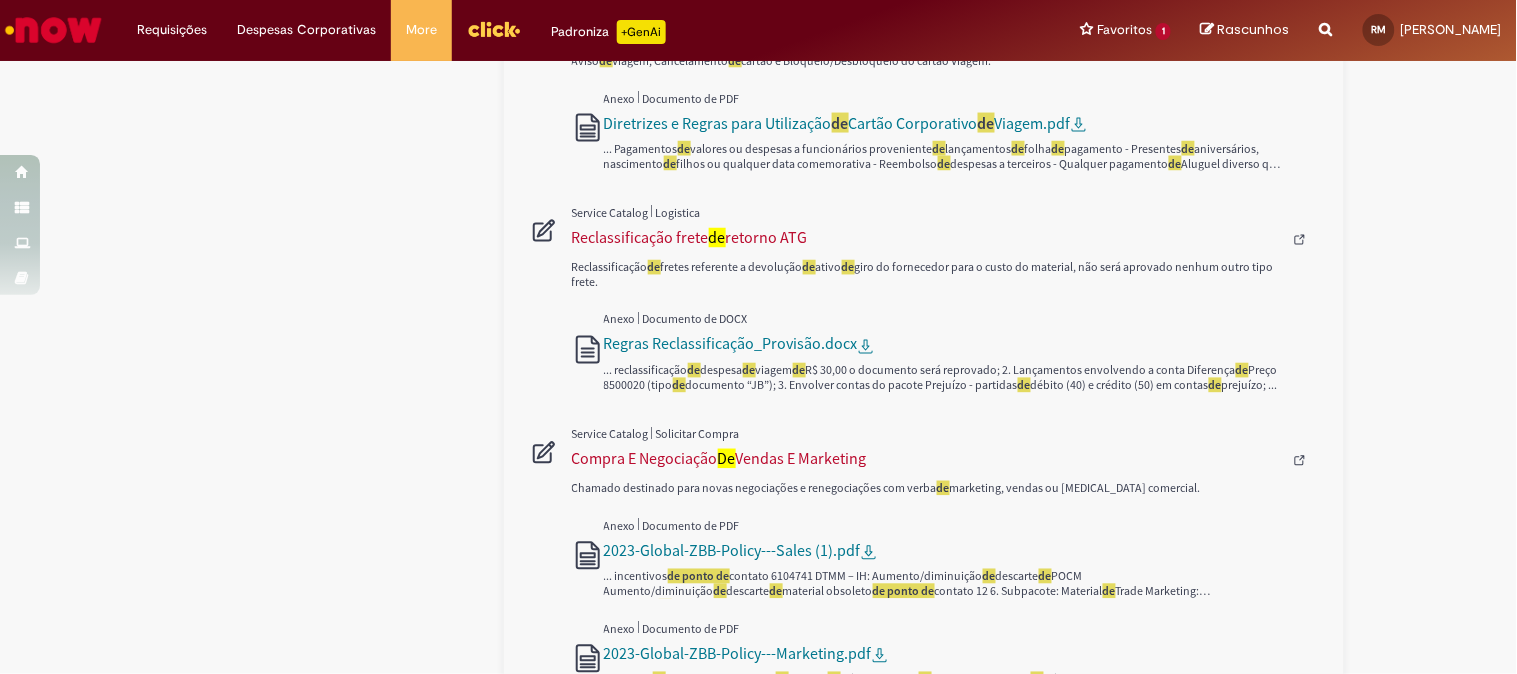scroll, scrollTop: 0, scrollLeft: 0, axis: both 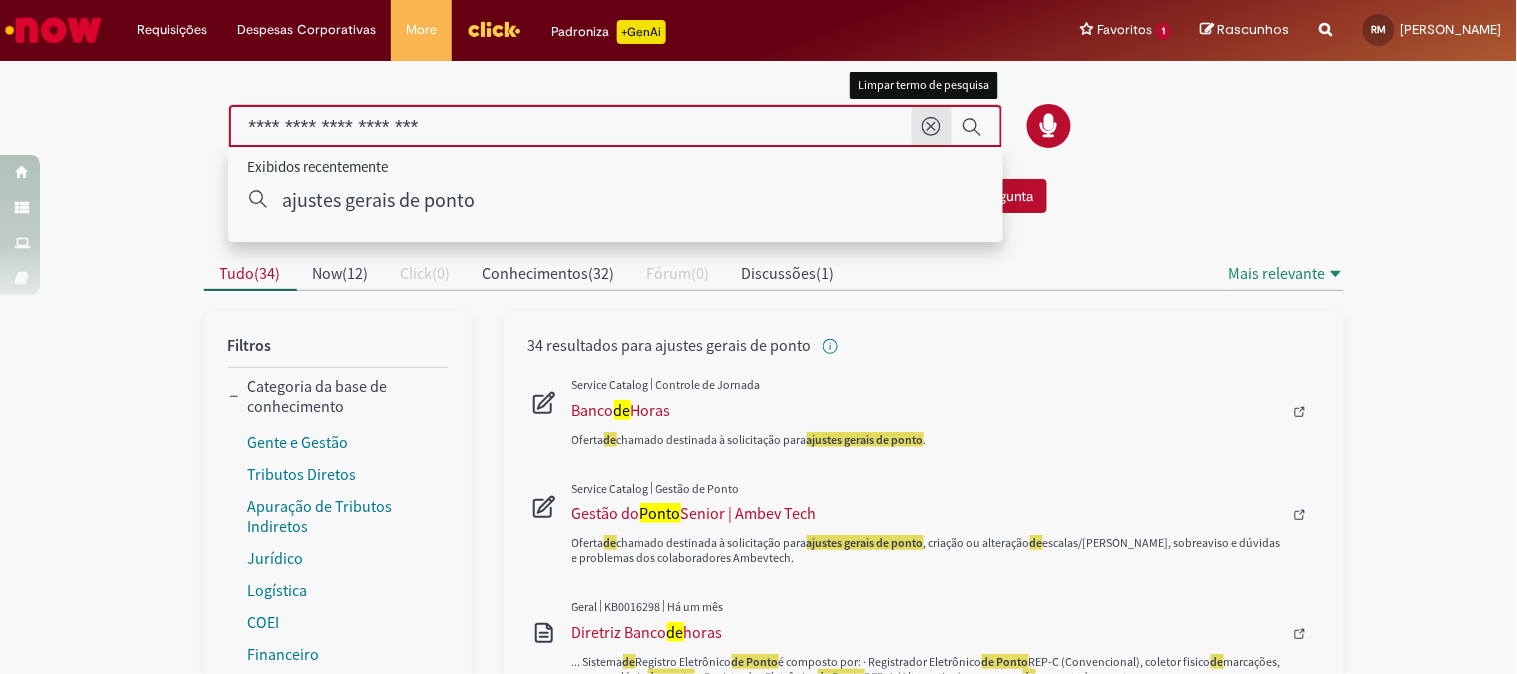 click 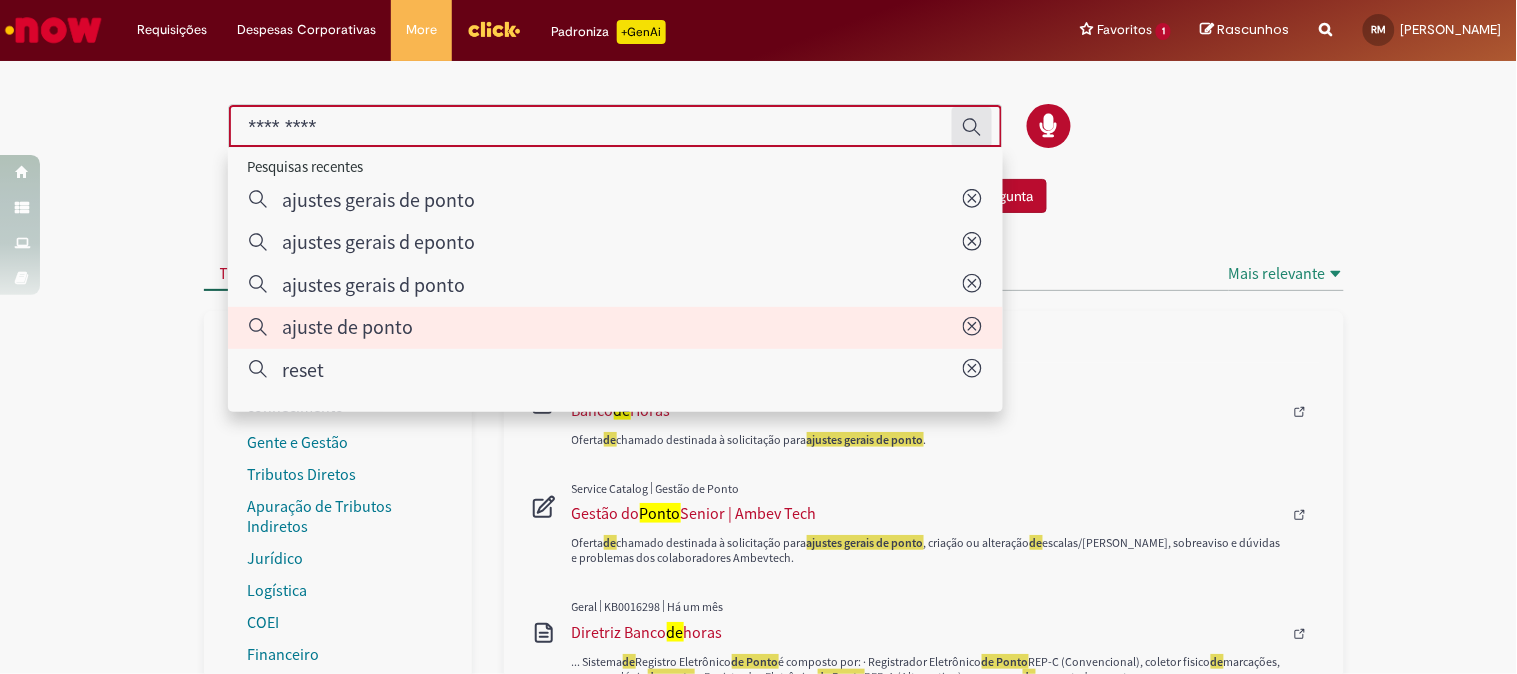 type on "**********" 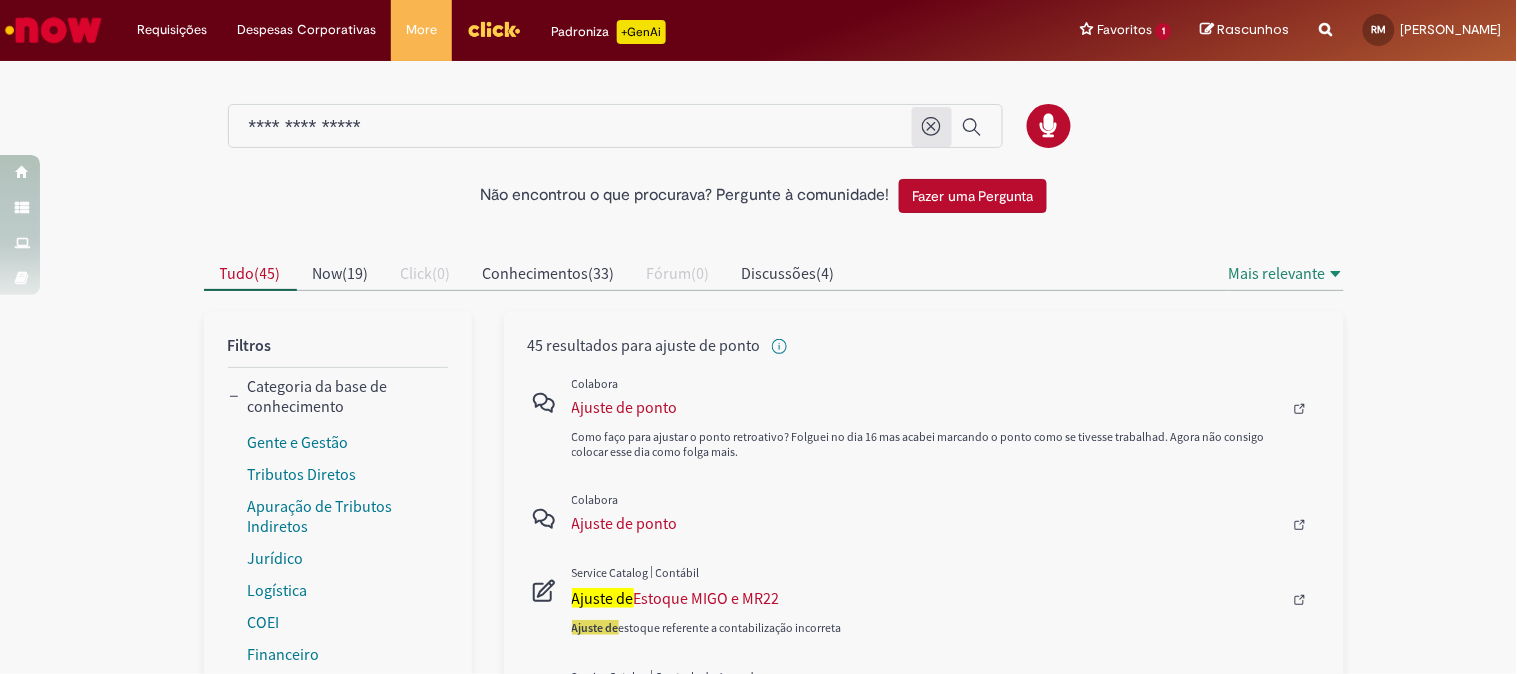scroll, scrollTop: 111, scrollLeft: 0, axis: vertical 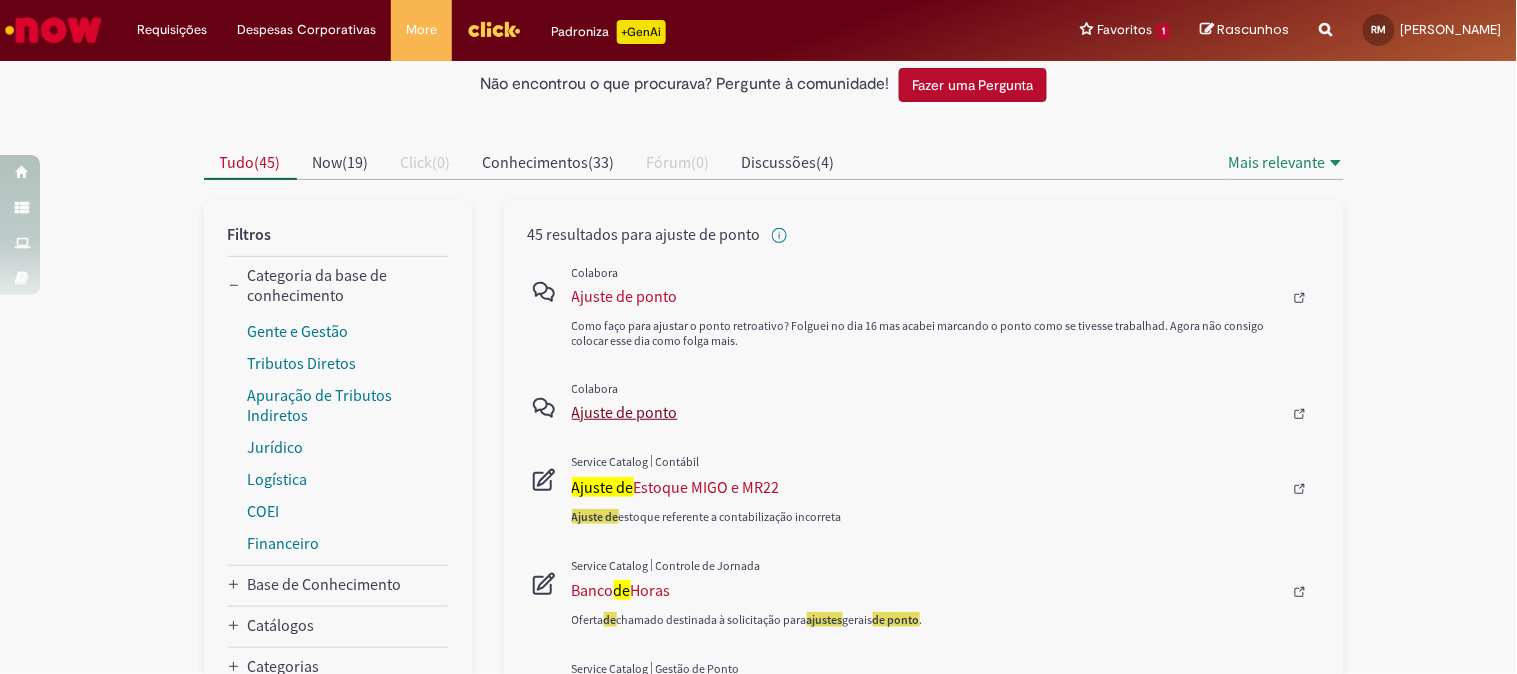 click on "Ajuste de ponto" at bounding box center [927, 412] 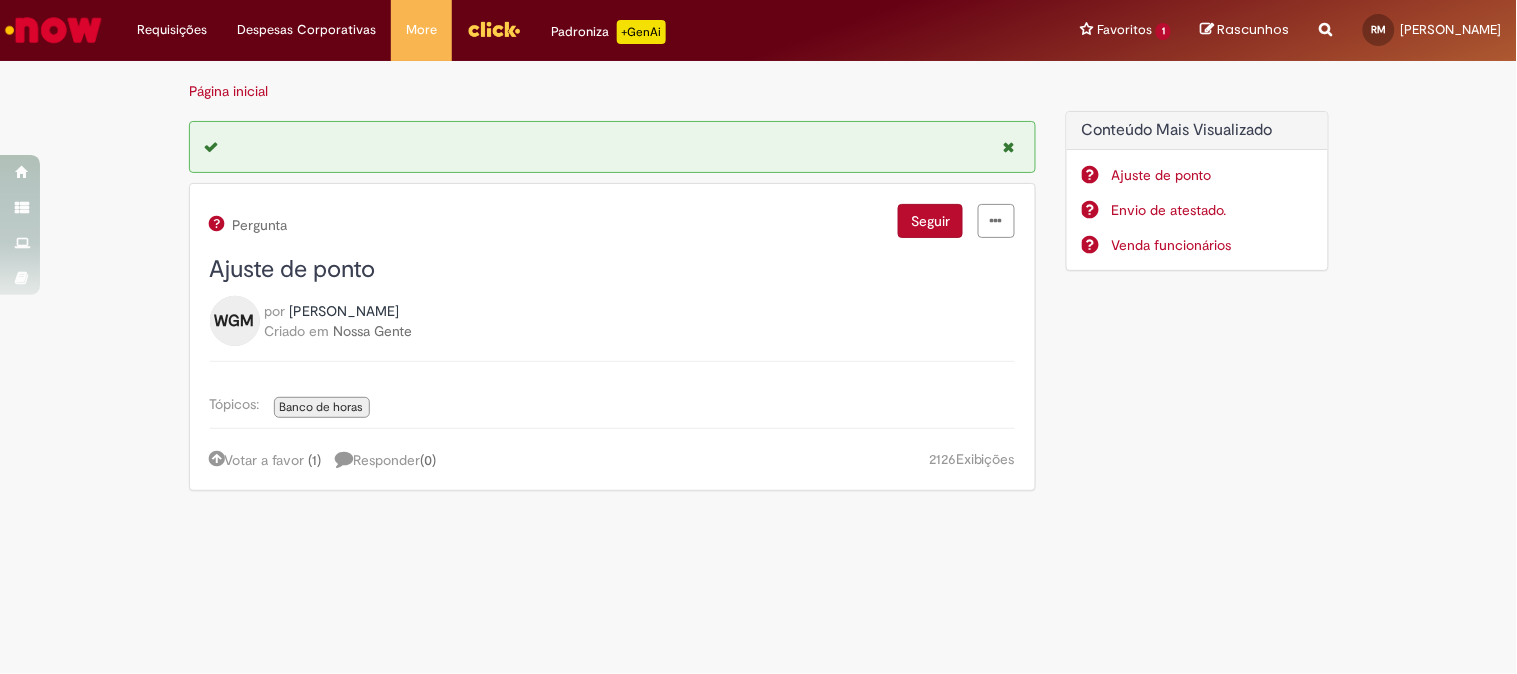scroll, scrollTop: 0, scrollLeft: 0, axis: both 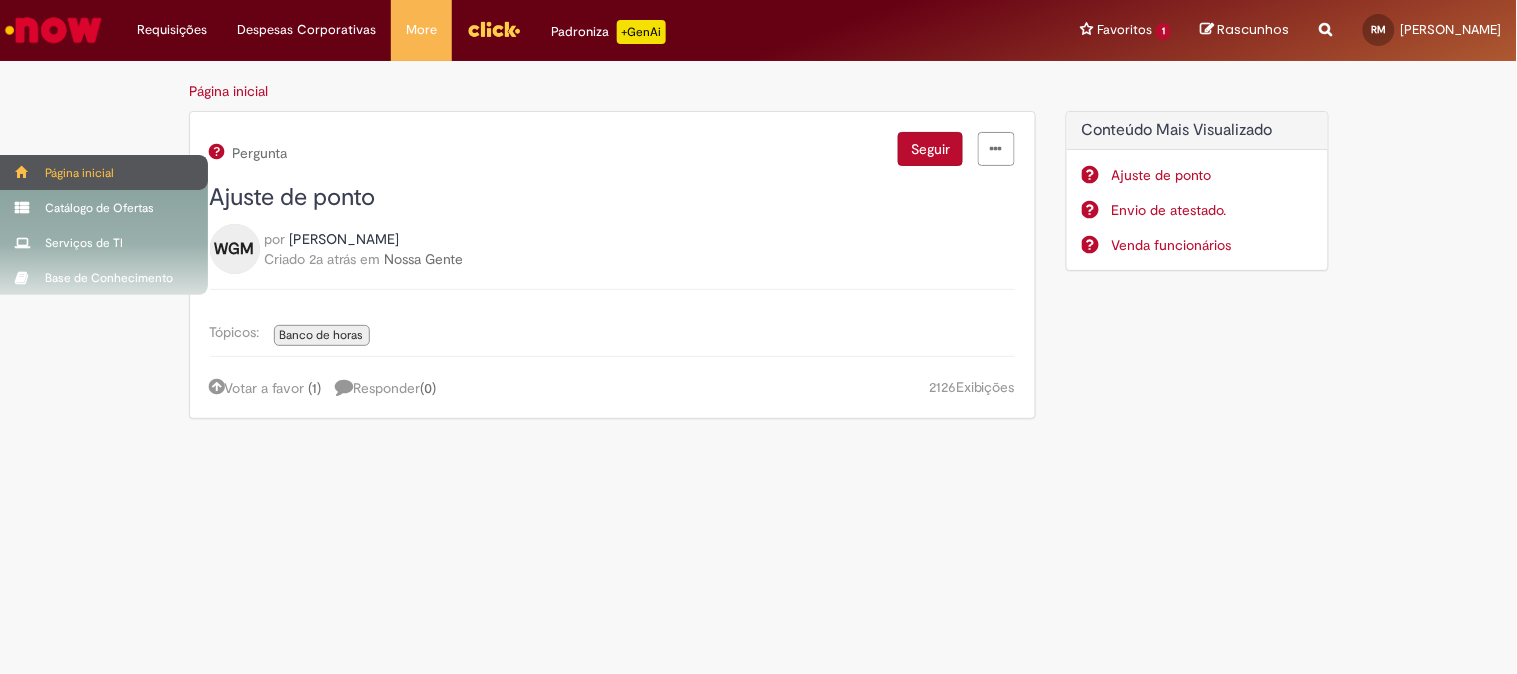 click on "Página inicial" at bounding box center [104, 172] 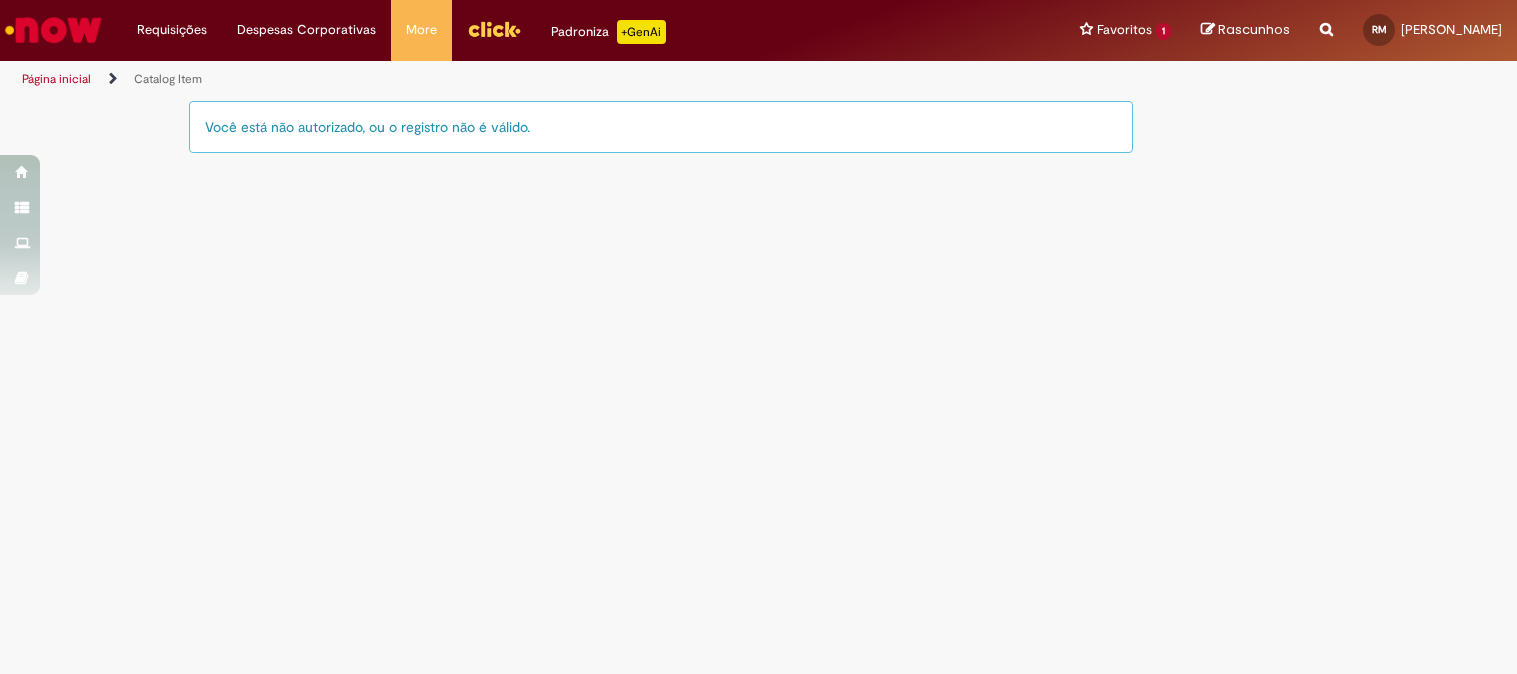 scroll, scrollTop: 0, scrollLeft: 0, axis: both 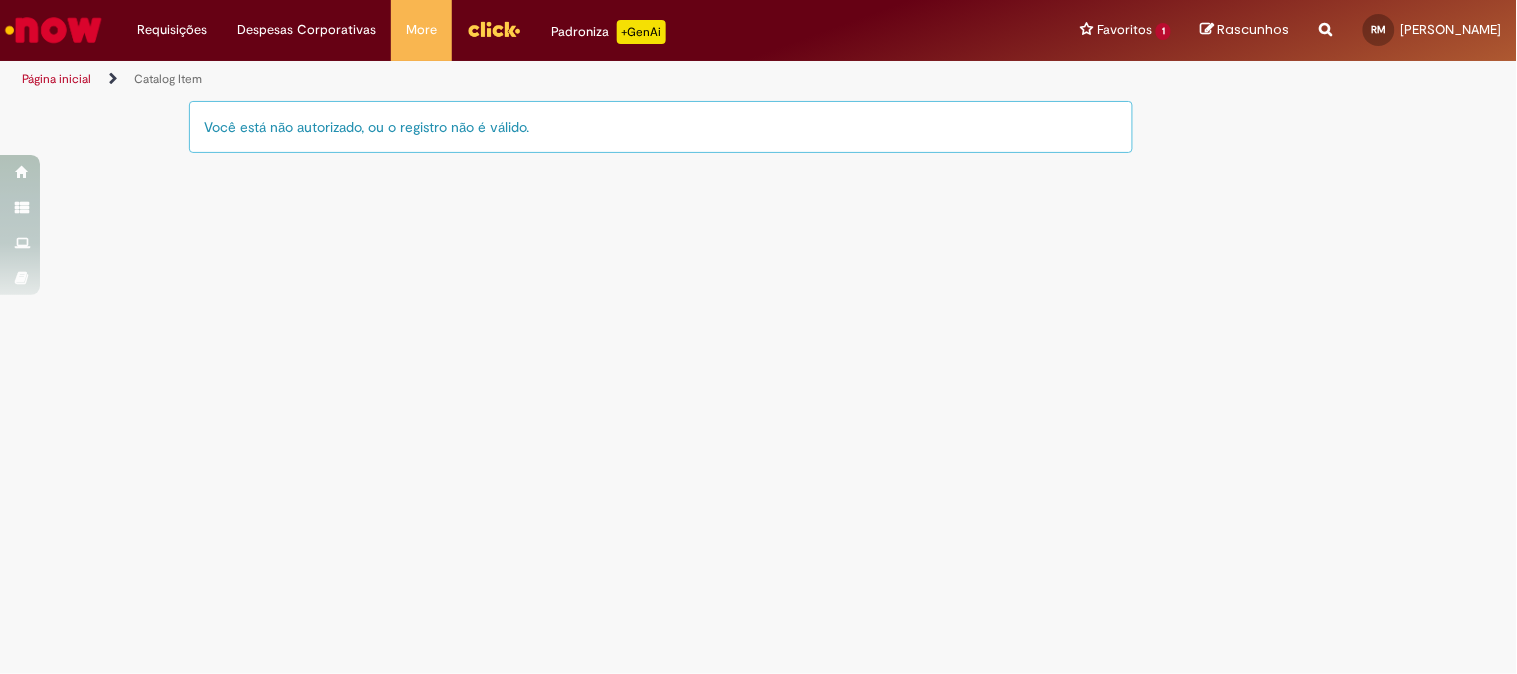 drag, startPoint x: 545, startPoint y: 126, endPoint x: 218, endPoint y: 117, distance: 327.12384 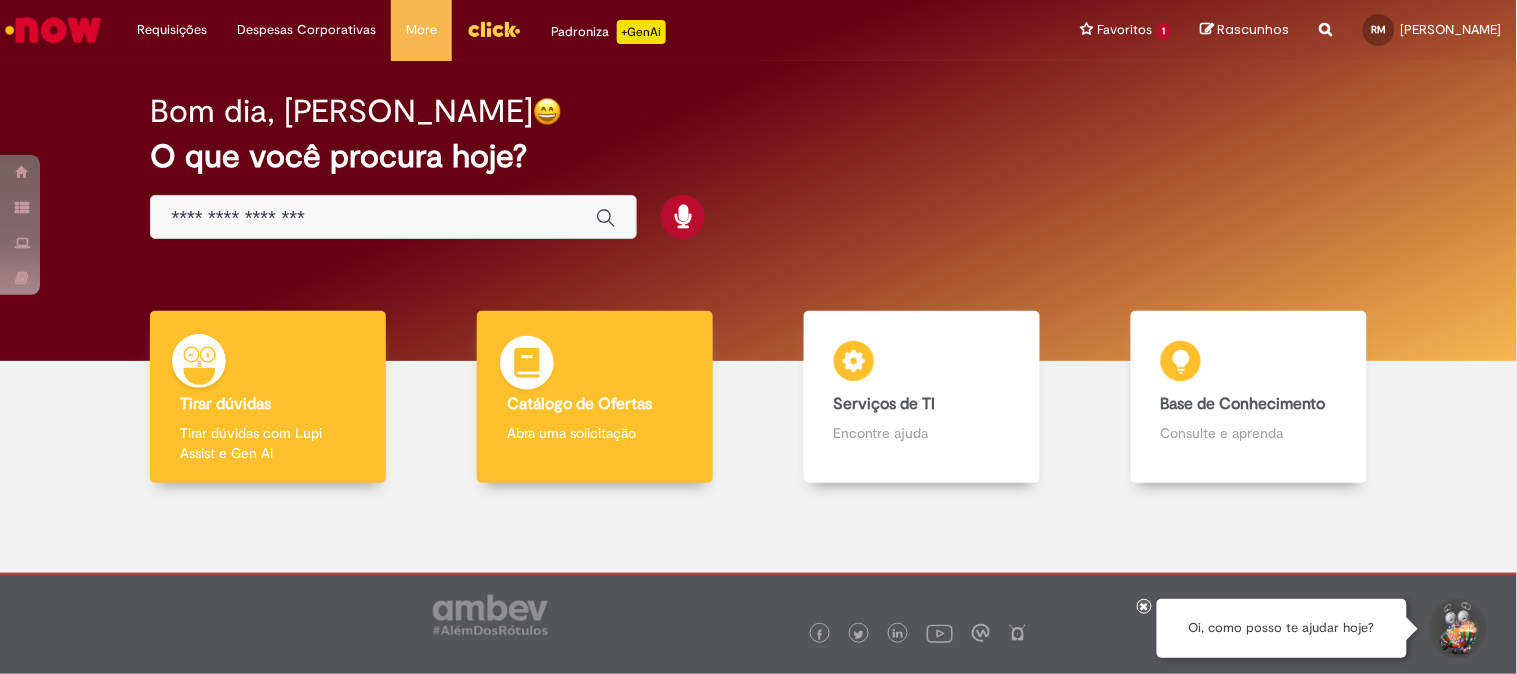 click on "Abra uma solicitação" at bounding box center (595, 433) 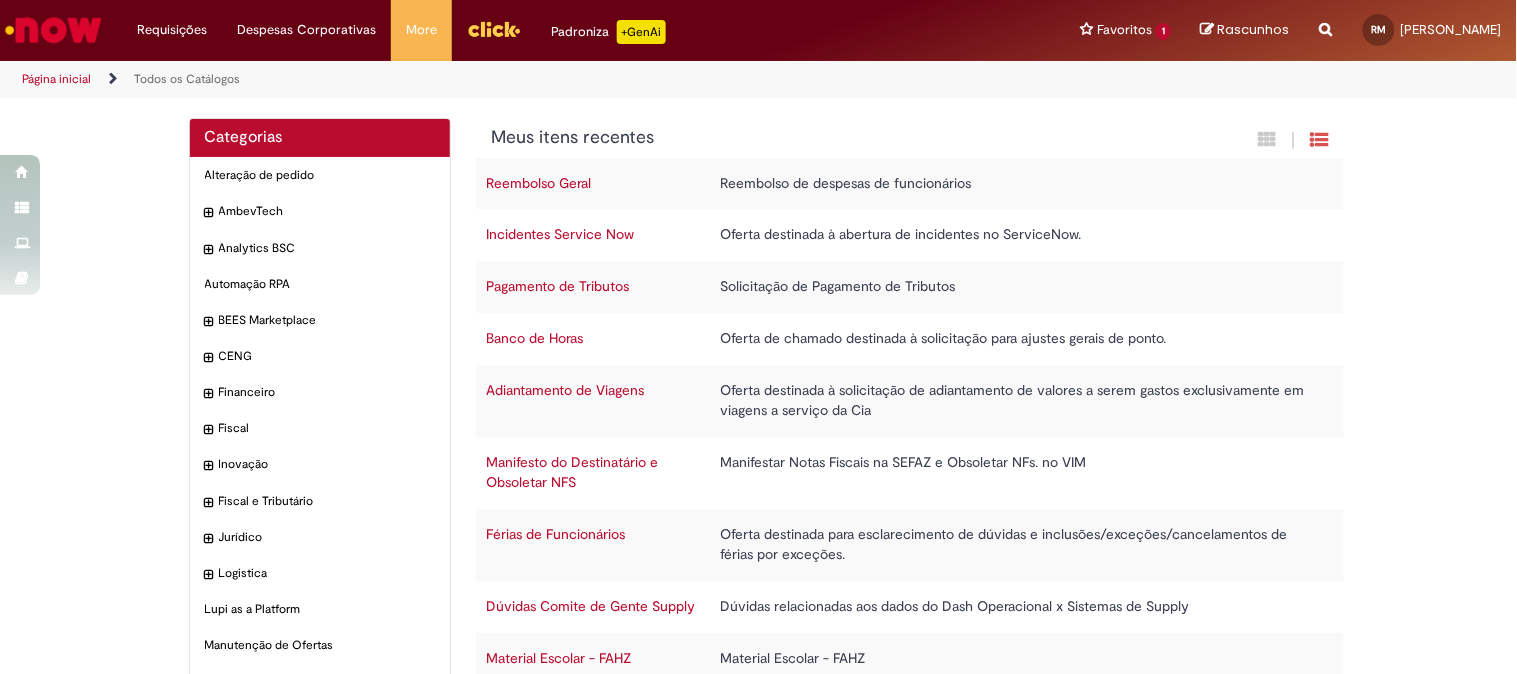 click on "Banco de Horas" at bounding box center [534, 338] 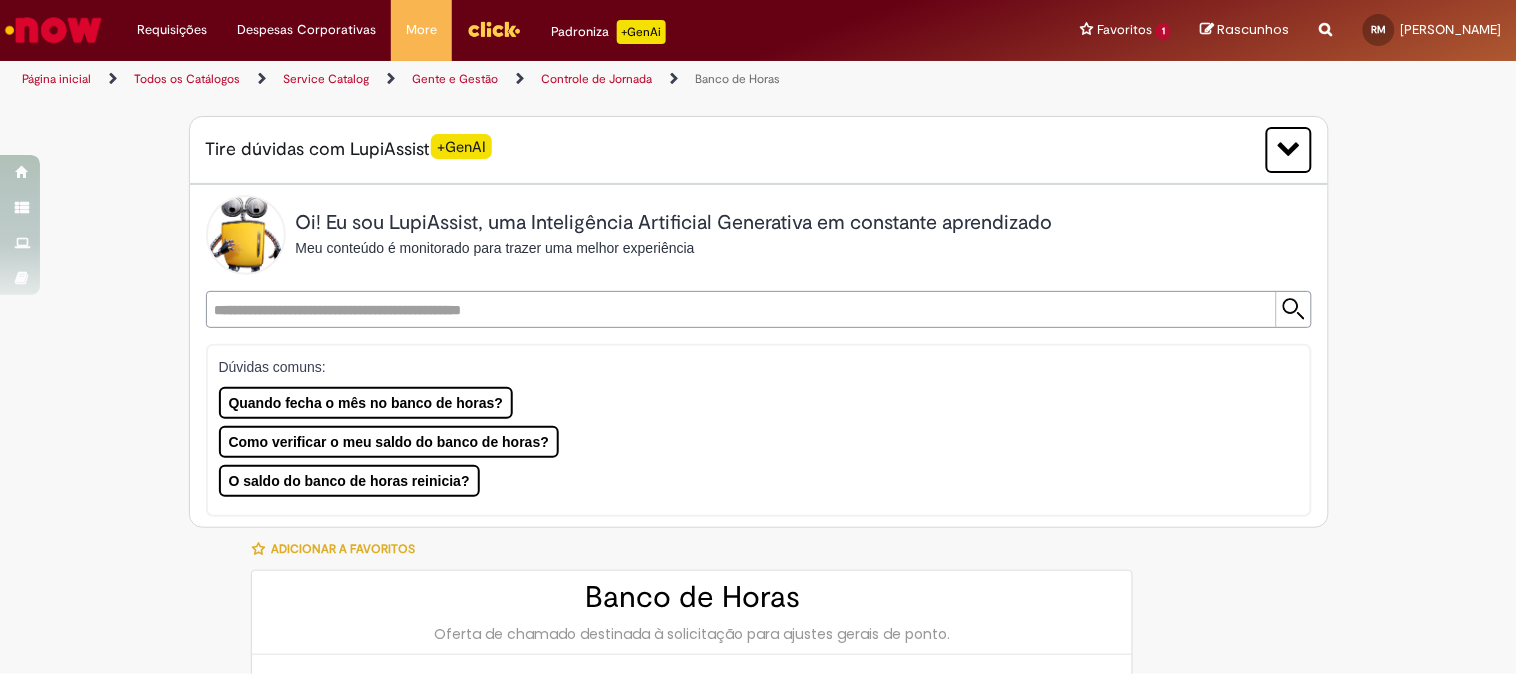 type on "********" 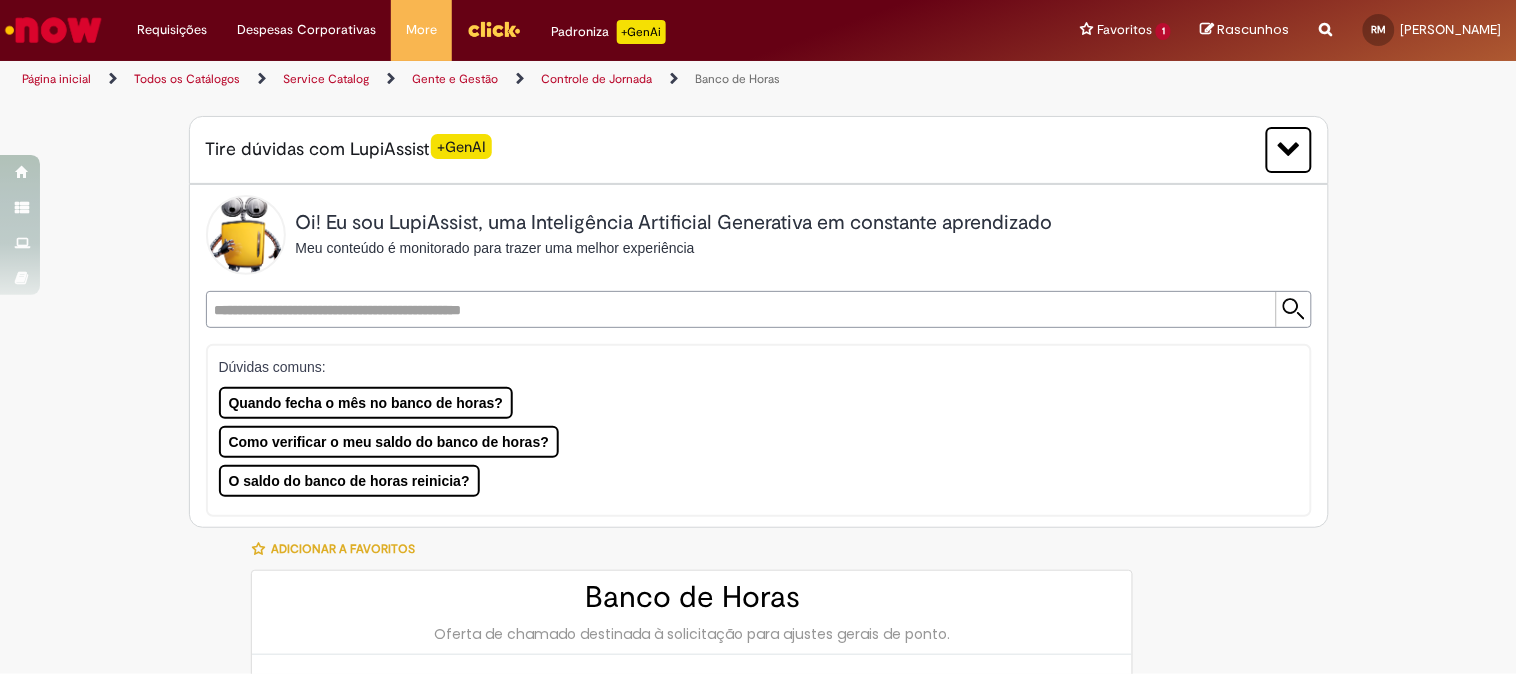 type on "**********" 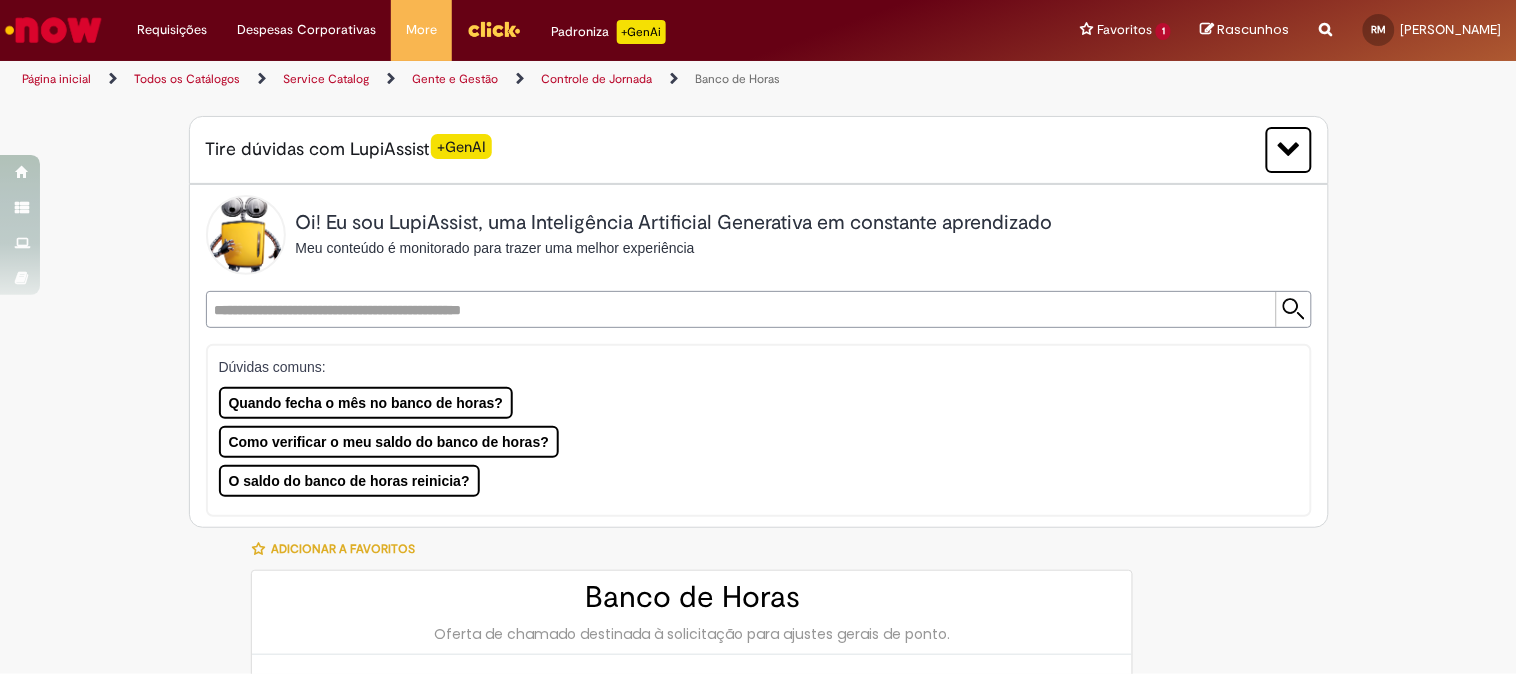 type on "**********" 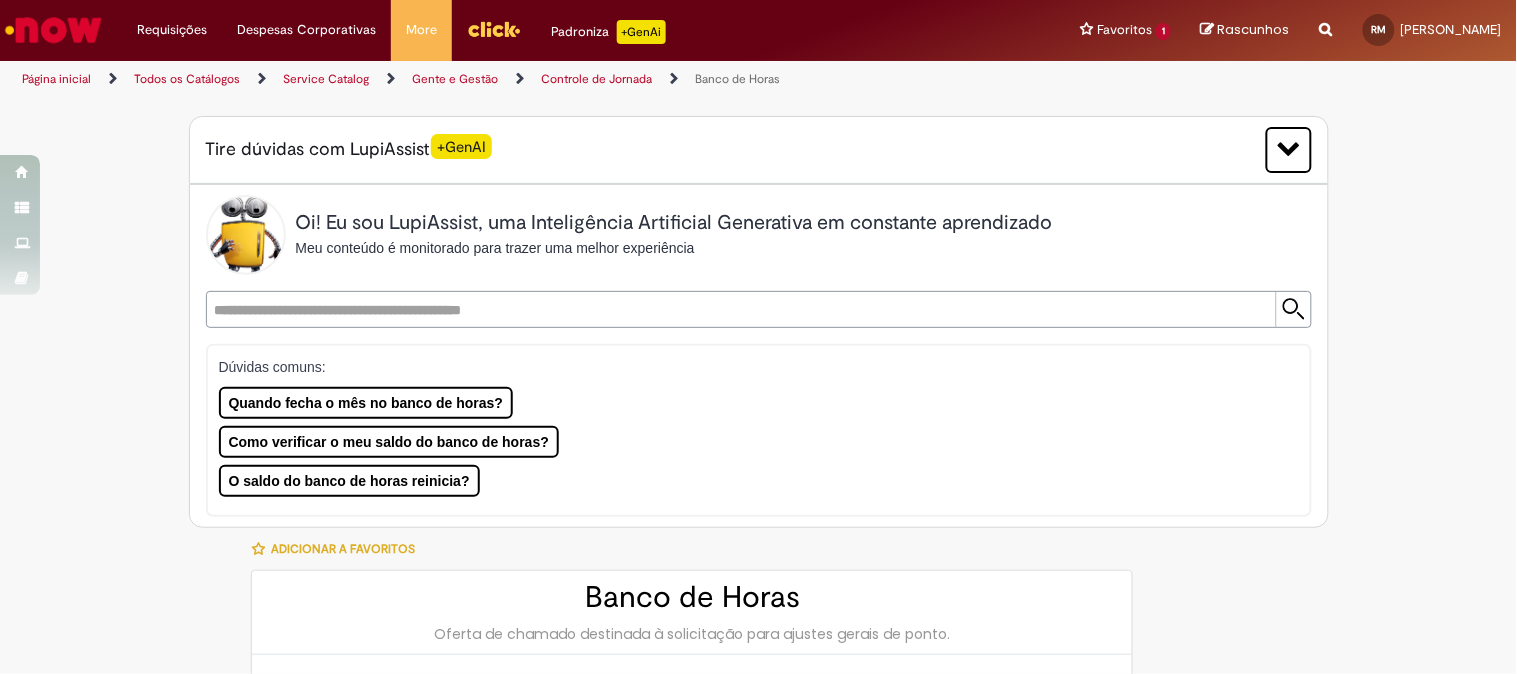 type on "**********" 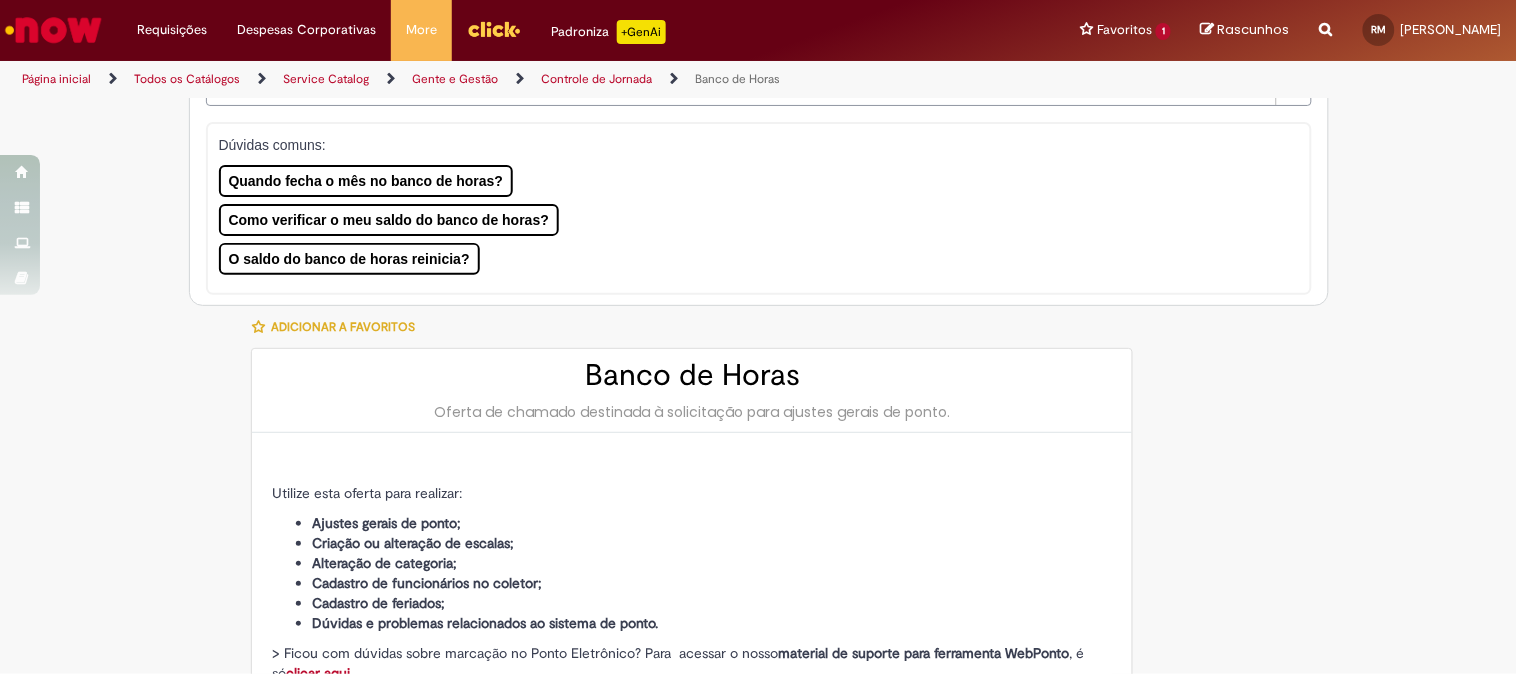 scroll, scrollTop: 0, scrollLeft: 0, axis: both 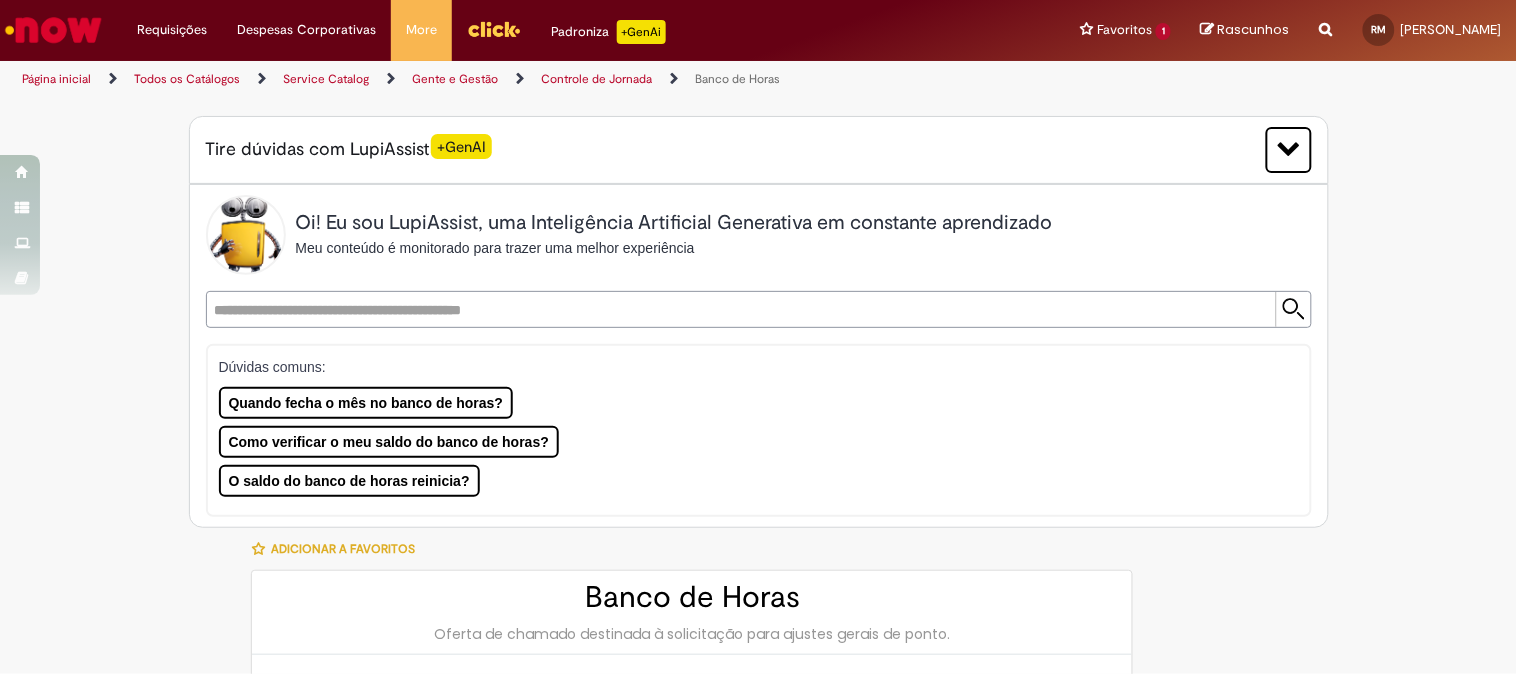 click on "Controle de Jornada" at bounding box center [596, 79] 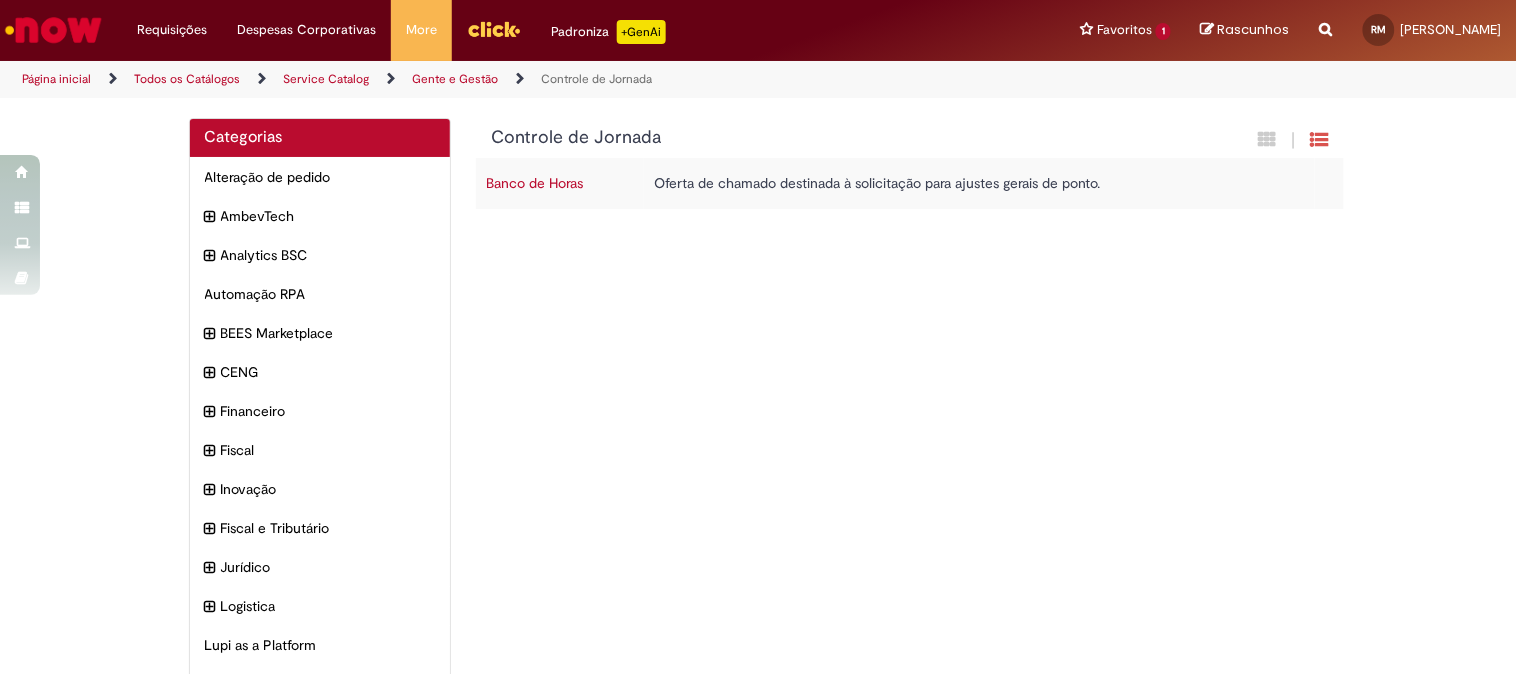 scroll, scrollTop: 146, scrollLeft: 0, axis: vertical 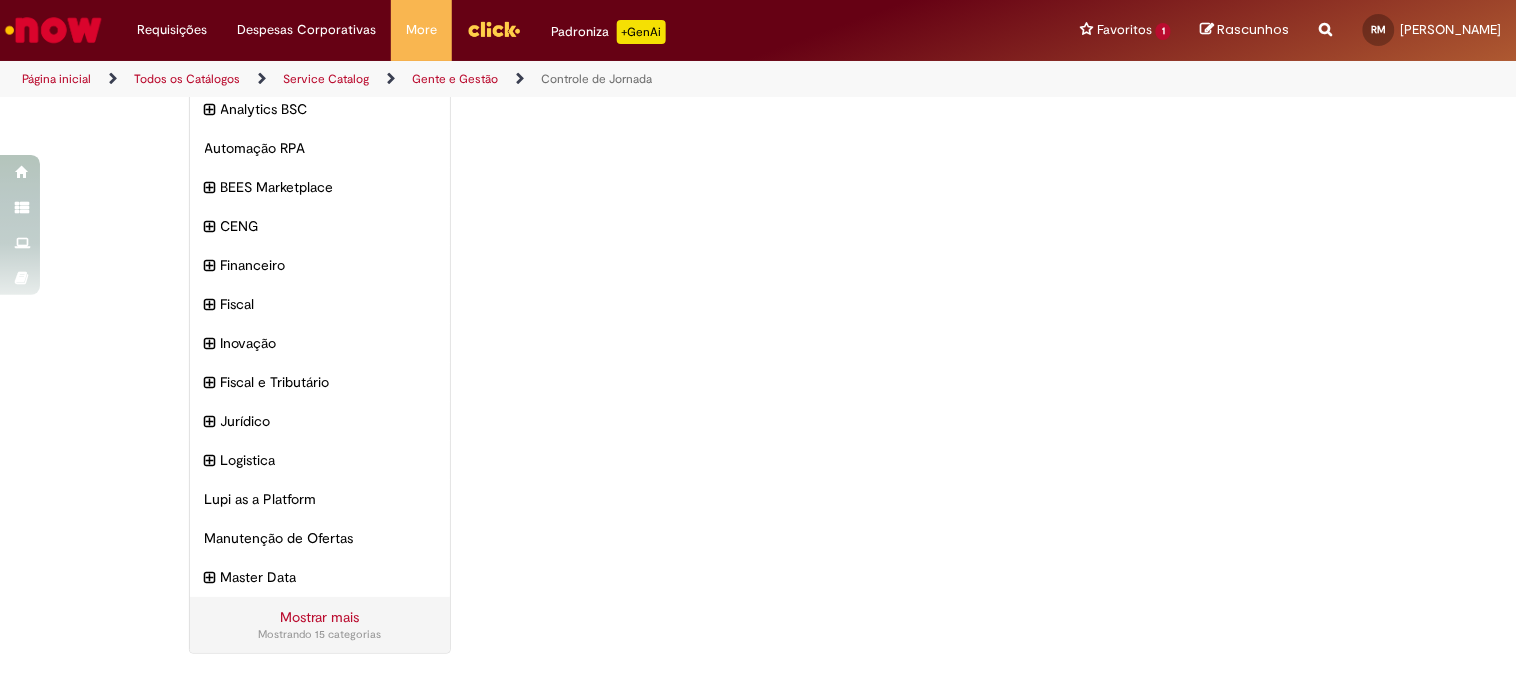 click on "Mostrar mais" at bounding box center (319, 617) 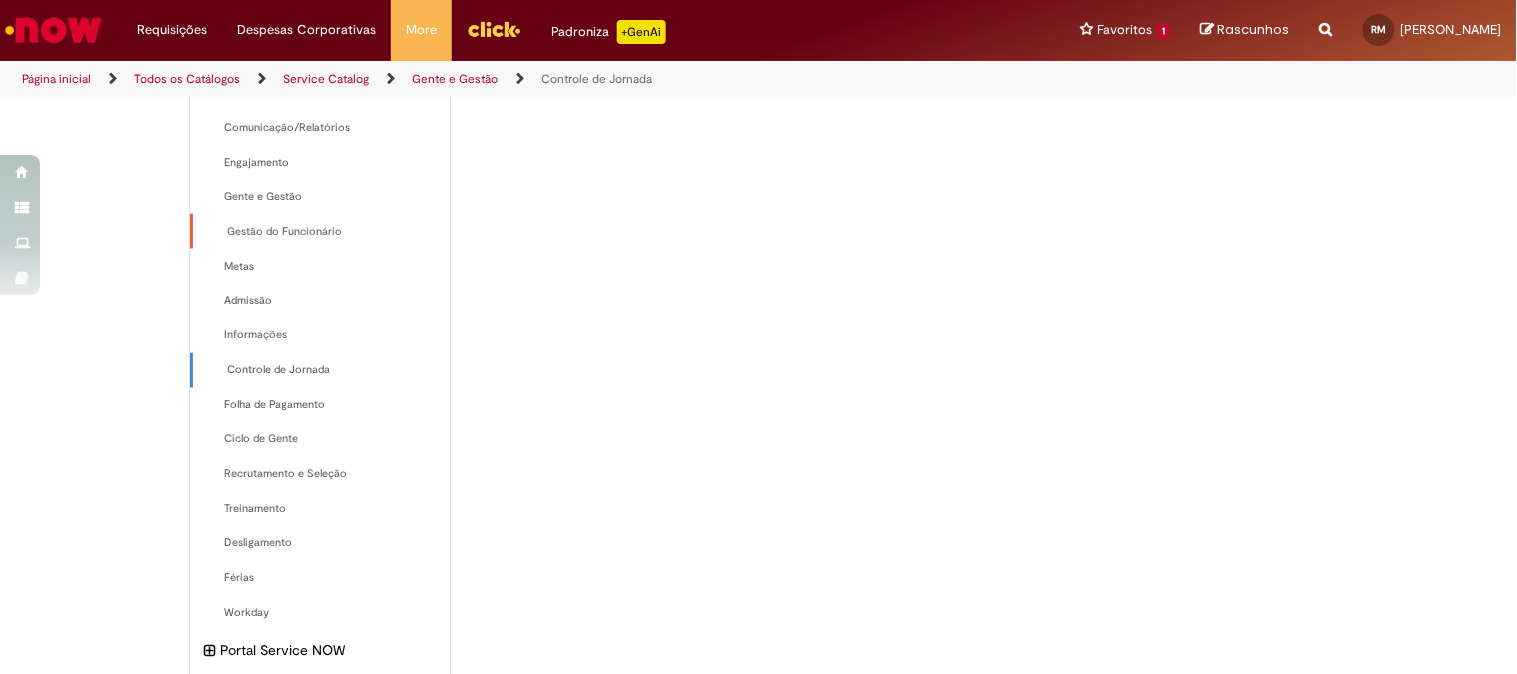 scroll, scrollTop: 674, scrollLeft: 0, axis: vertical 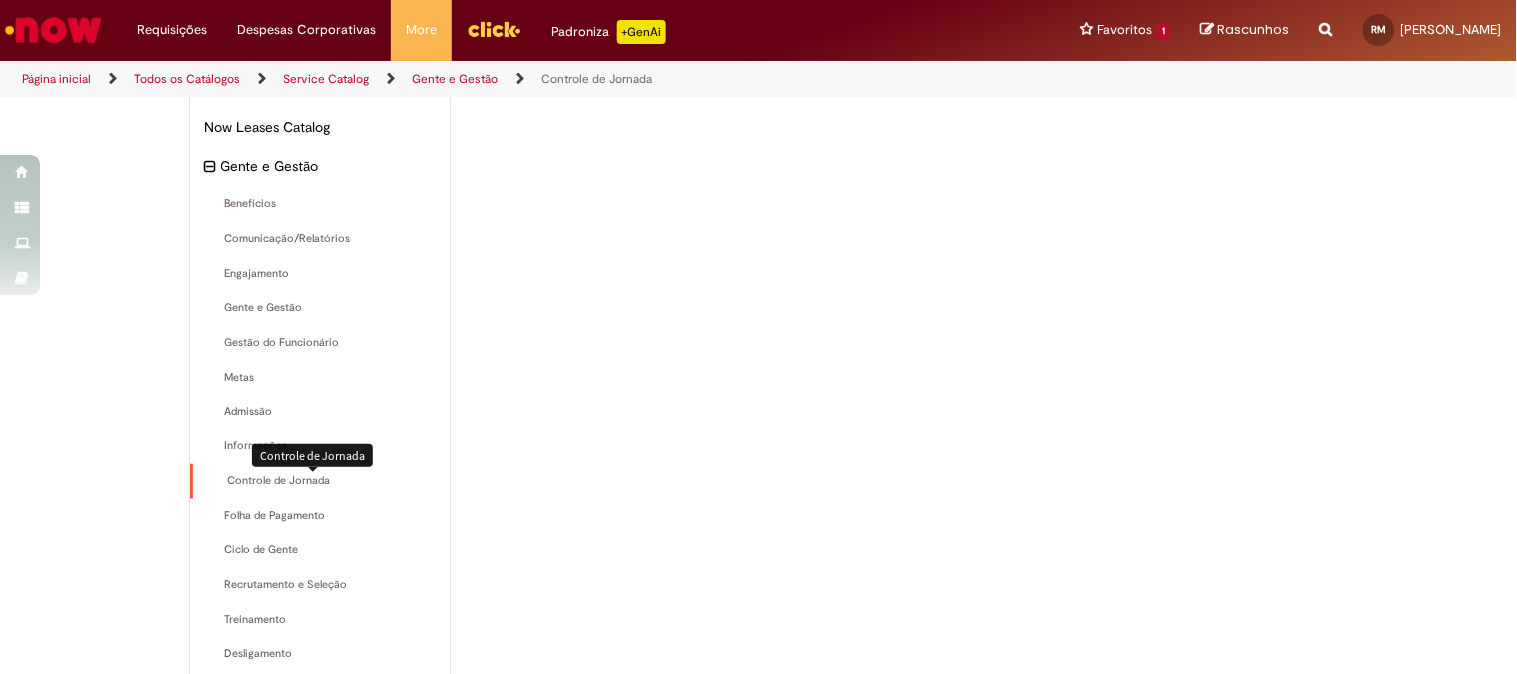 click on "Controle de [PERSON_NAME]" at bounding box center [322, 482] 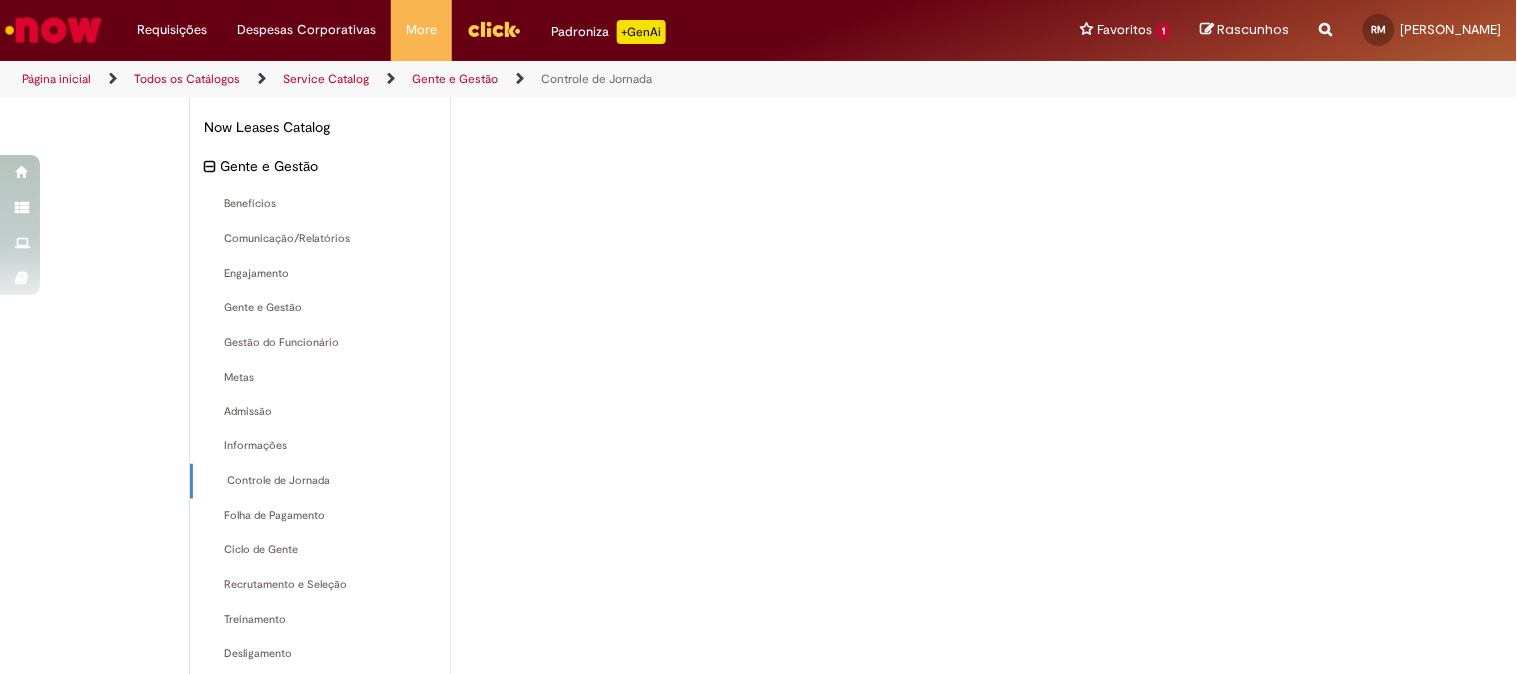 click on "Controle de Jornada" at bounding box center [596, 79] 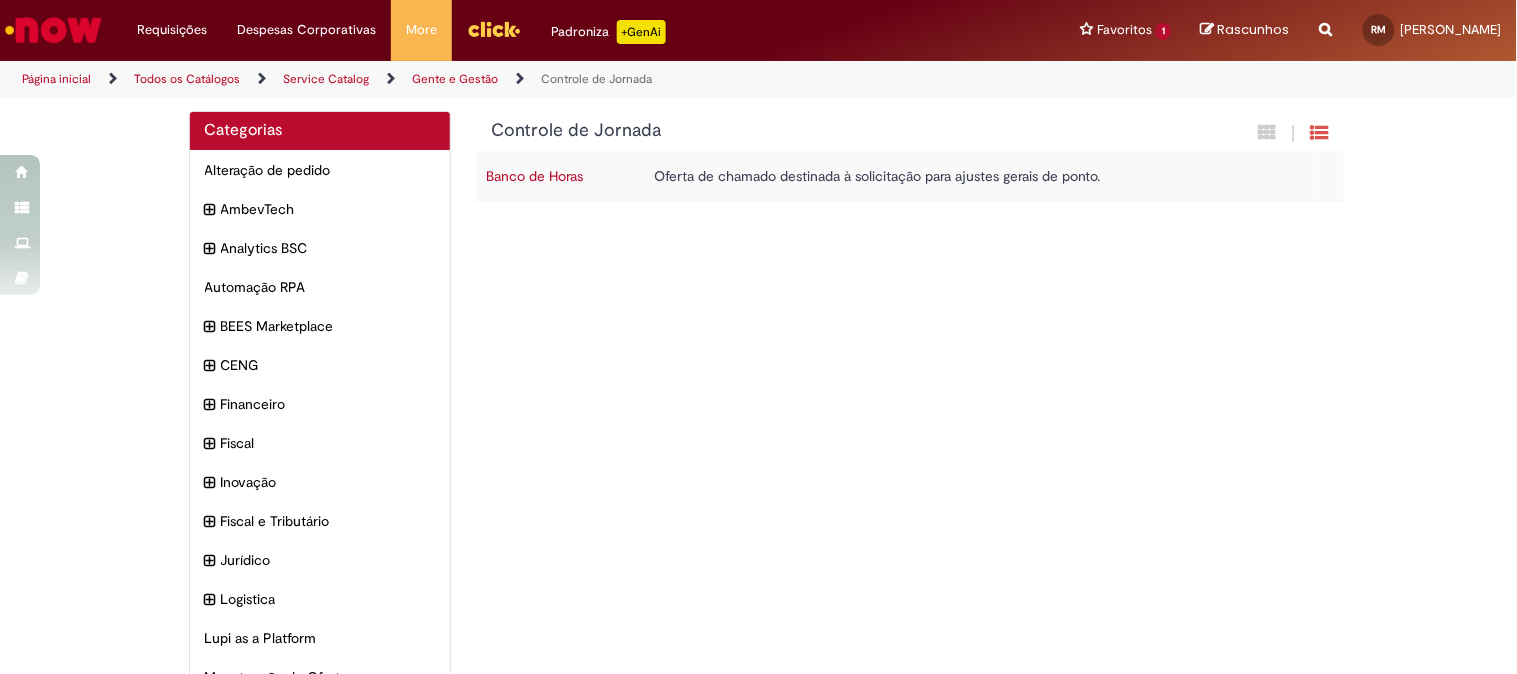 scroll, scrollTop: 0, scrollLeft: 0, axis: both 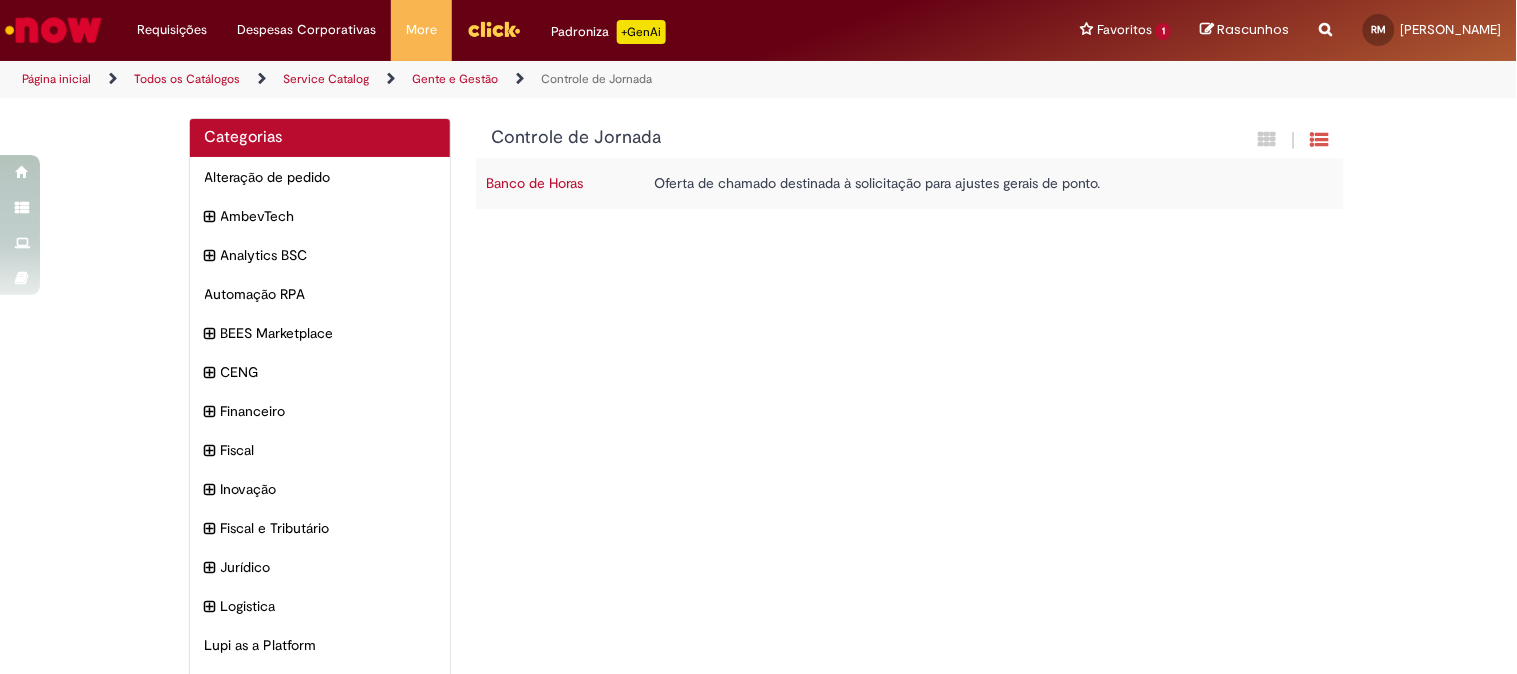 click on "Banco de Horas" at bounding box center (534, 183) 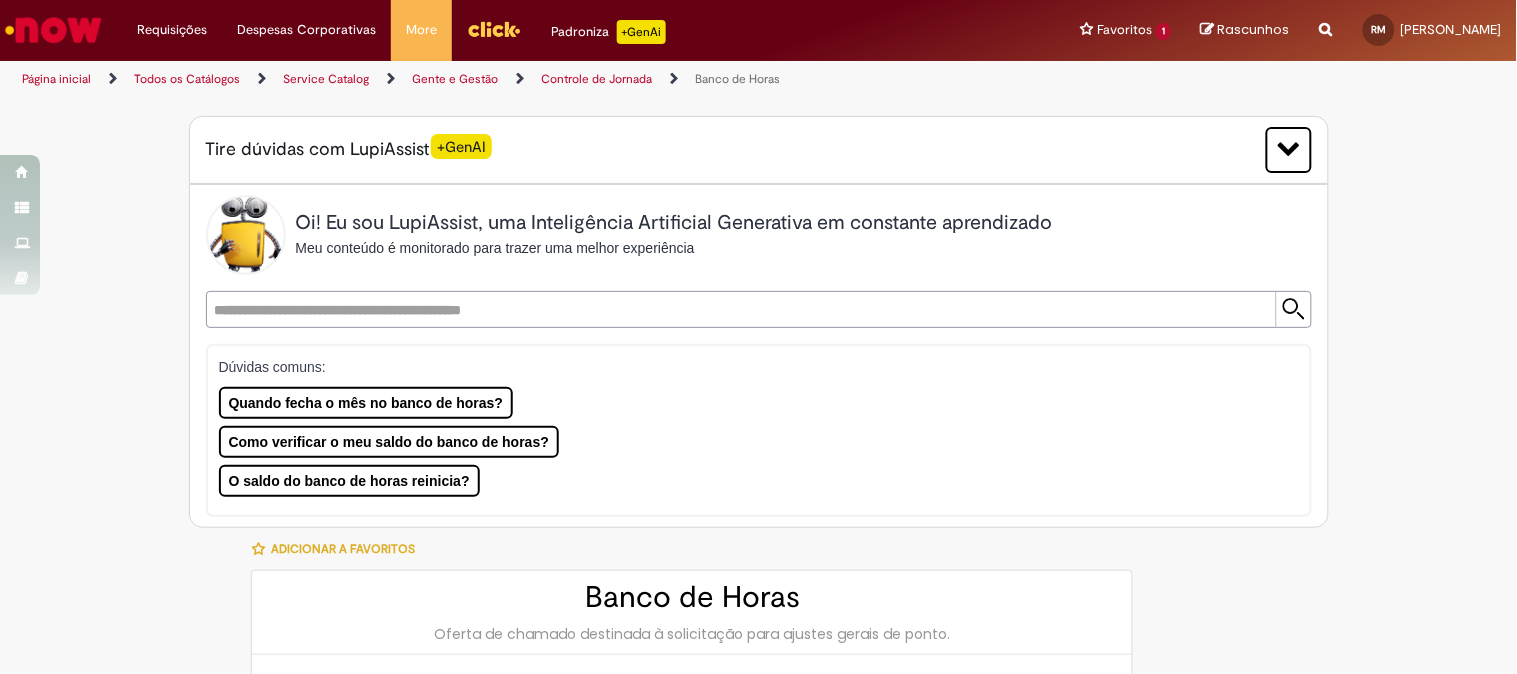 type on "********" 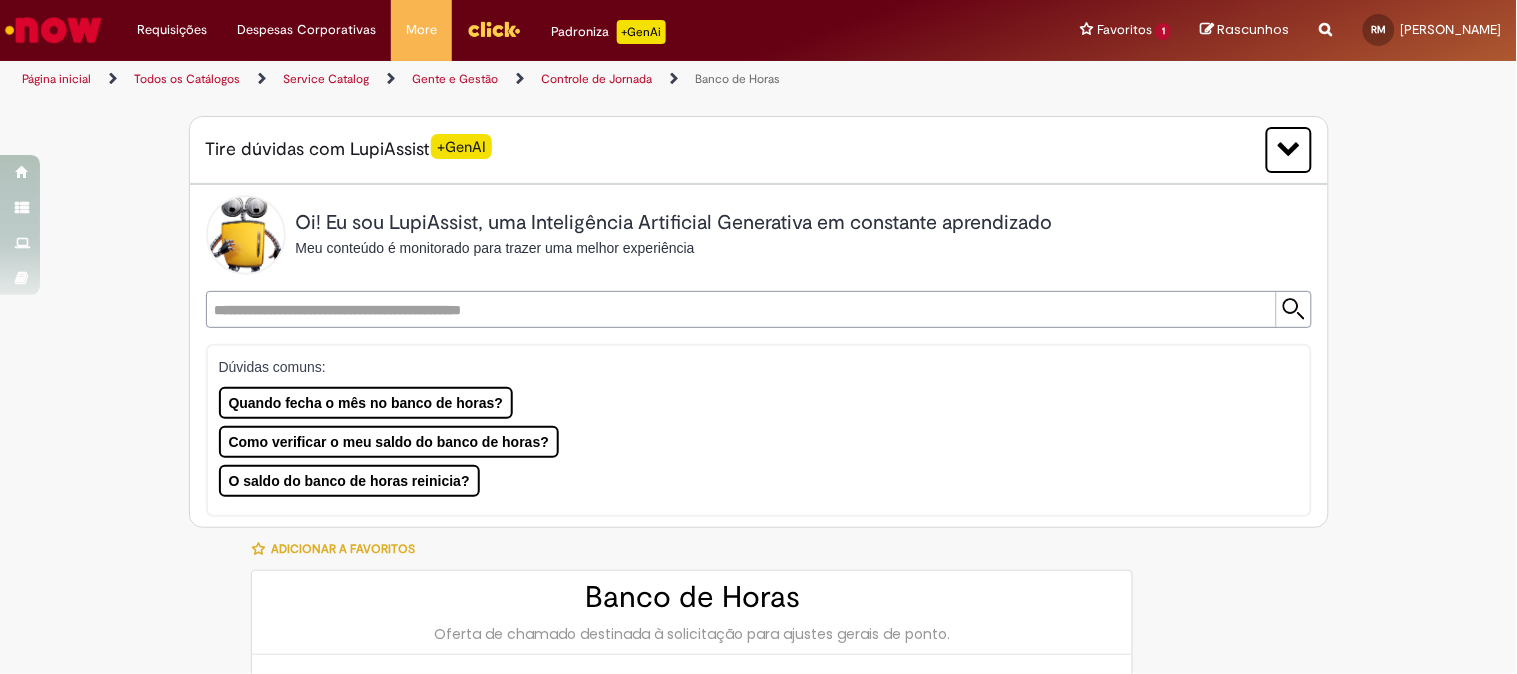 type on "**********" 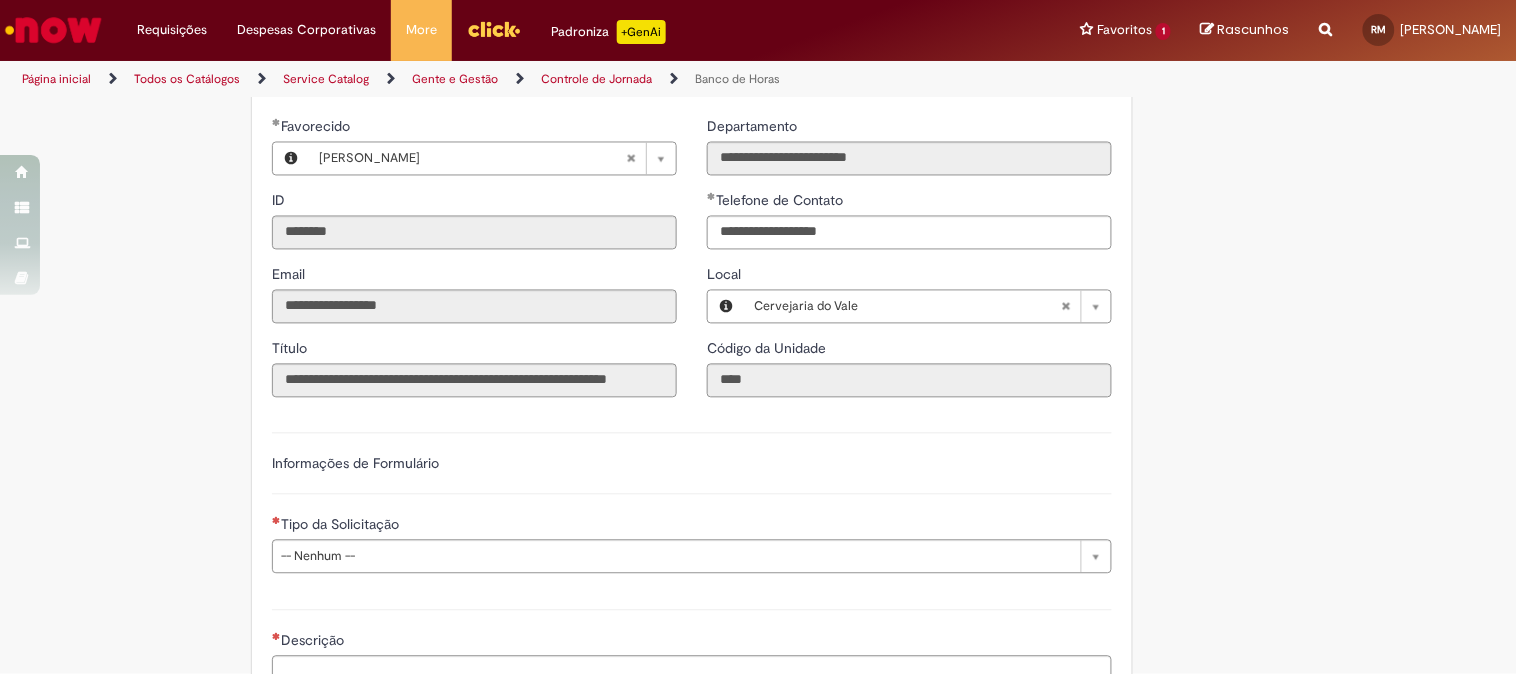 scroll, scrollTop: 1184, scrollLeft: 0, axis: vertical 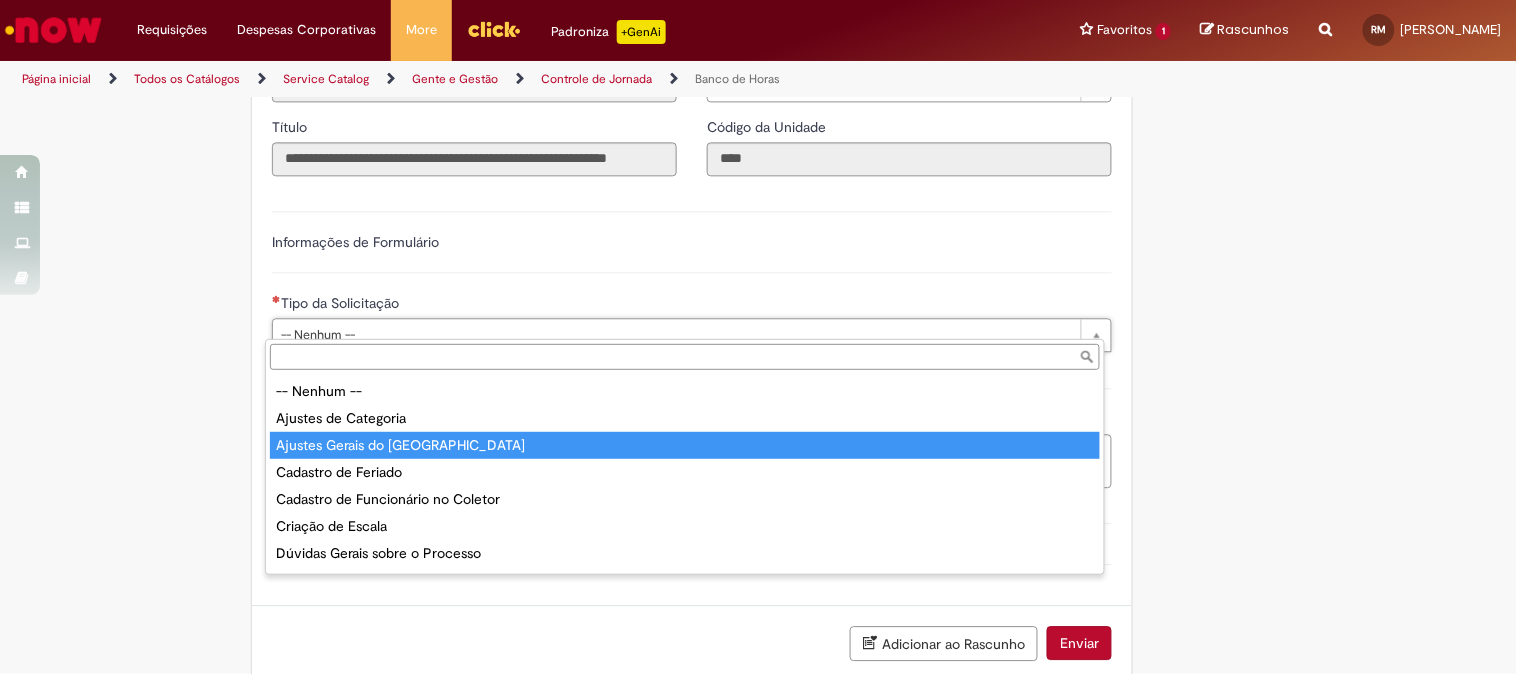 type on "**********" 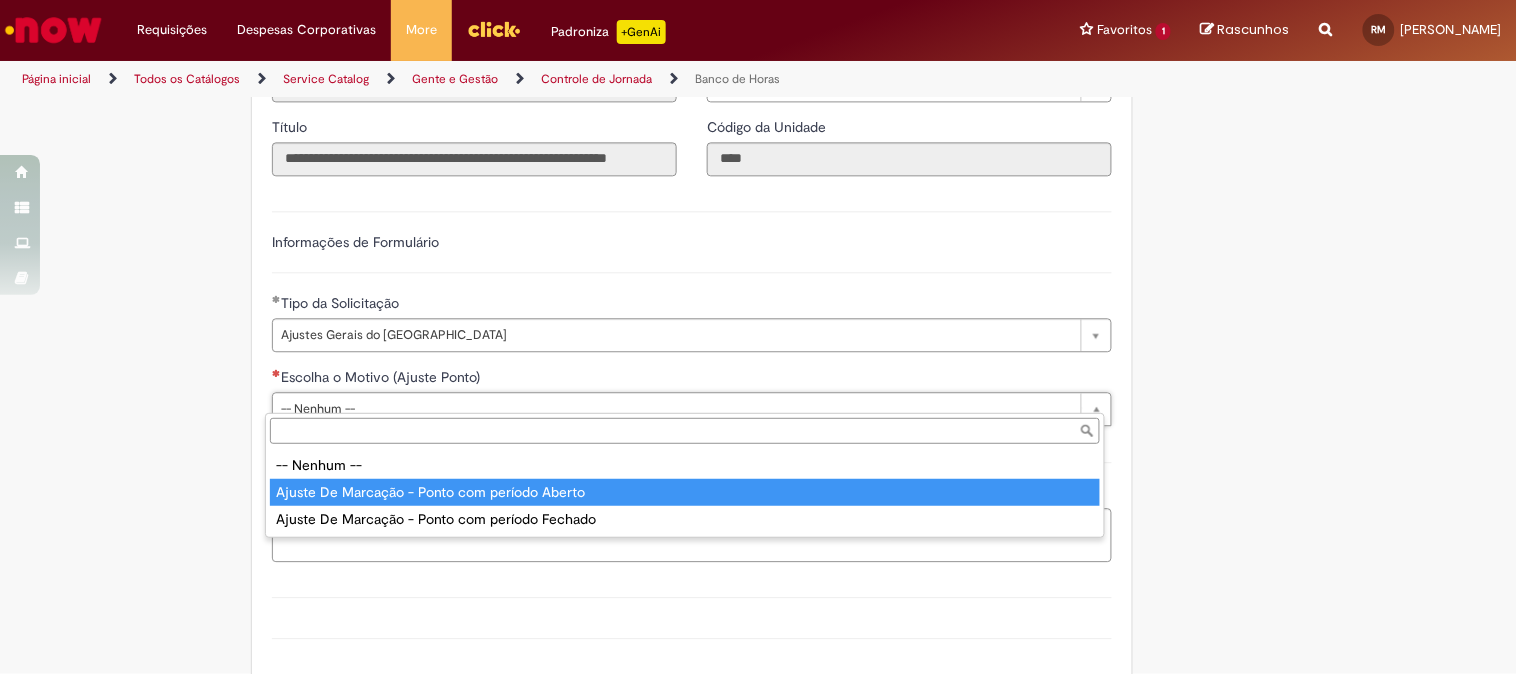 type on "**********" 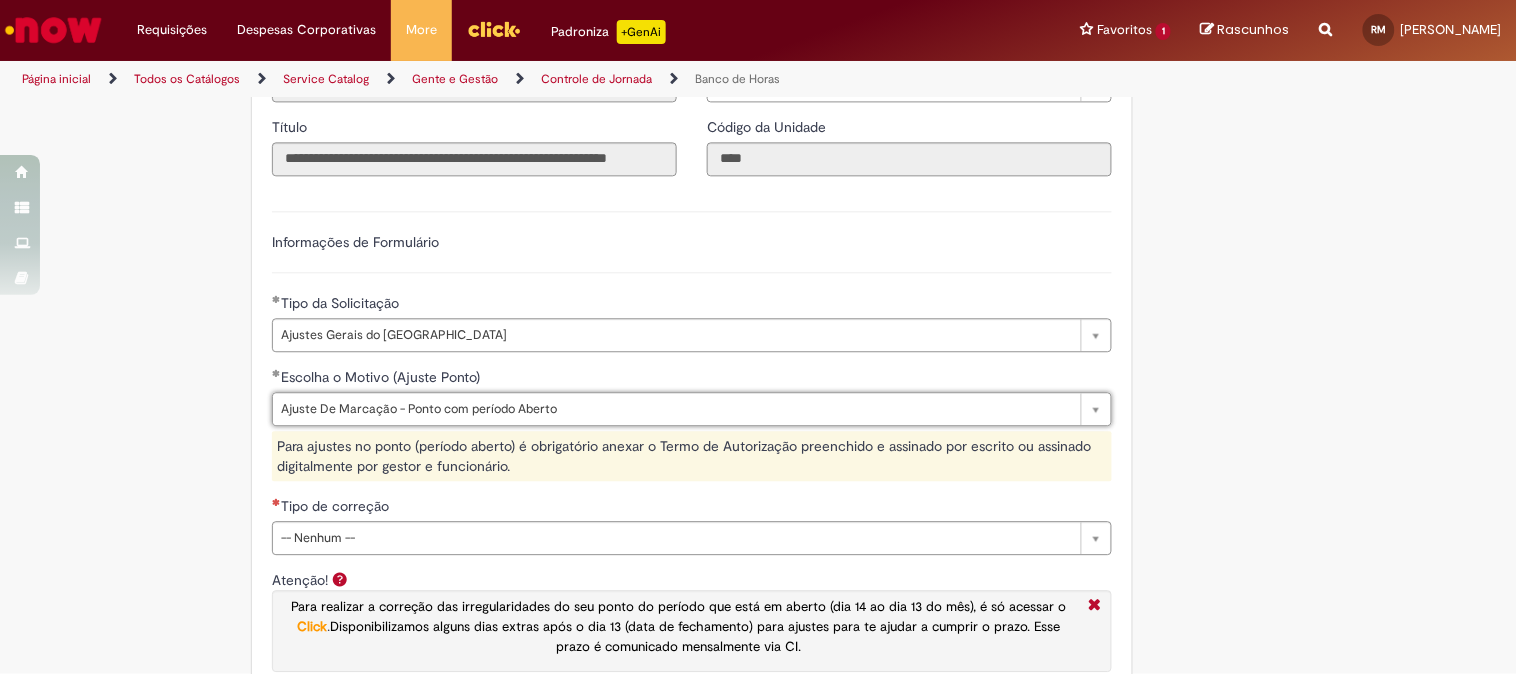 scroll, scrollTop: 1295, scrollLeft: 0, axis: vertical 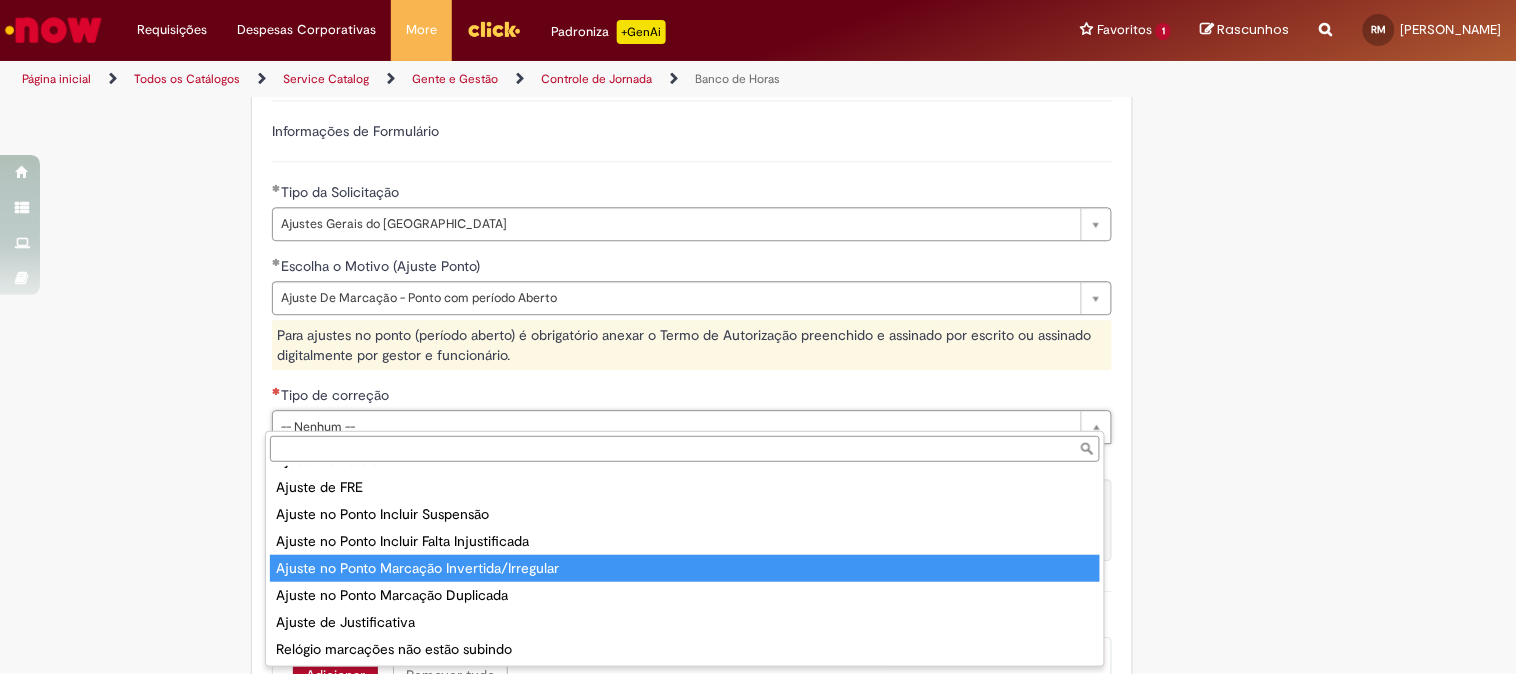 type on "**********" 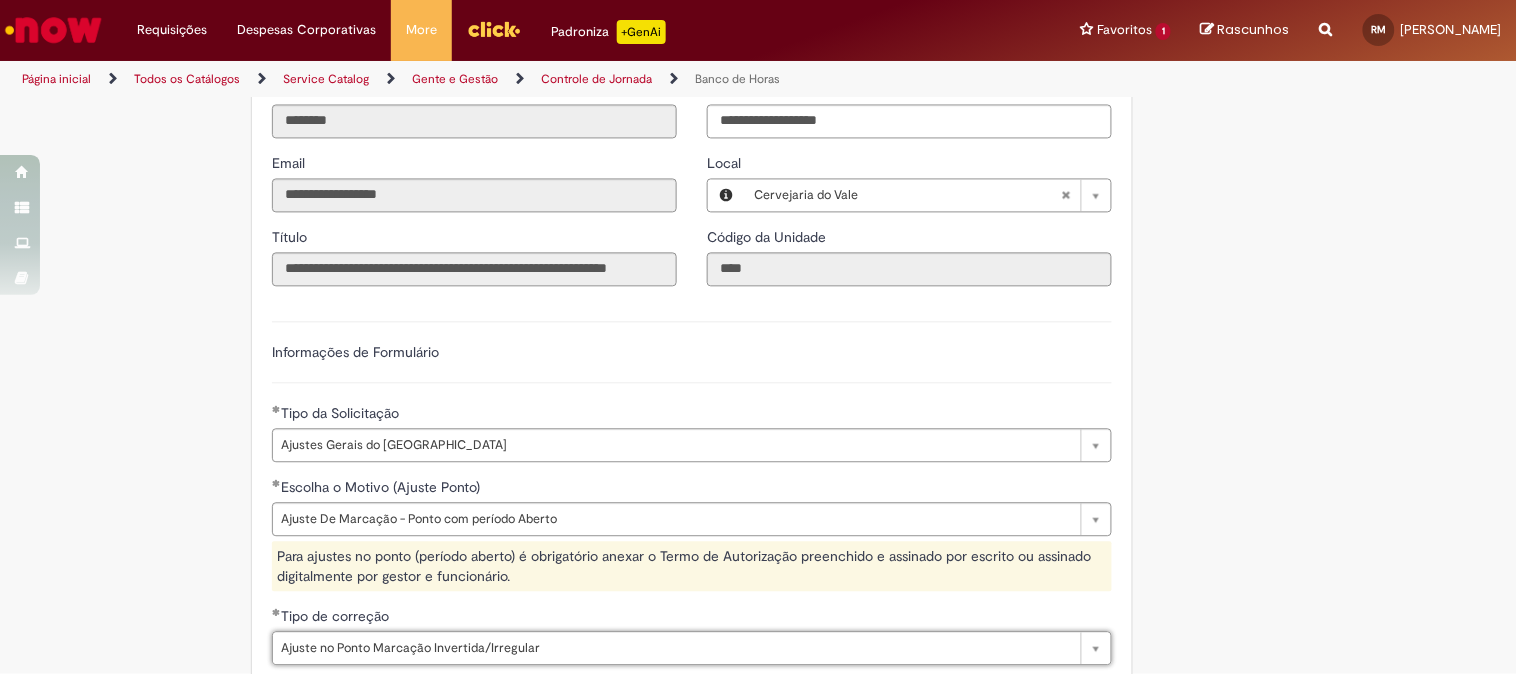 scroll, scrollTop: 851, scrollLeft: 0, axis: vertical 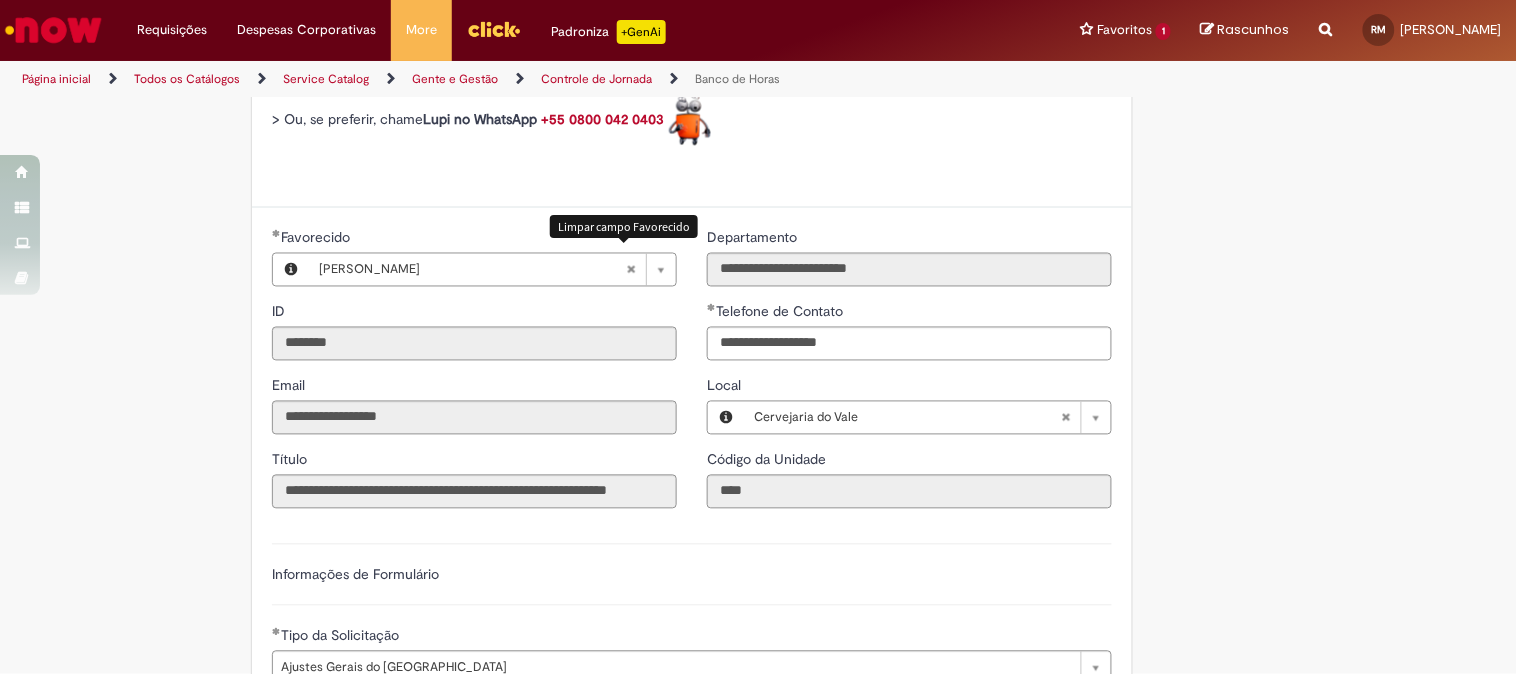 click at bounding box center (631, 270) 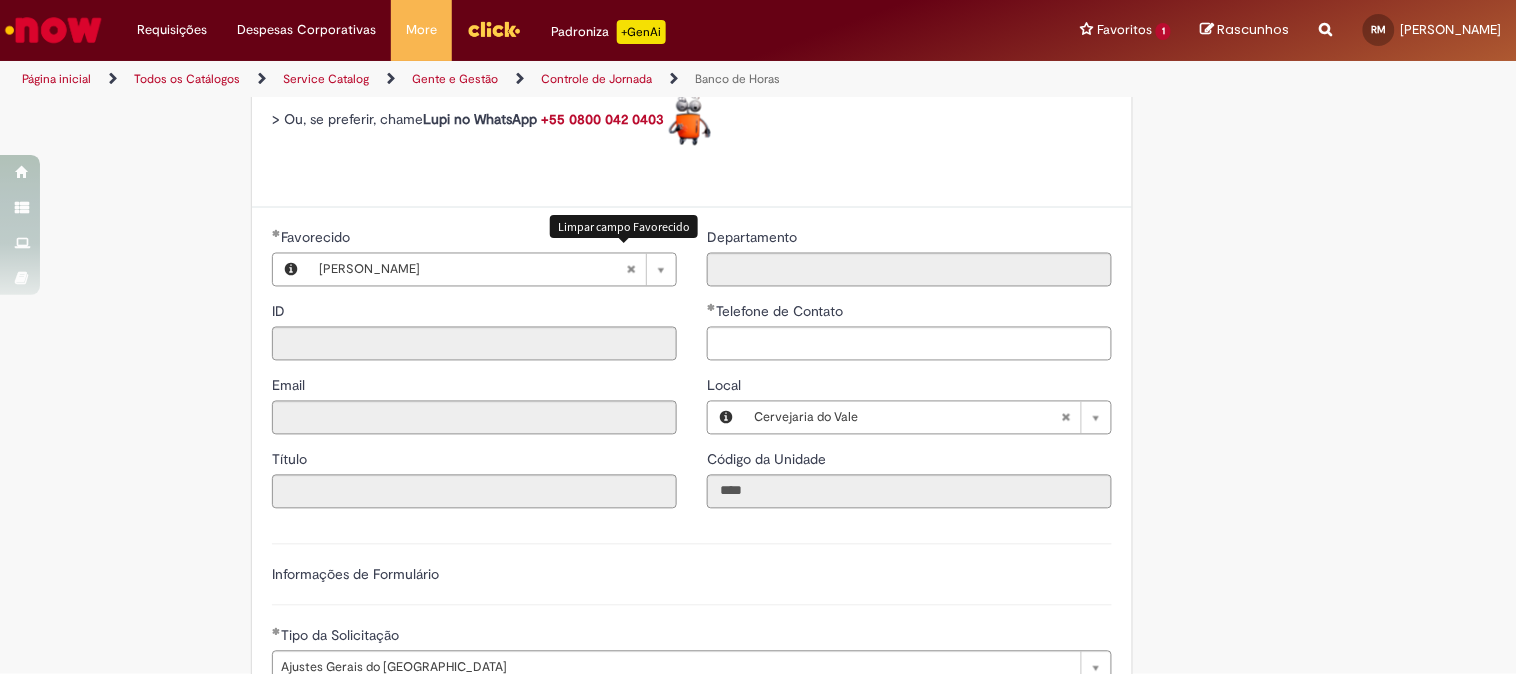 type 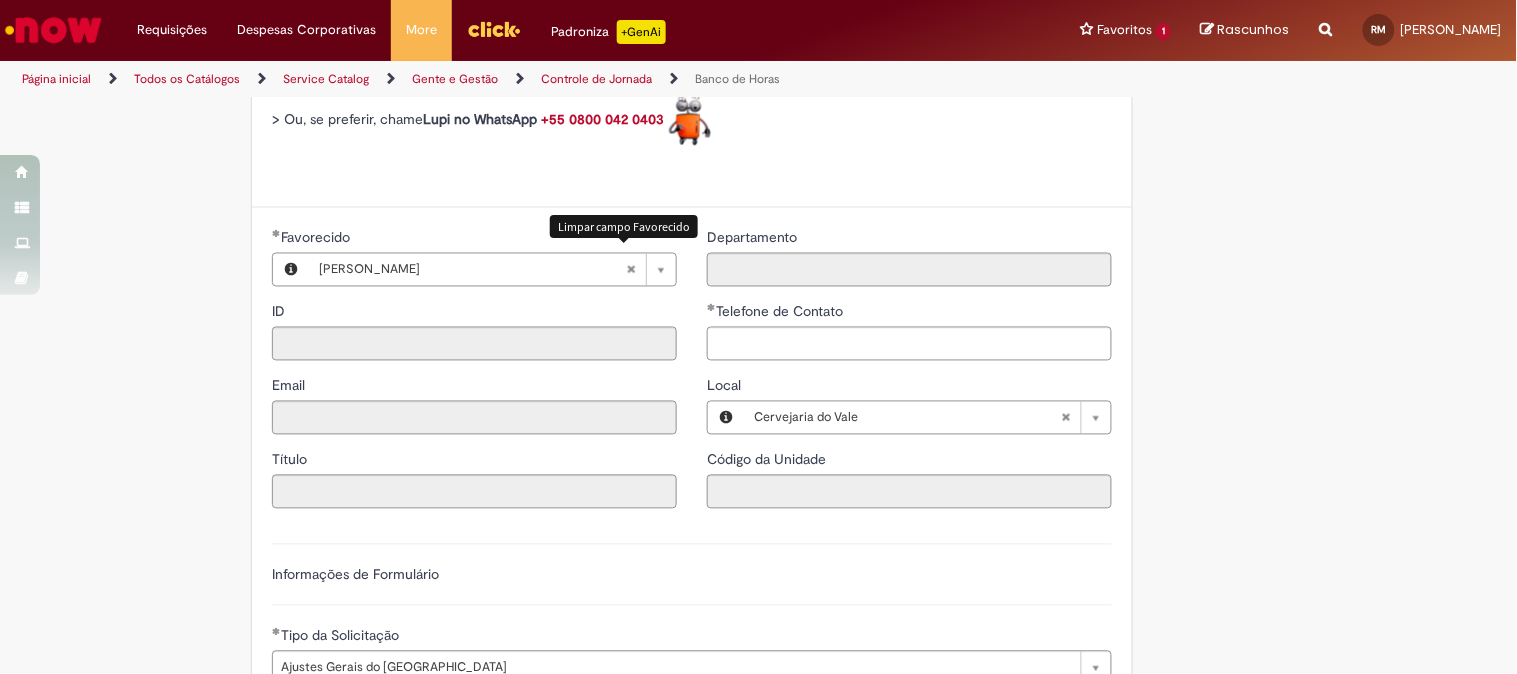 scroll, scrollTop: 0, scrollLeft: 0, axis: both 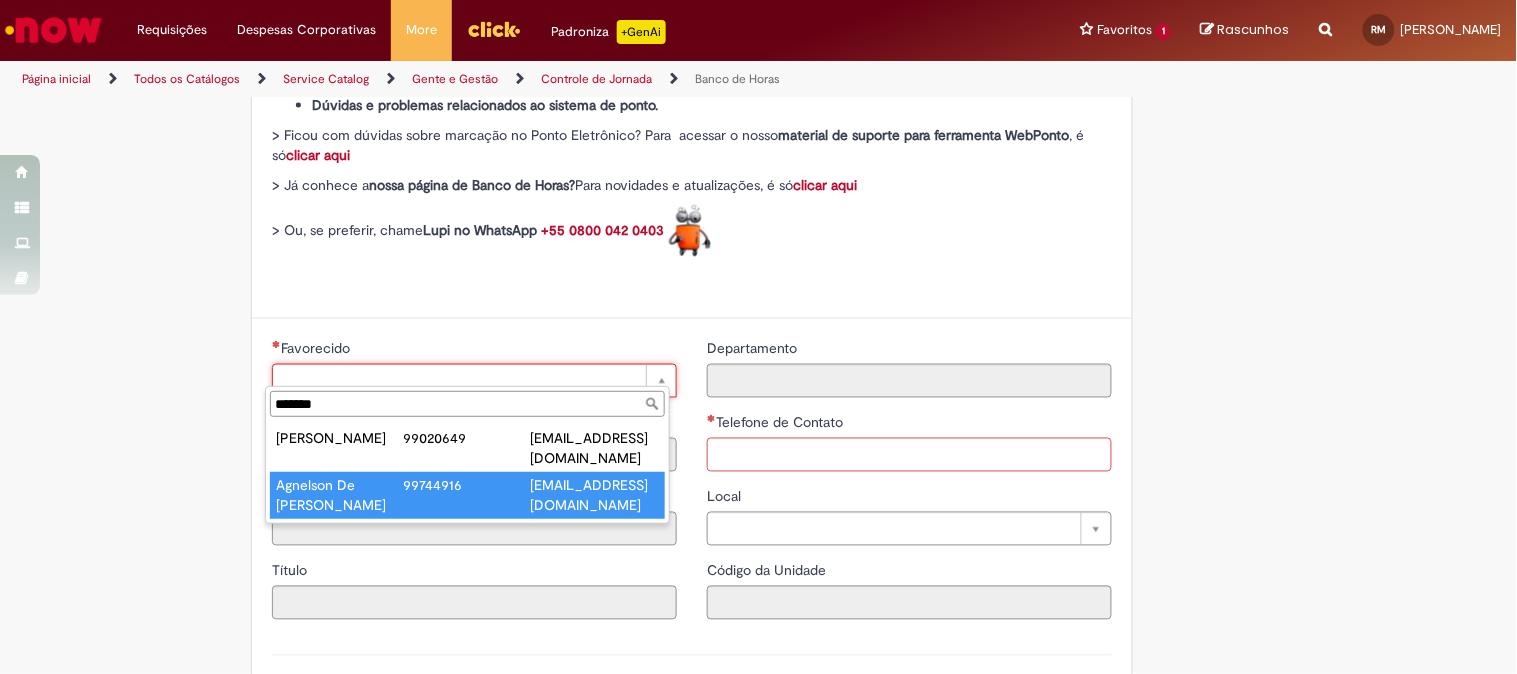 type on "*******" 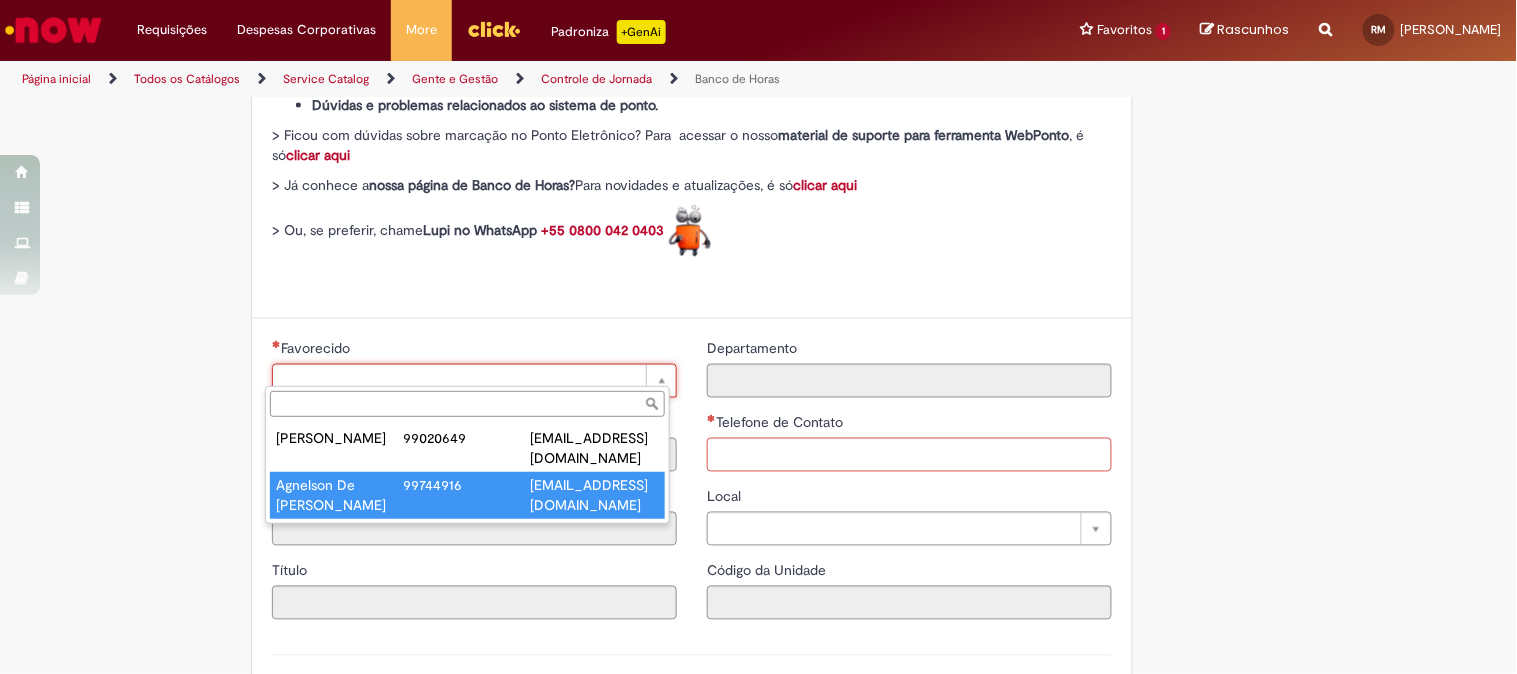 type on "********" 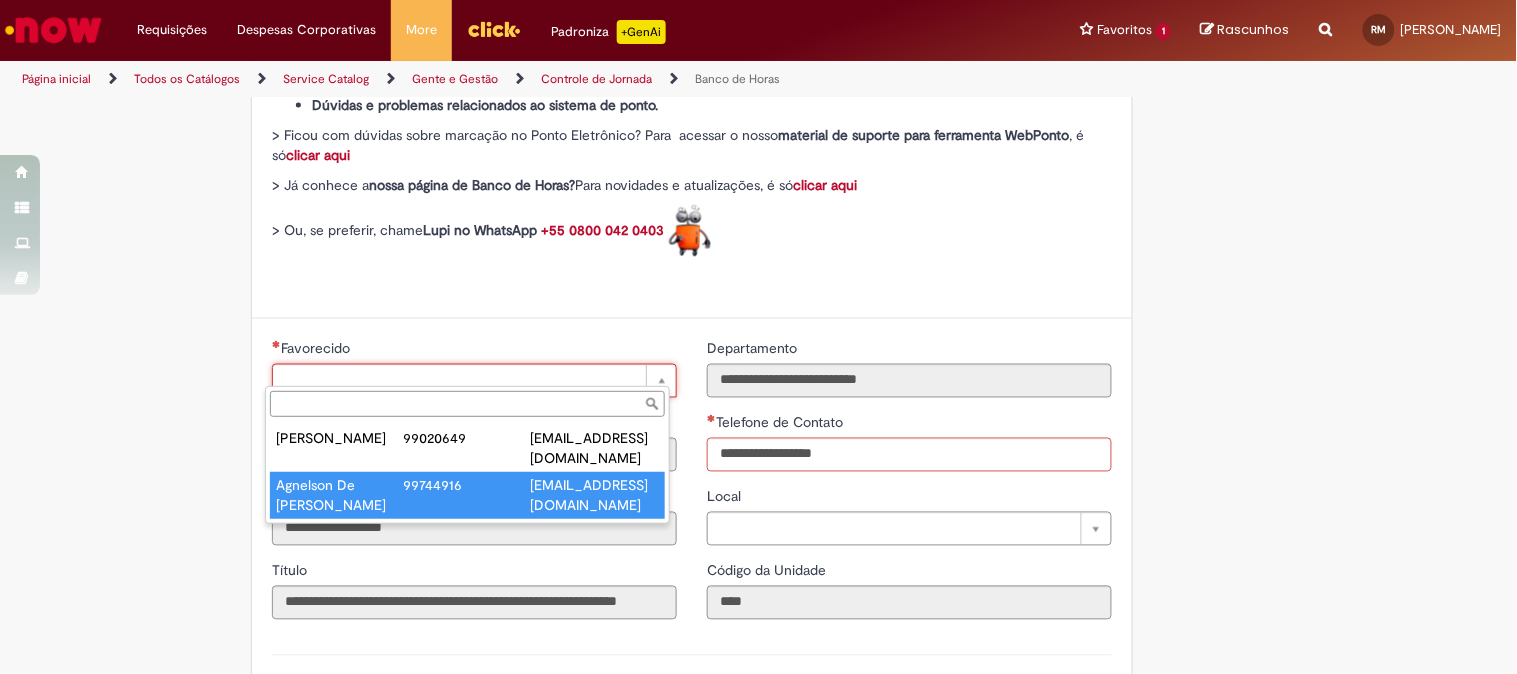 type on "**********" 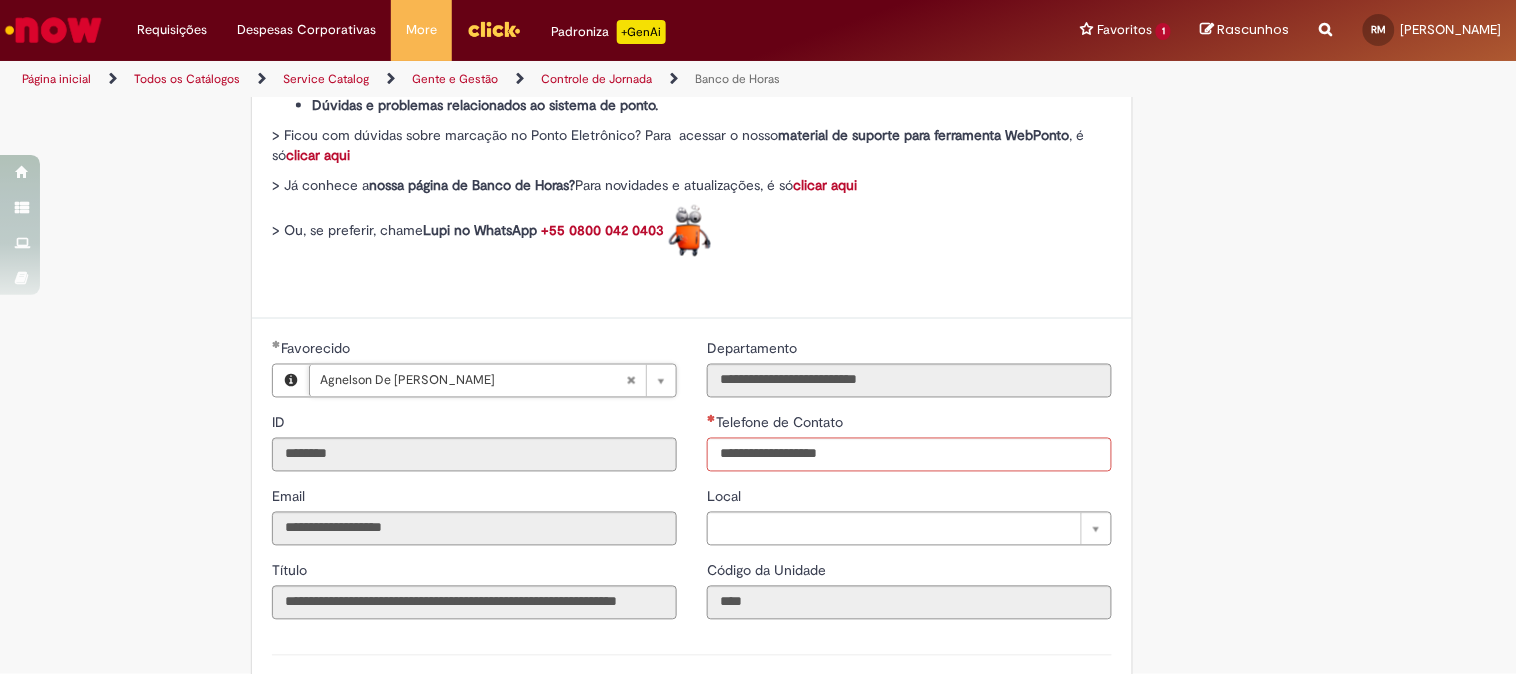 type on "**********" 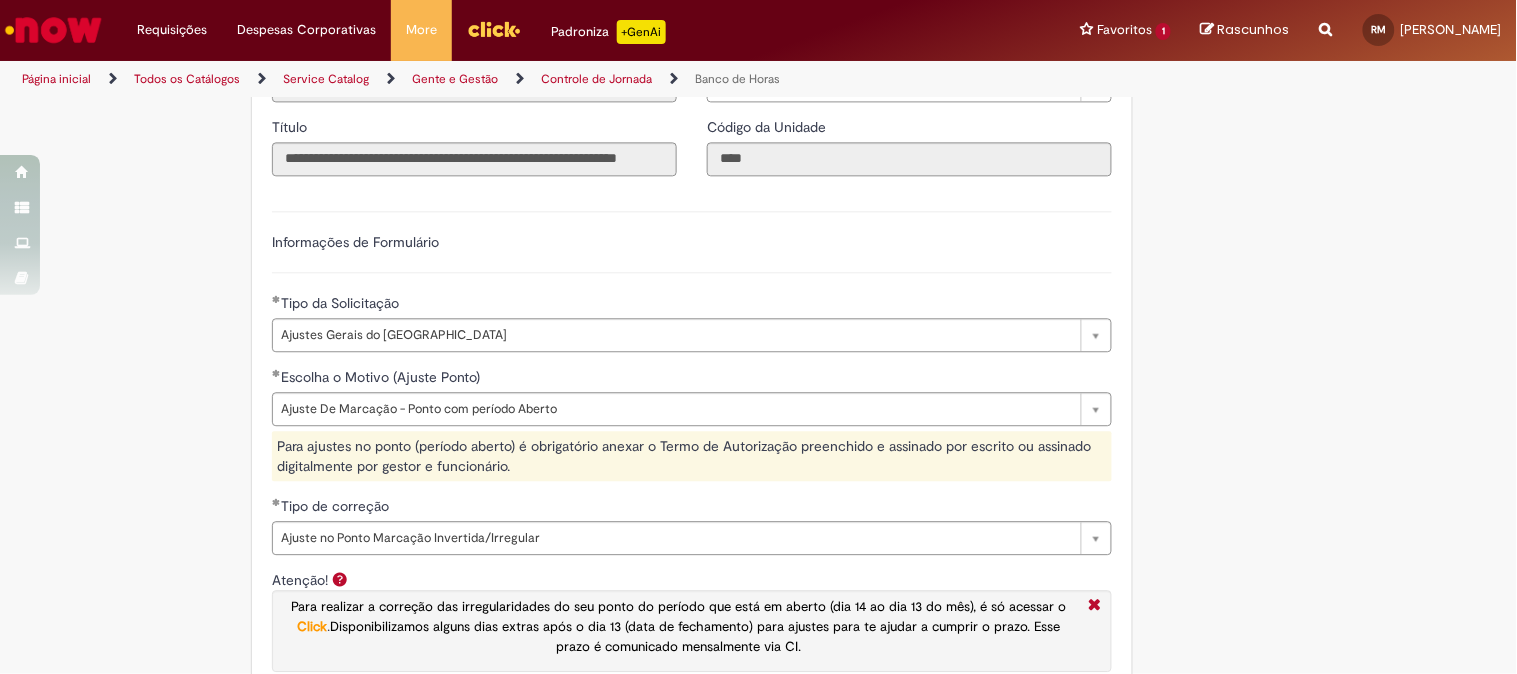 scroll, scrollTop: 1406, scrollLeft: 0, axis: vertical 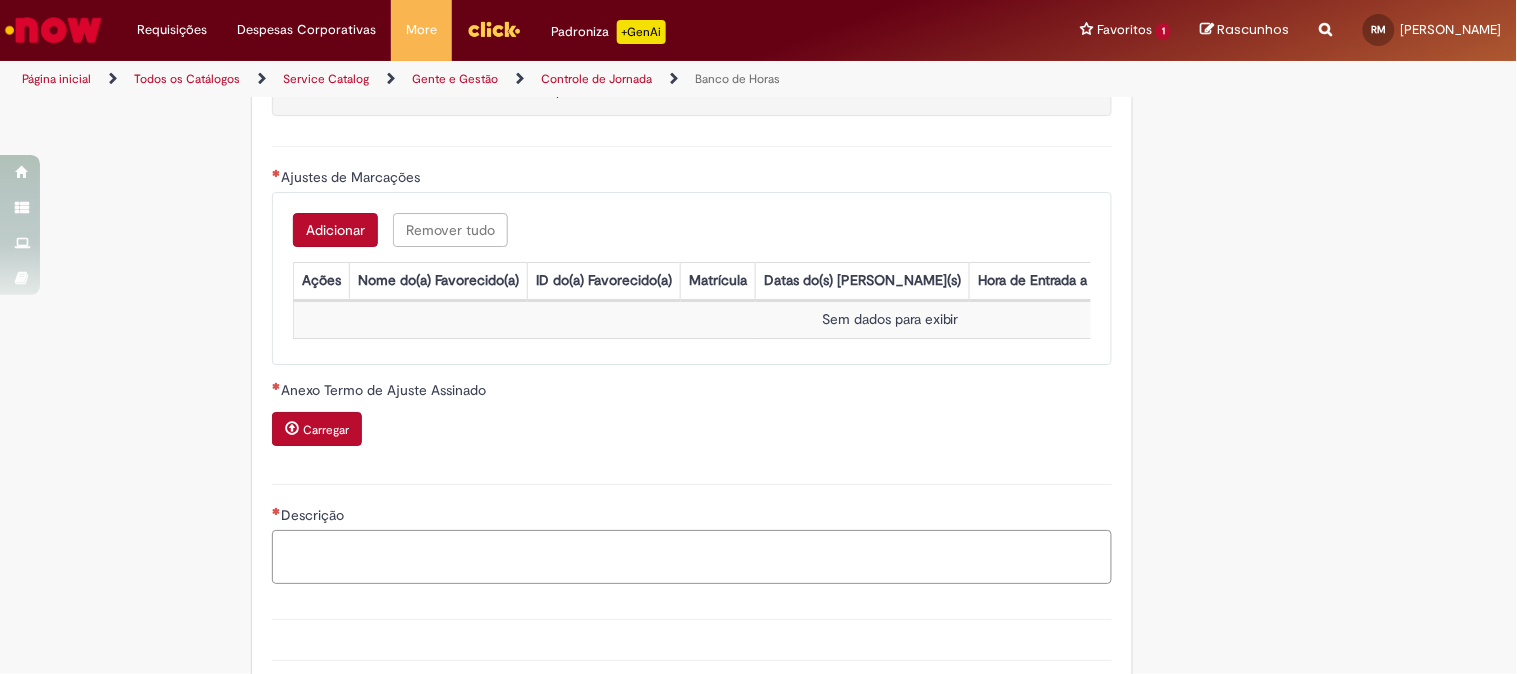 click on "Descrição" at bounding box center (692, 557) 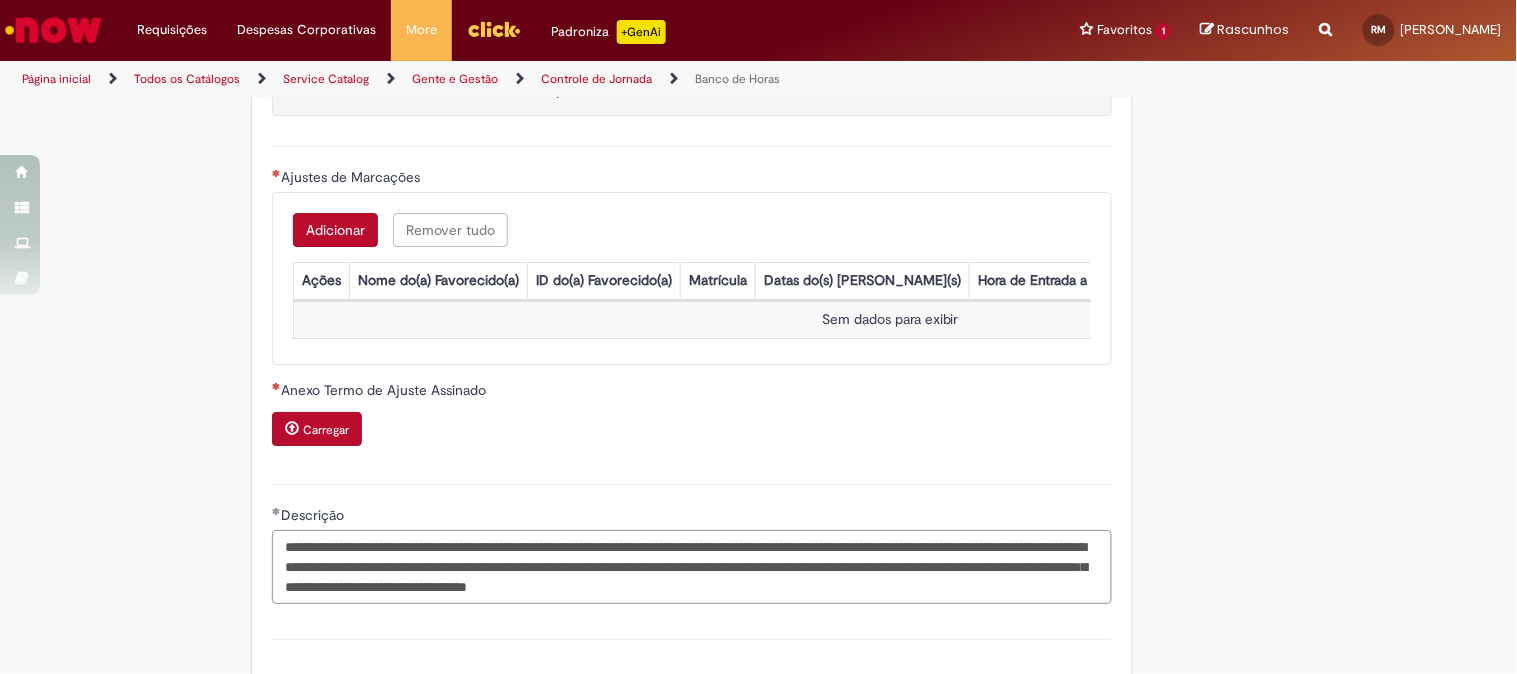 type on "**********" 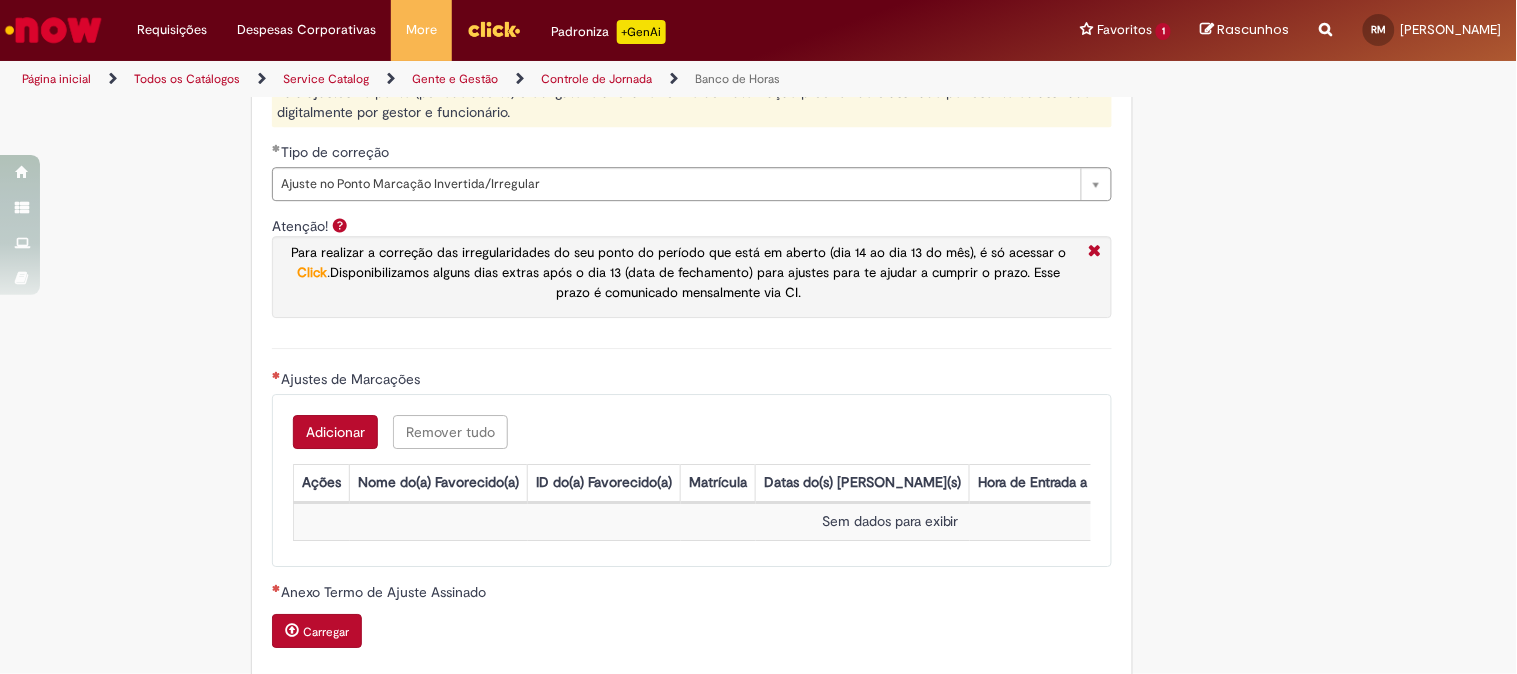 scroll, scrollTop: 1543, scrollLeft: 0, axis: vertical 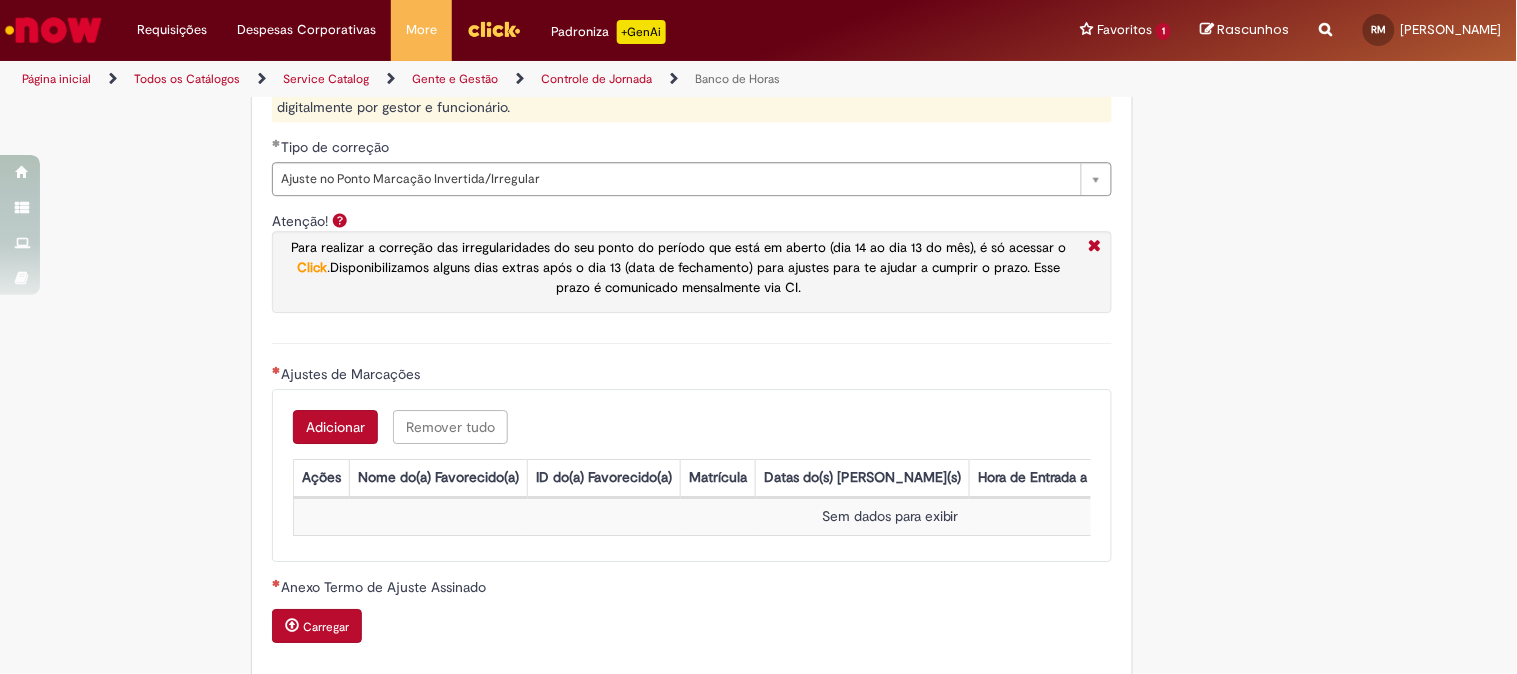 click on "Adicionar" at bounding box center (335, 427) 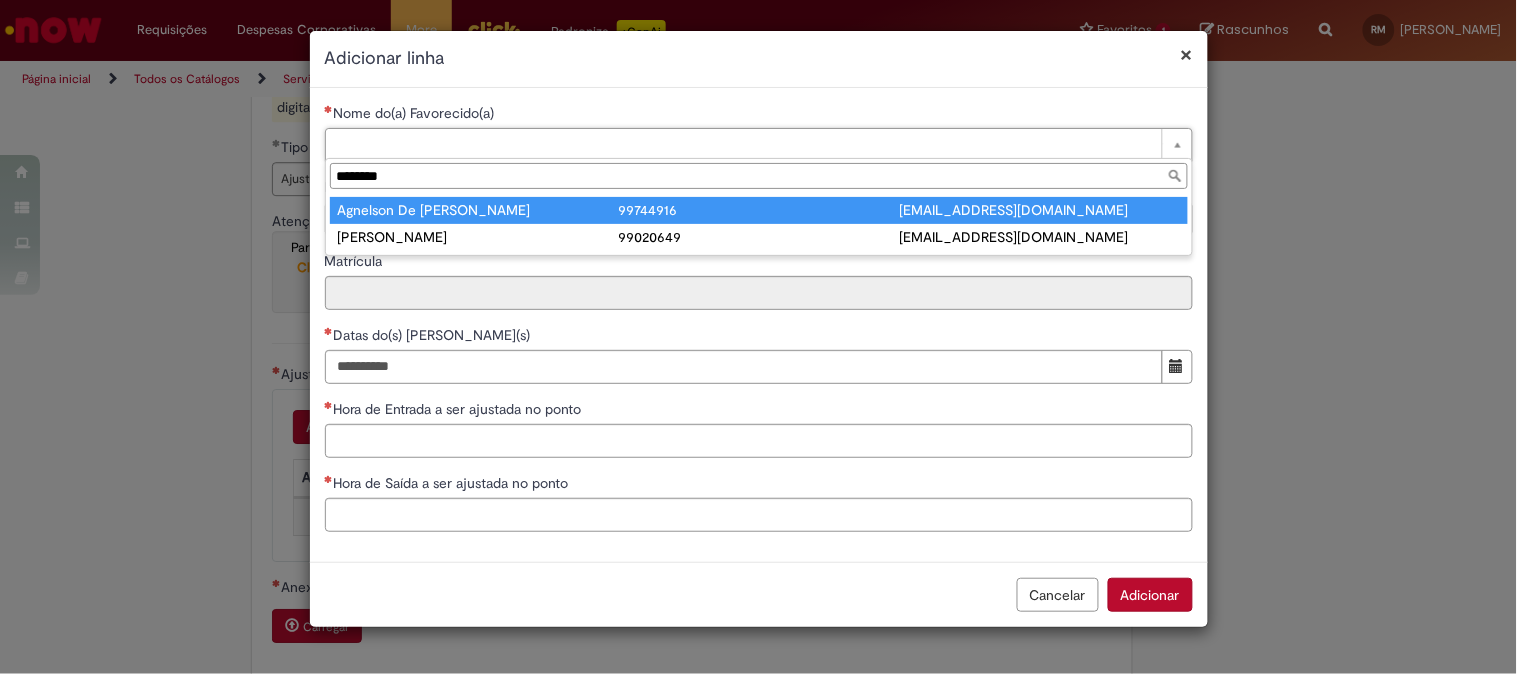 type on "********" 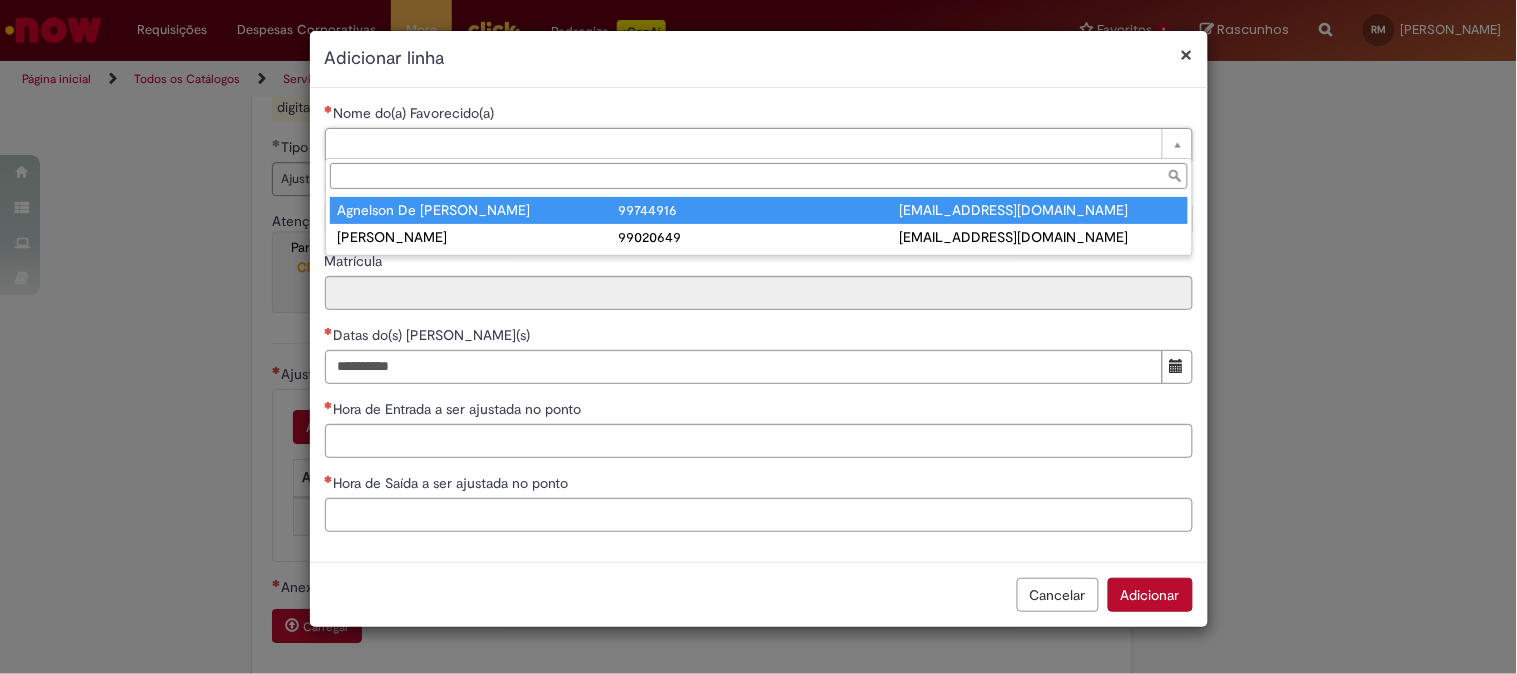 type on "********" 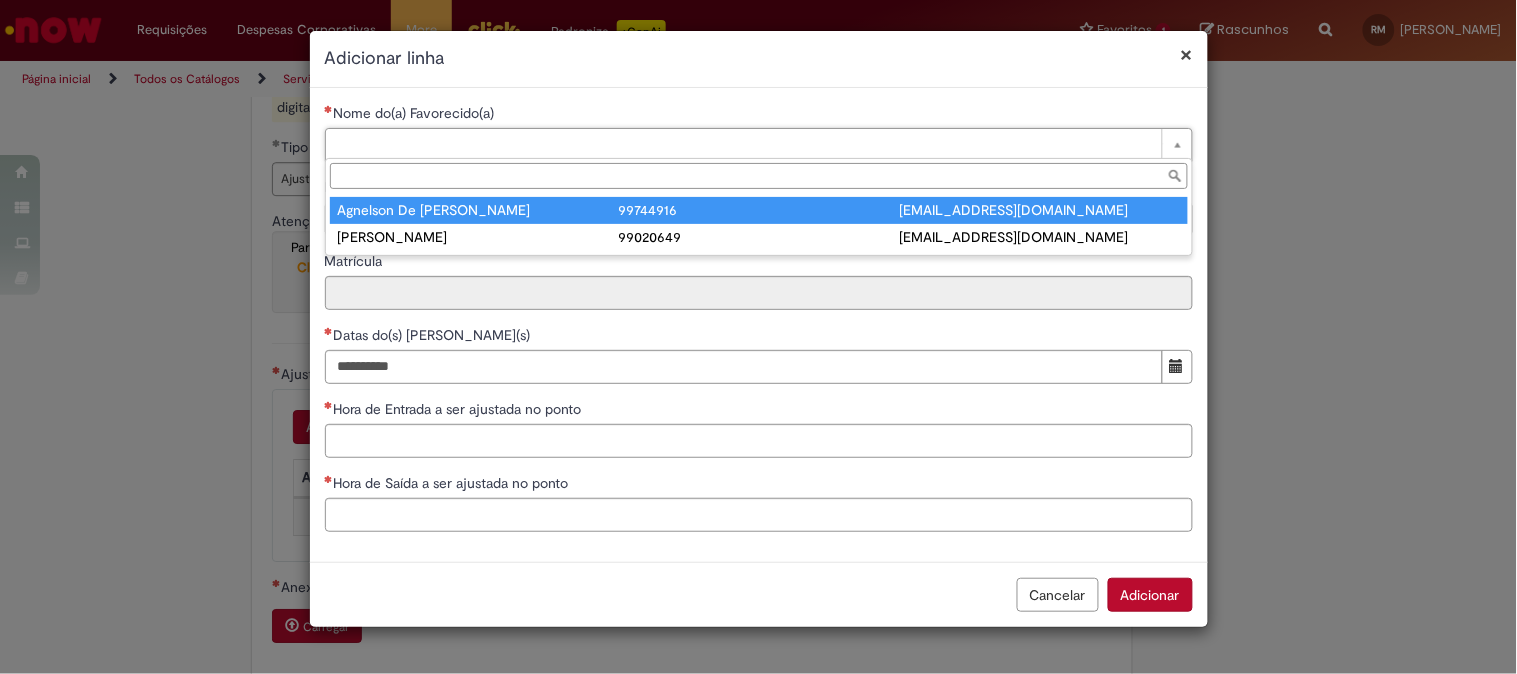 type on "********" 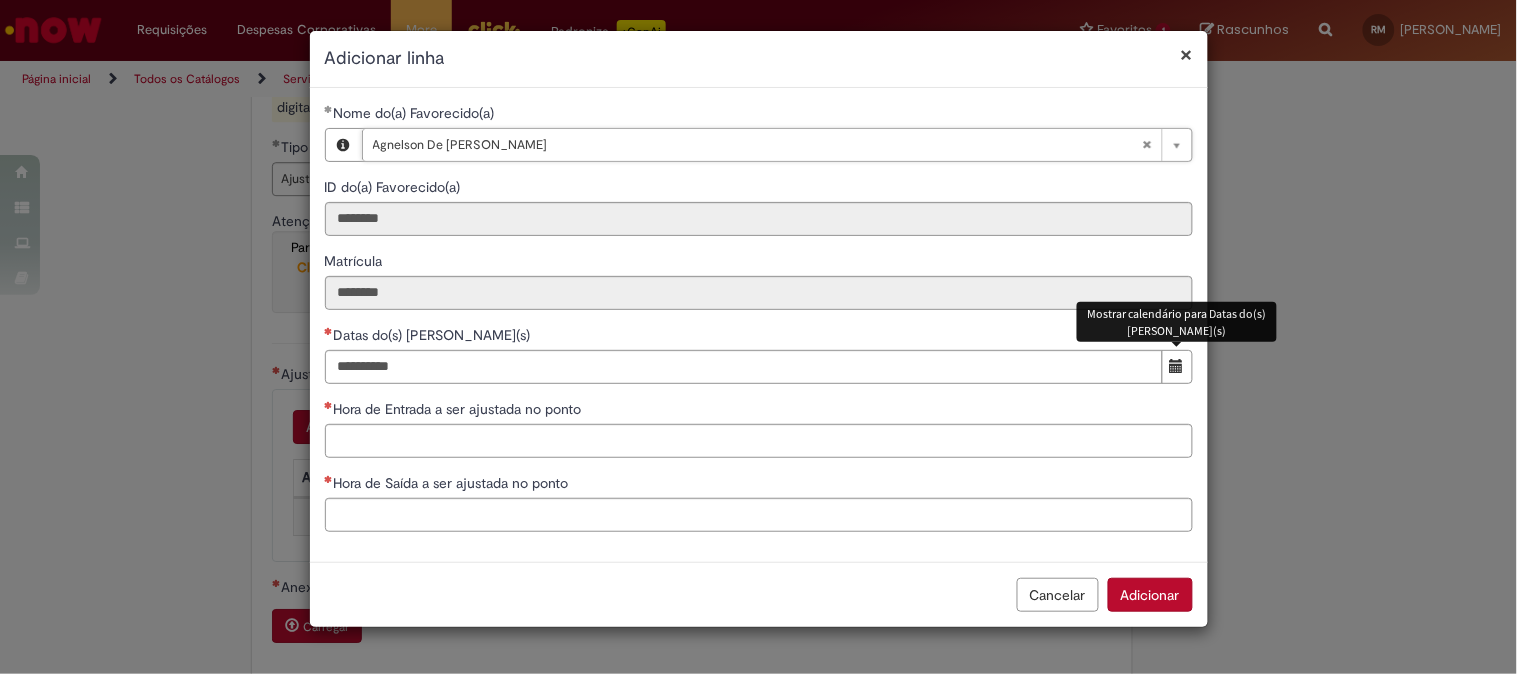 click at bounding box center (1177, 367) 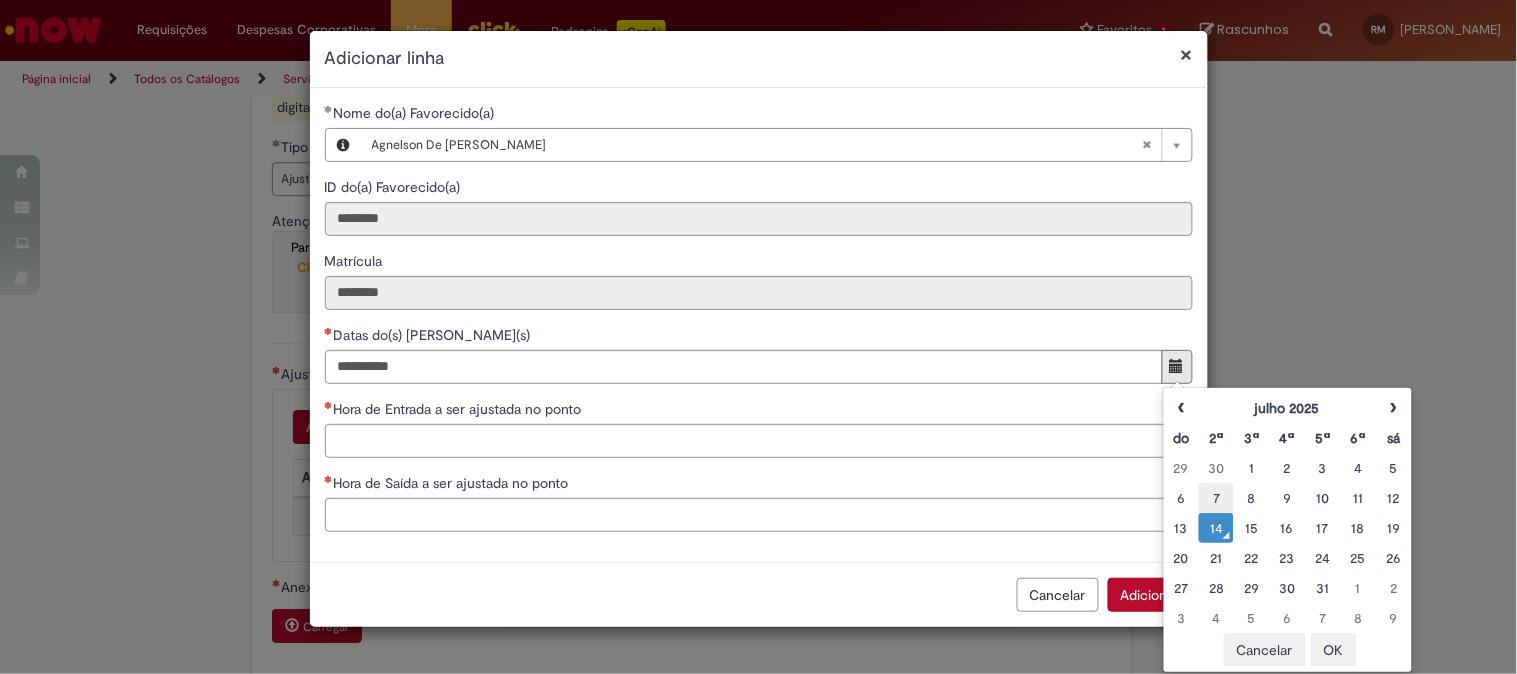 click on "7" at bounding box center (1216, 498) 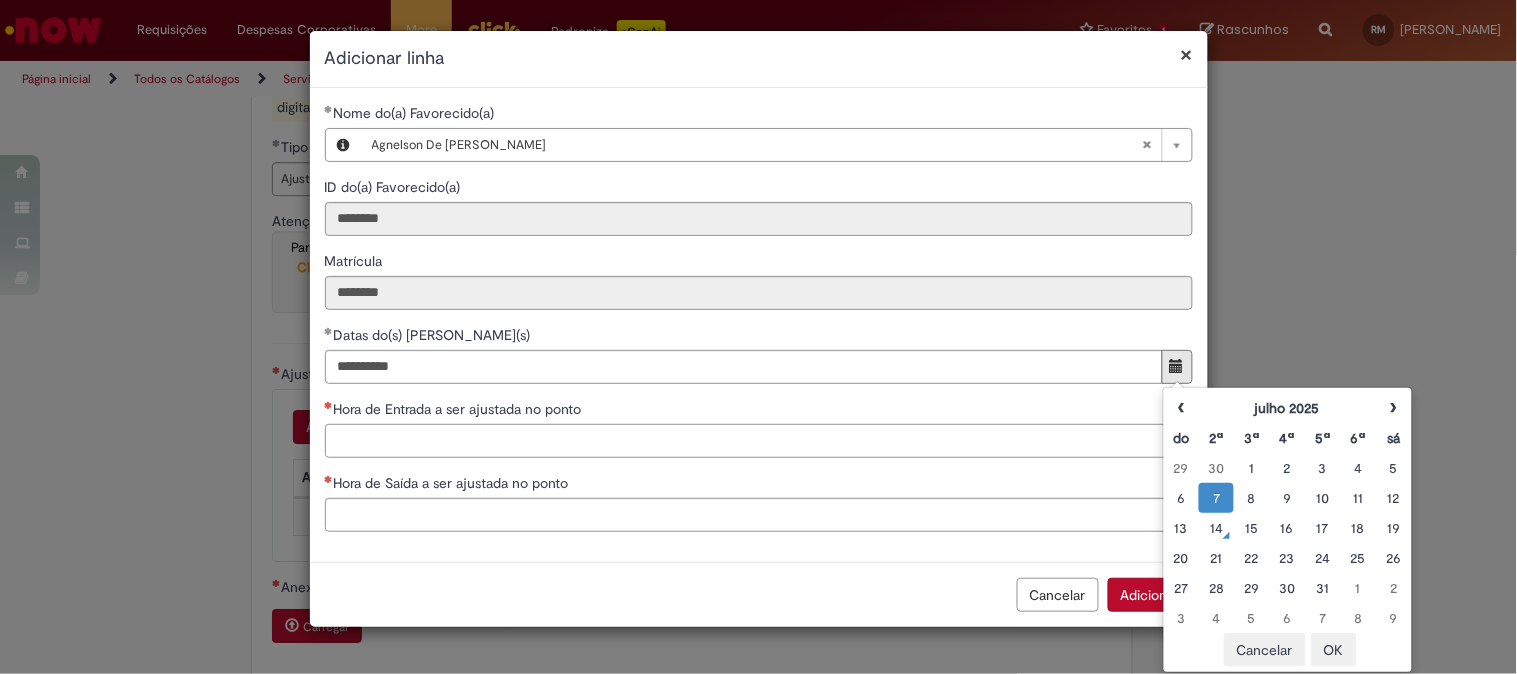 click on "Hora de Entrada a ser ajustada no ponto" at bounding box center [759, 441] 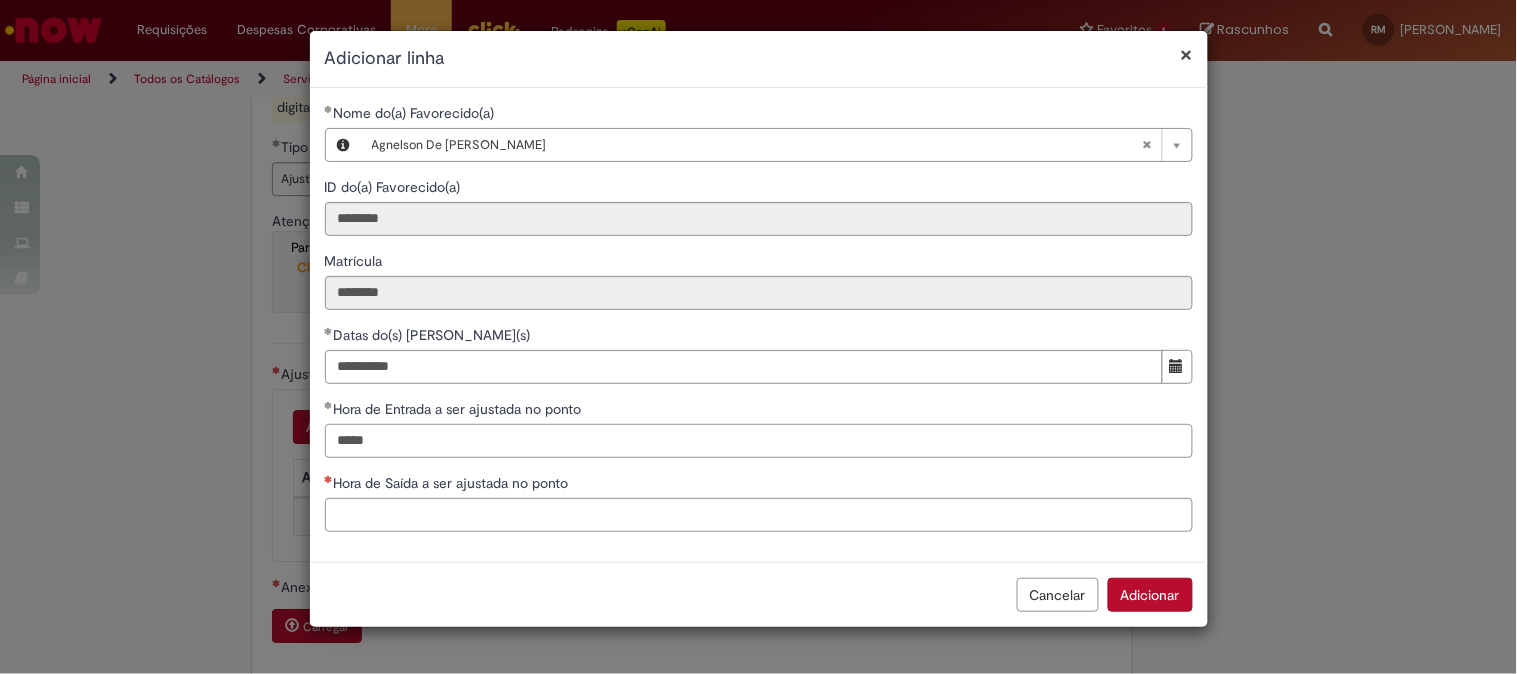 type on "*****" 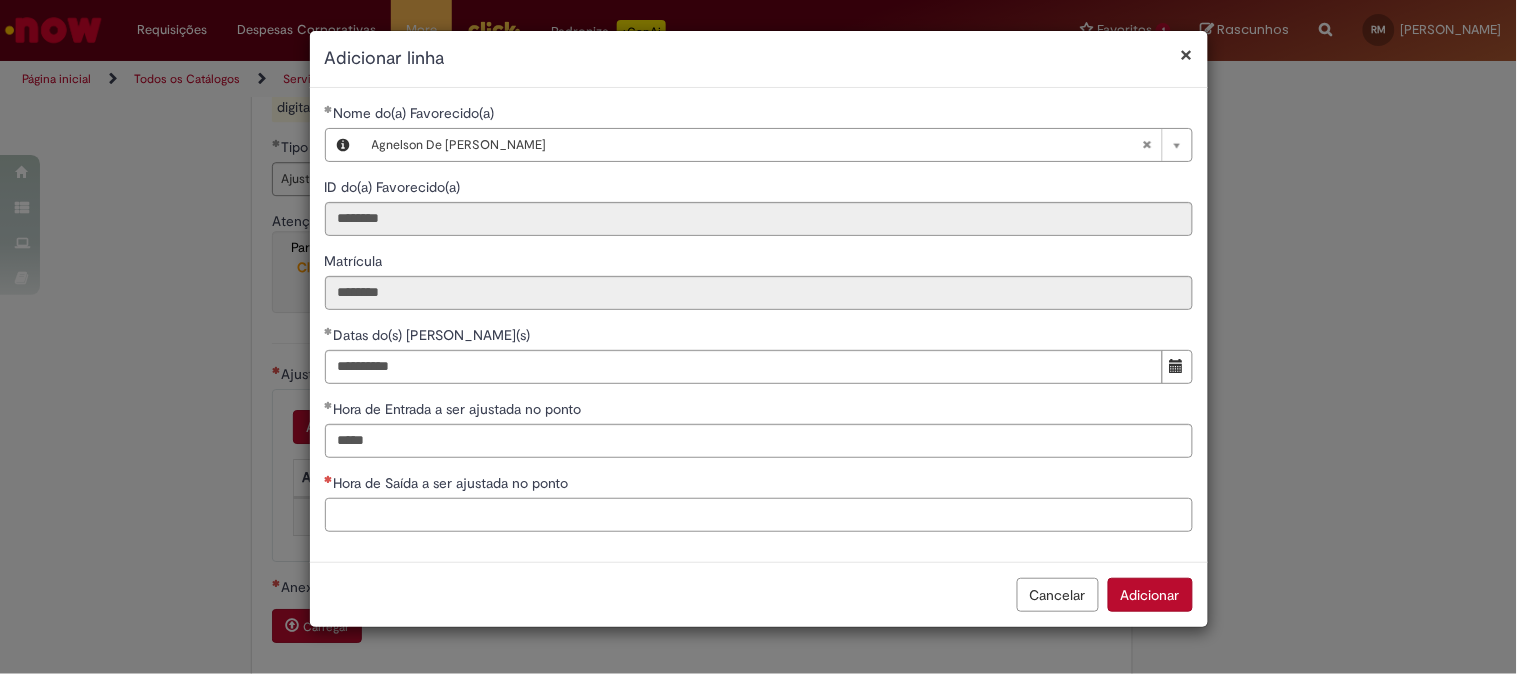 click on "Hora de Saída a ser ajustada no ponto" at bounding box center (759, 515) 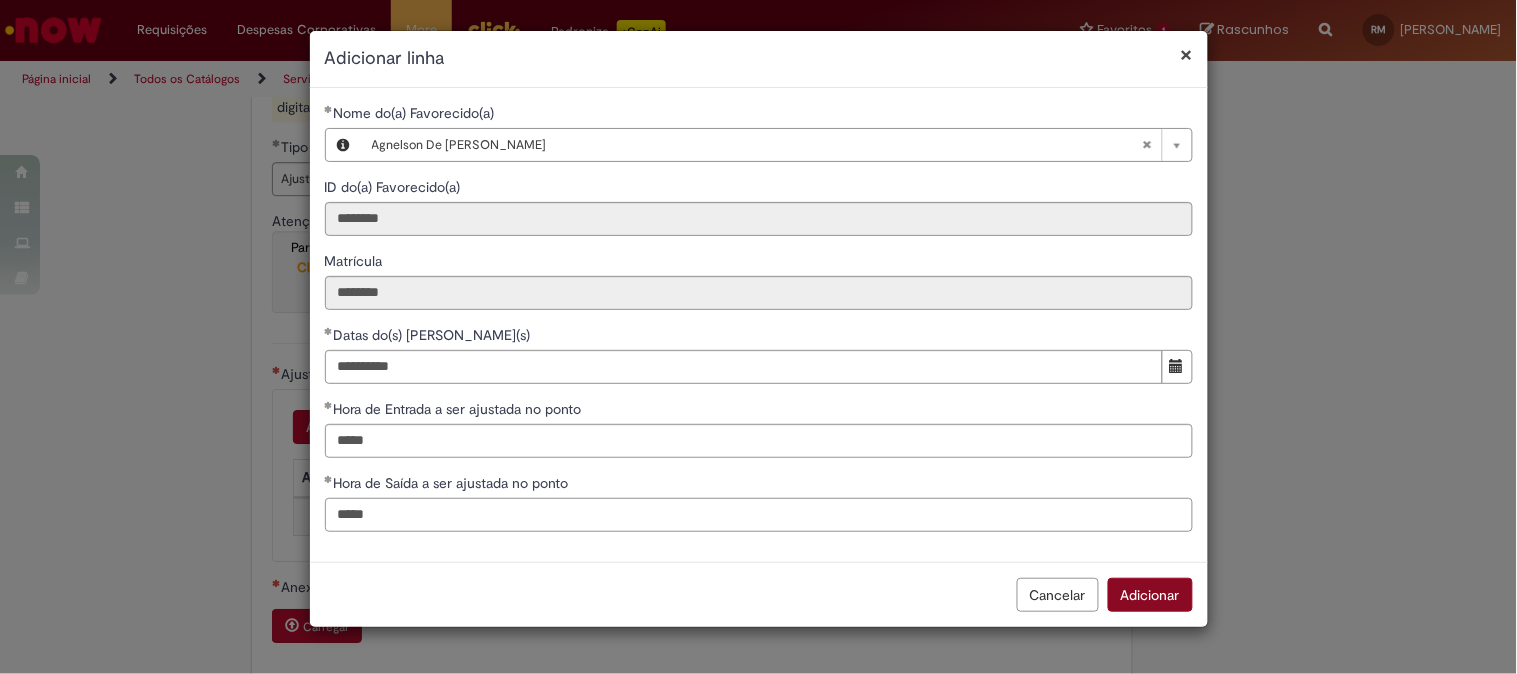 type on "*****" 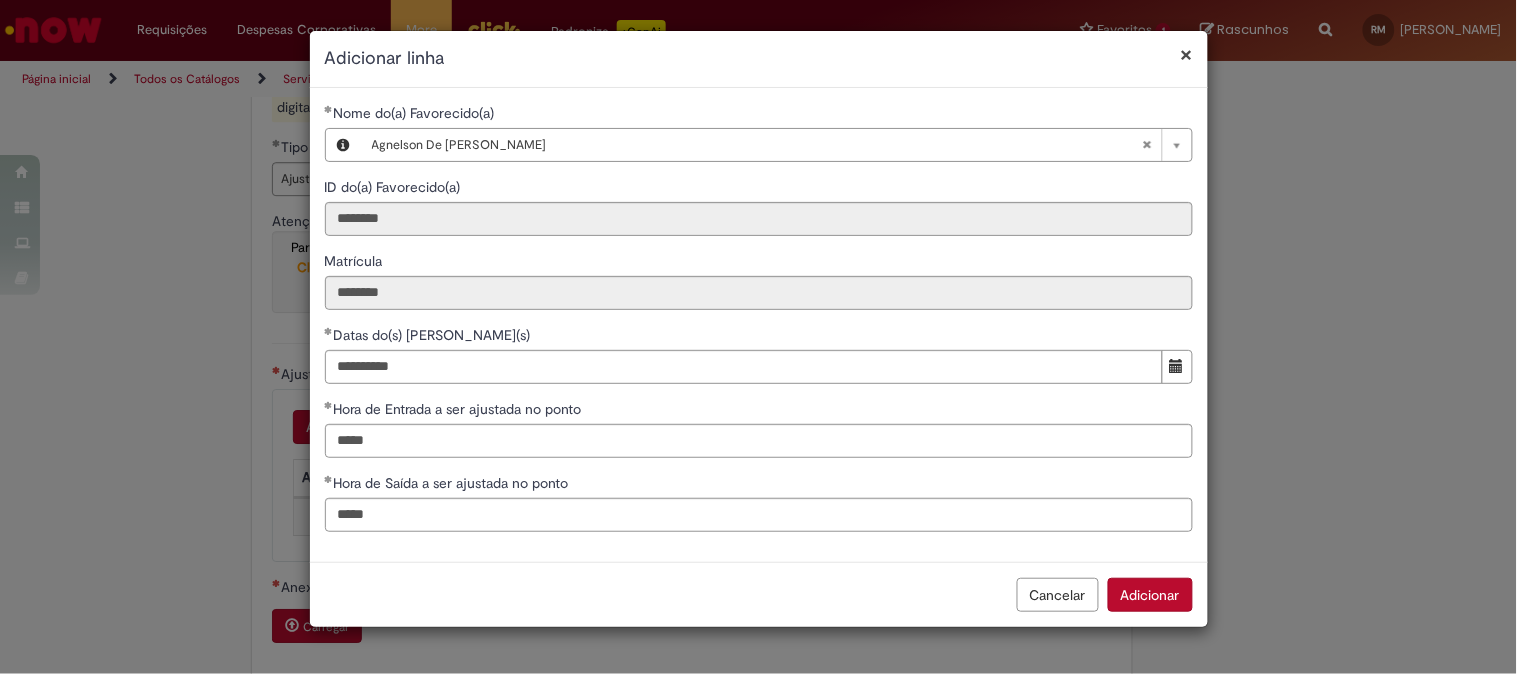 click on "Adicionar" at bounding box center [1150, 595] 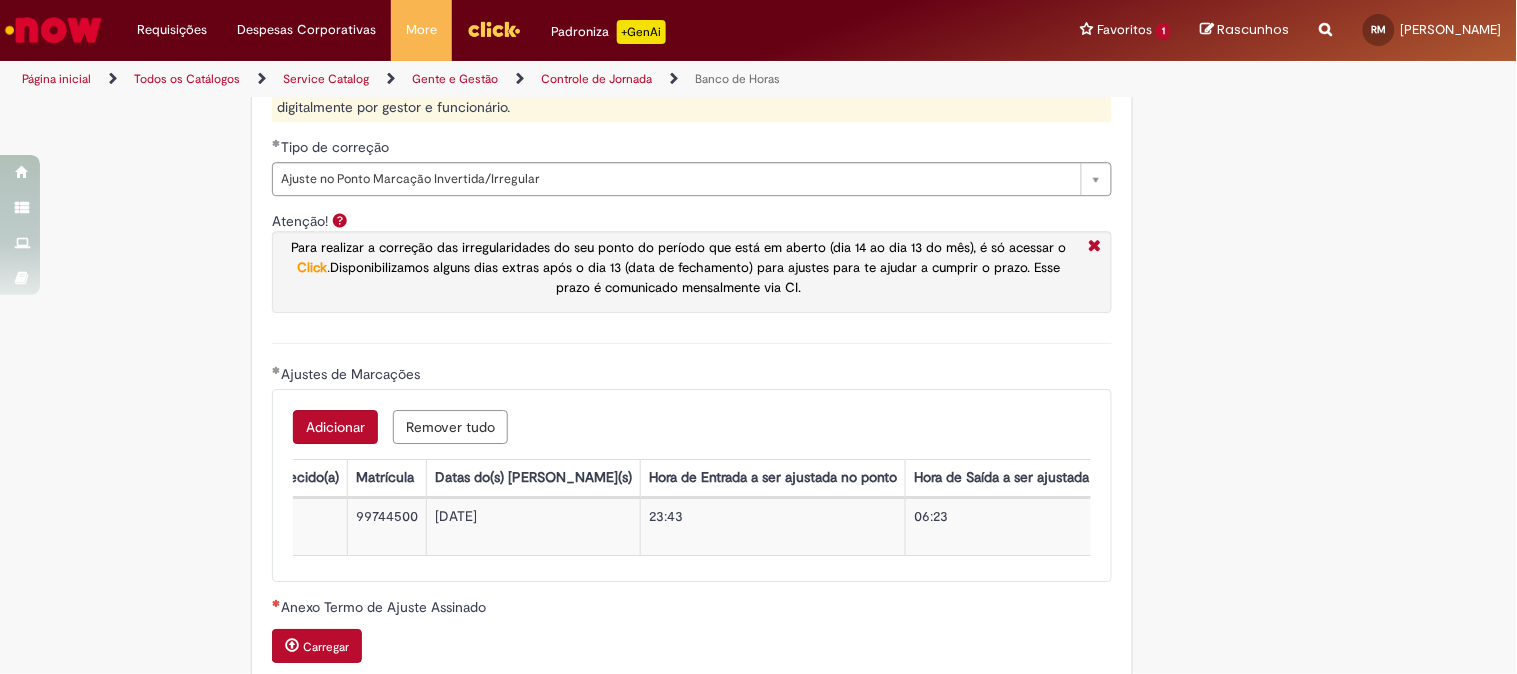 scroll, scrollTop: 0, scrollLeft: 0, axis: both 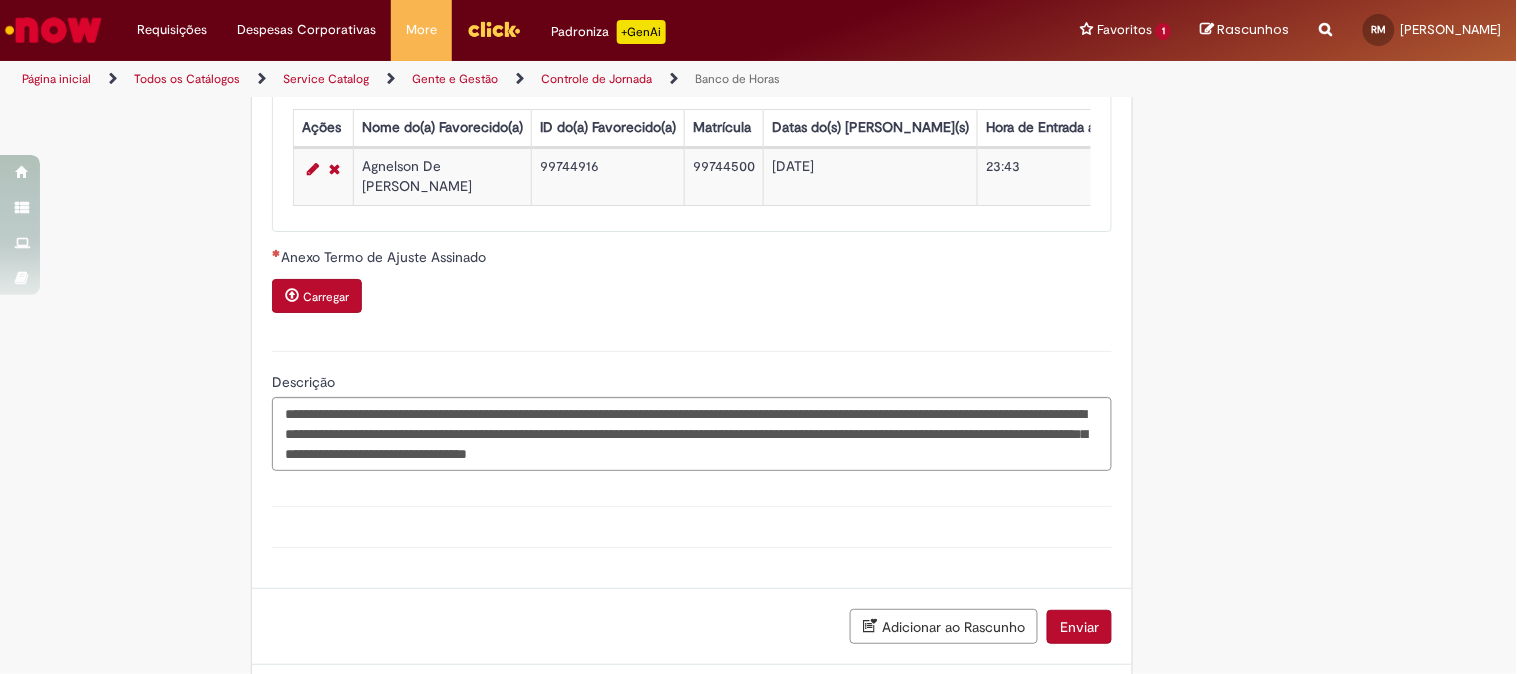 click on "Carregar" at bounding box center (326, 297) 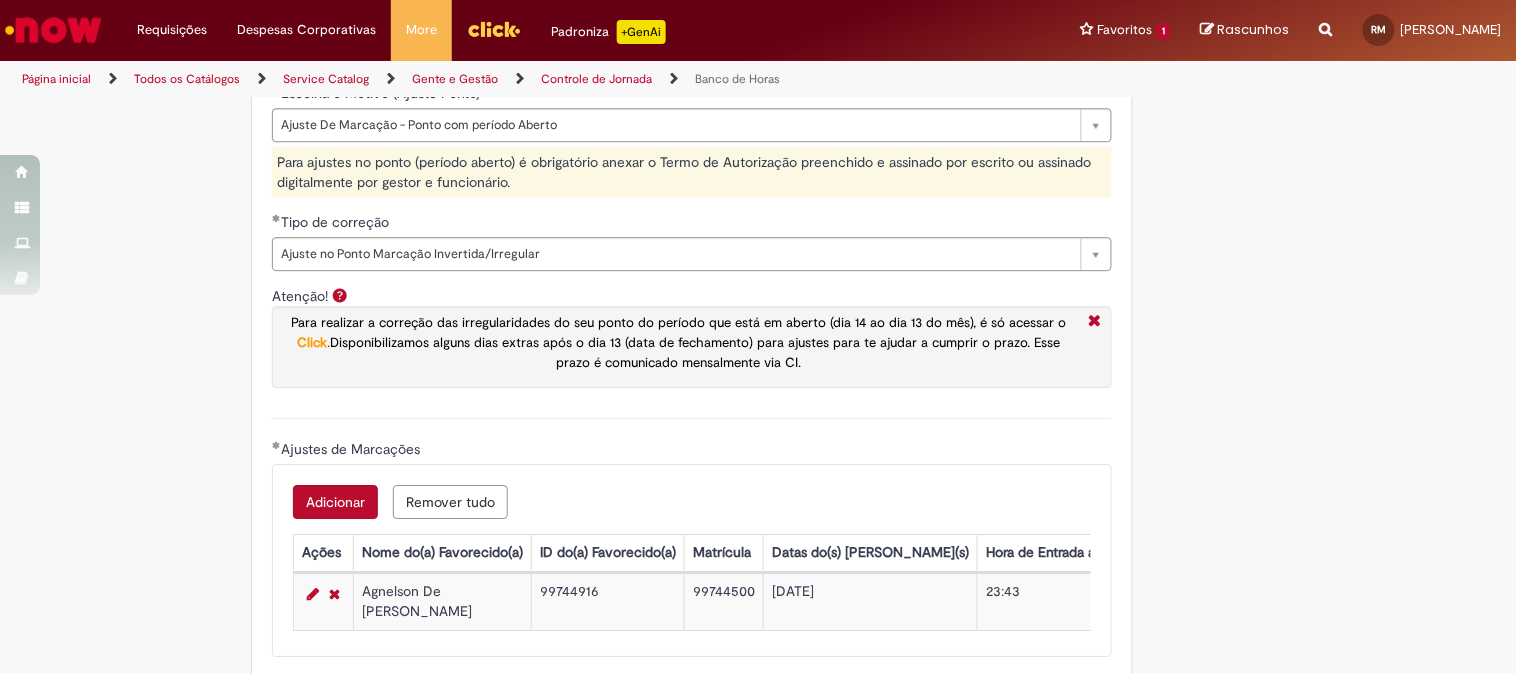scroll, scrollTop: 2024, scrollLeft: 0, axis: vertical 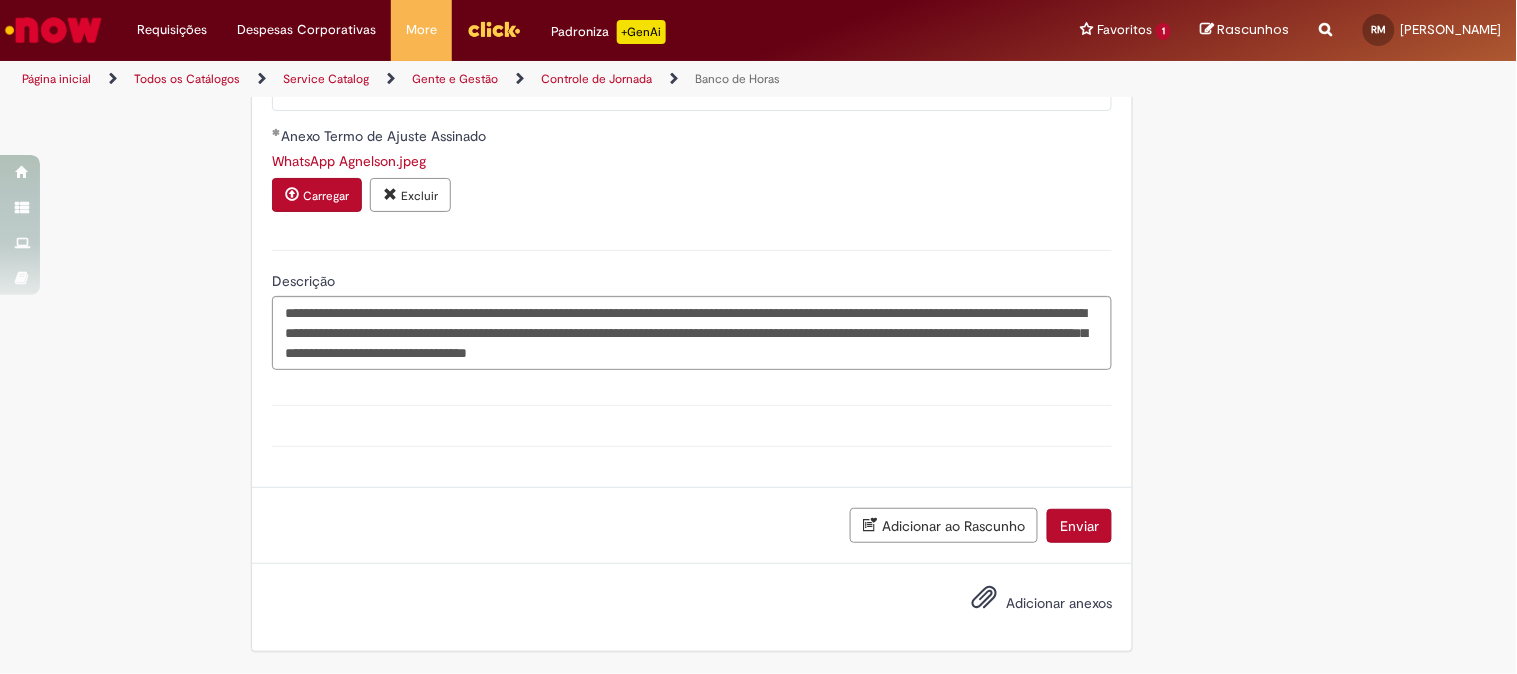 click on "Enviar" at bounding box center [1079, 526] 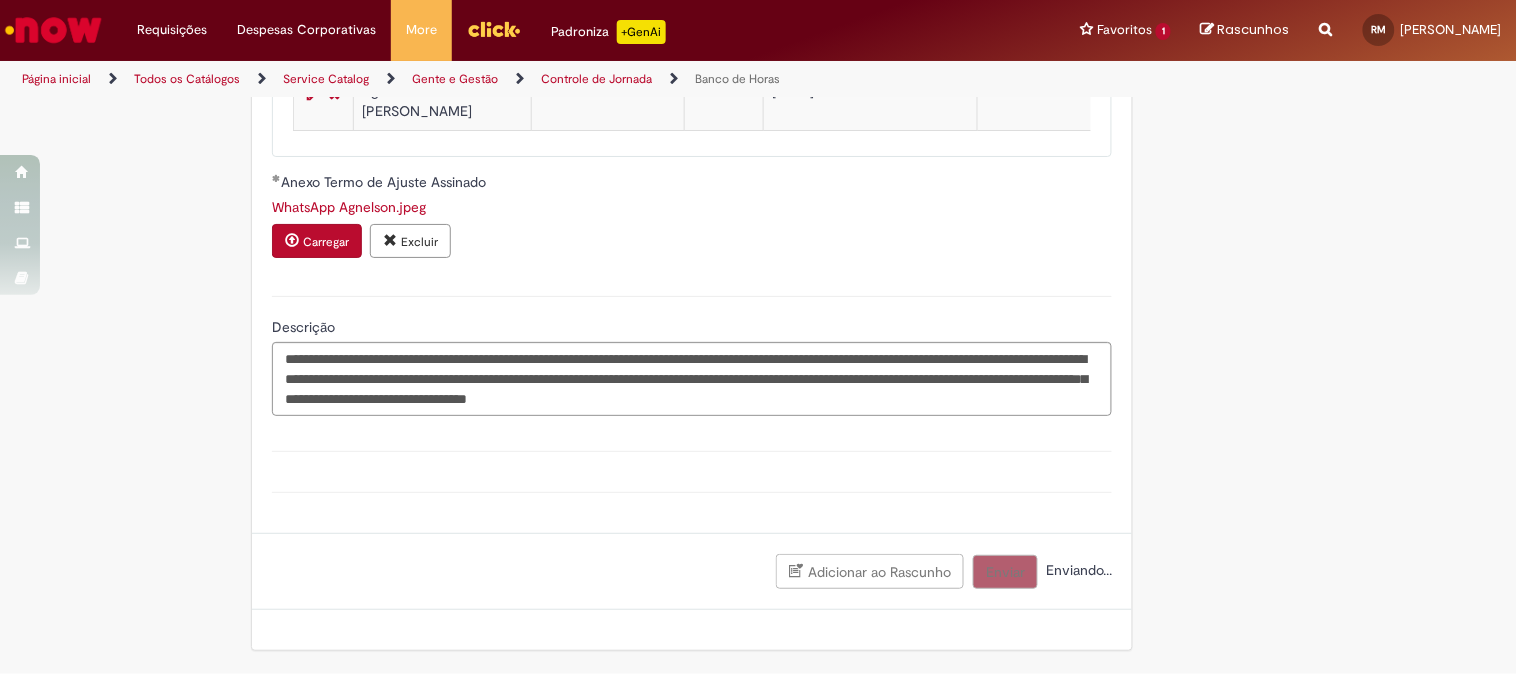 scroll, scrollTop: 1978, scrollLeft: 0, axis: vertical 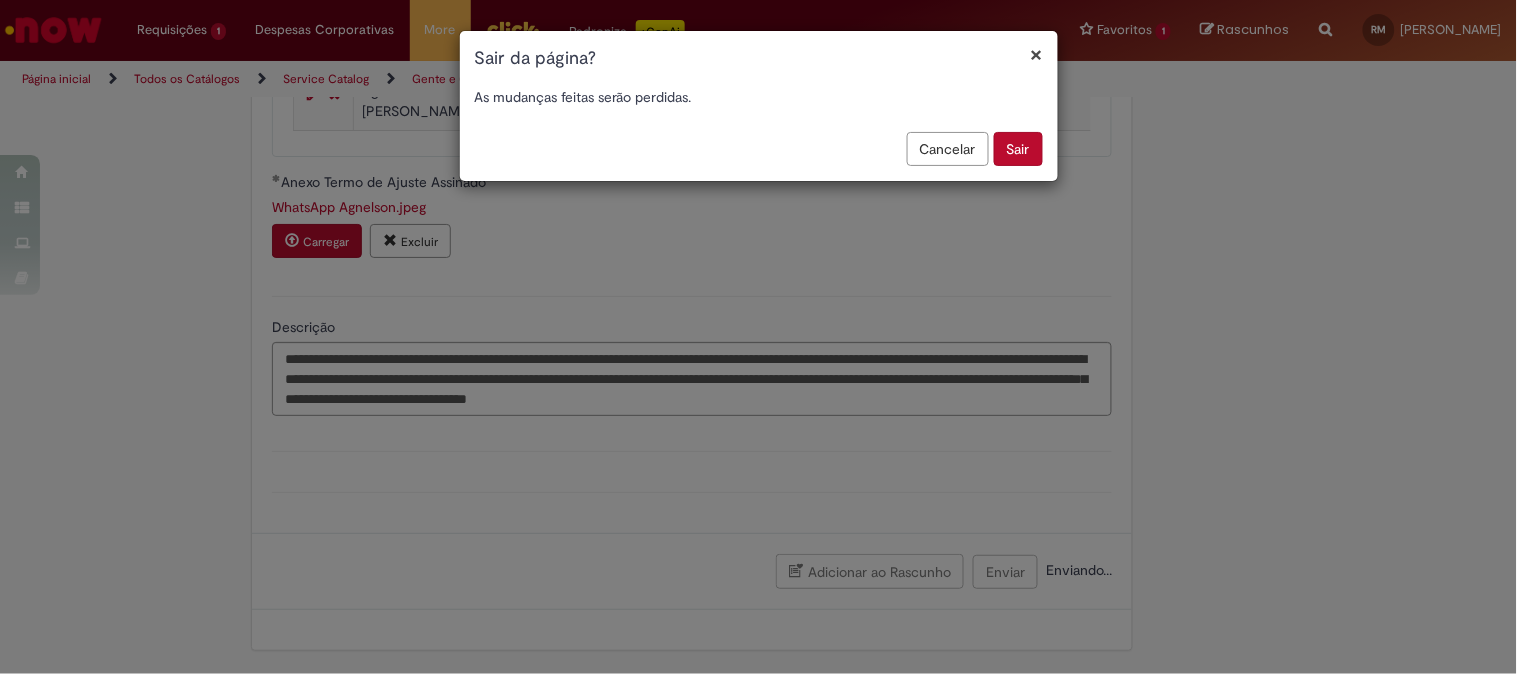click on "Cancelar" at bounding box center [948, 149] 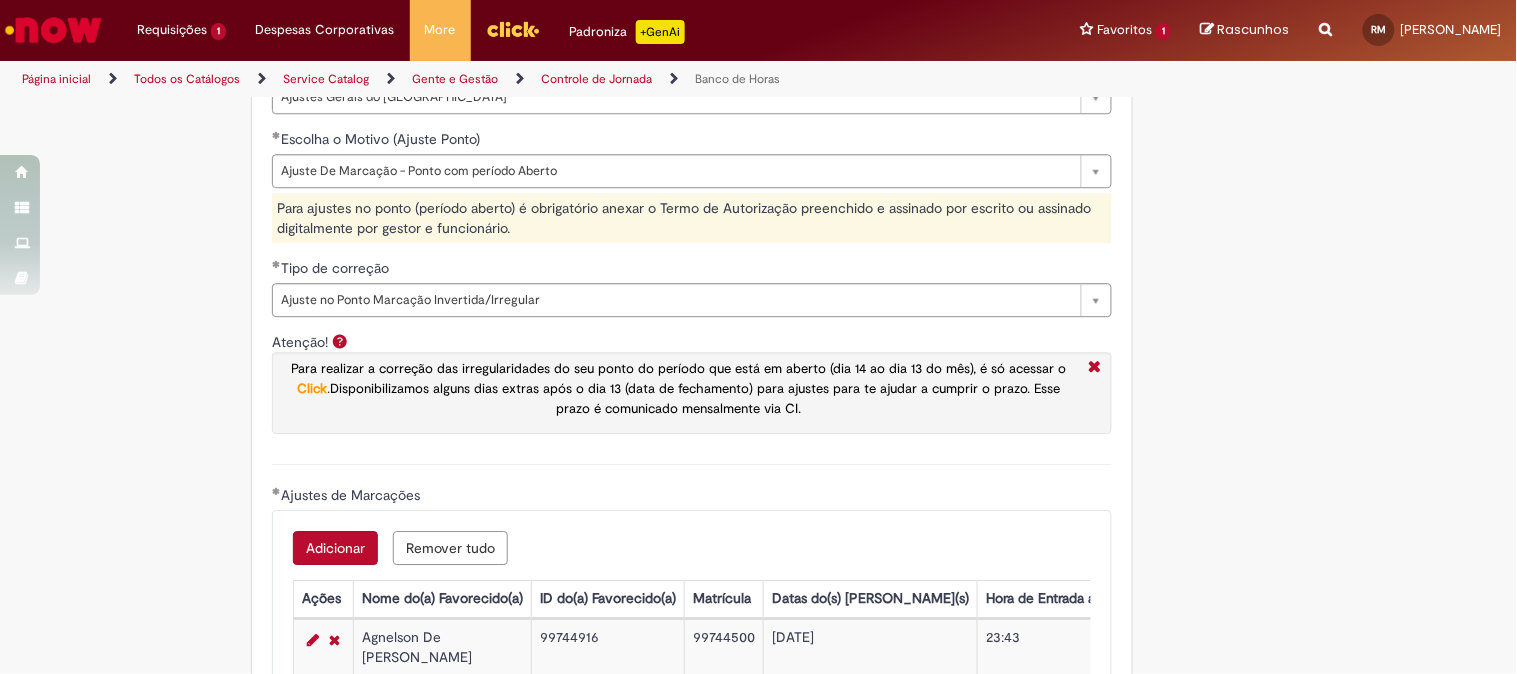 scroll, scrollTop: 1977, scrollLeft: 0, axis: vertical 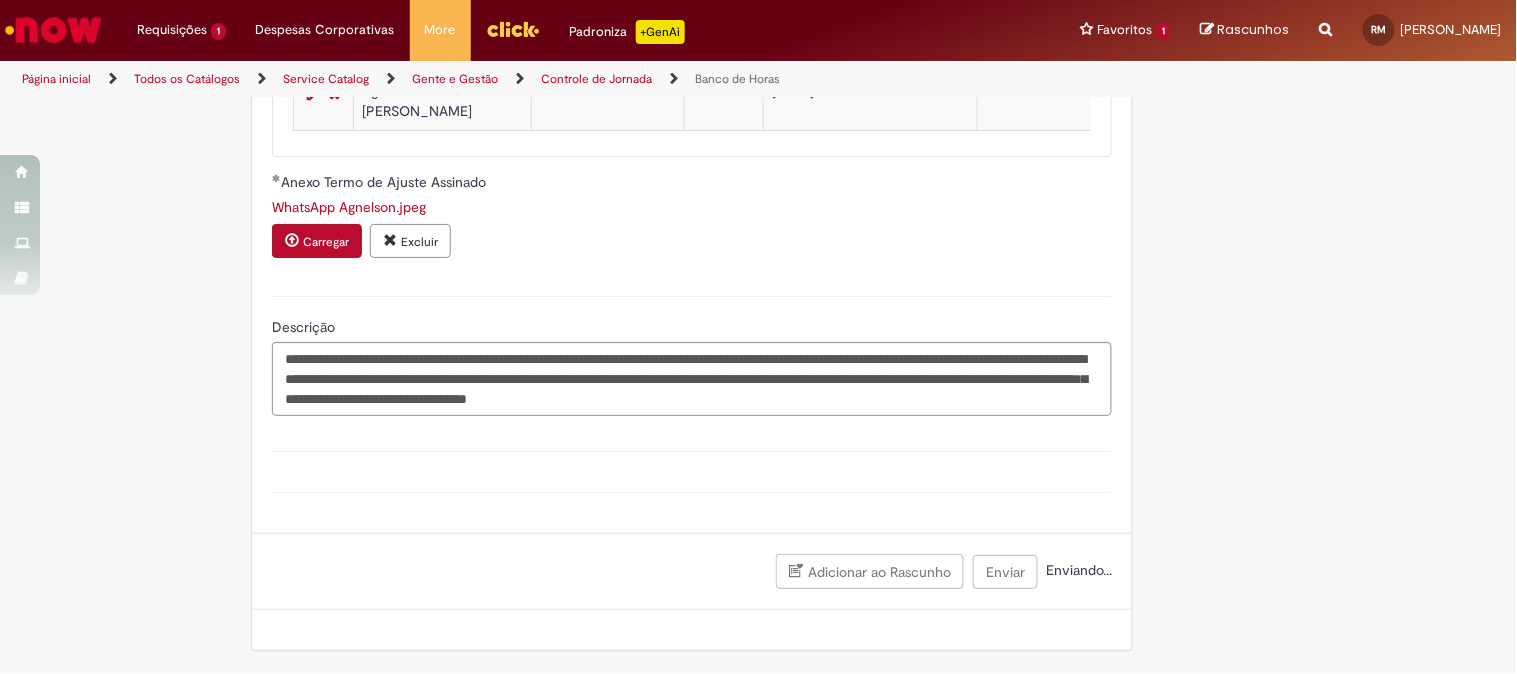 click on "Enviando..." at bounding box center (1077, 570) 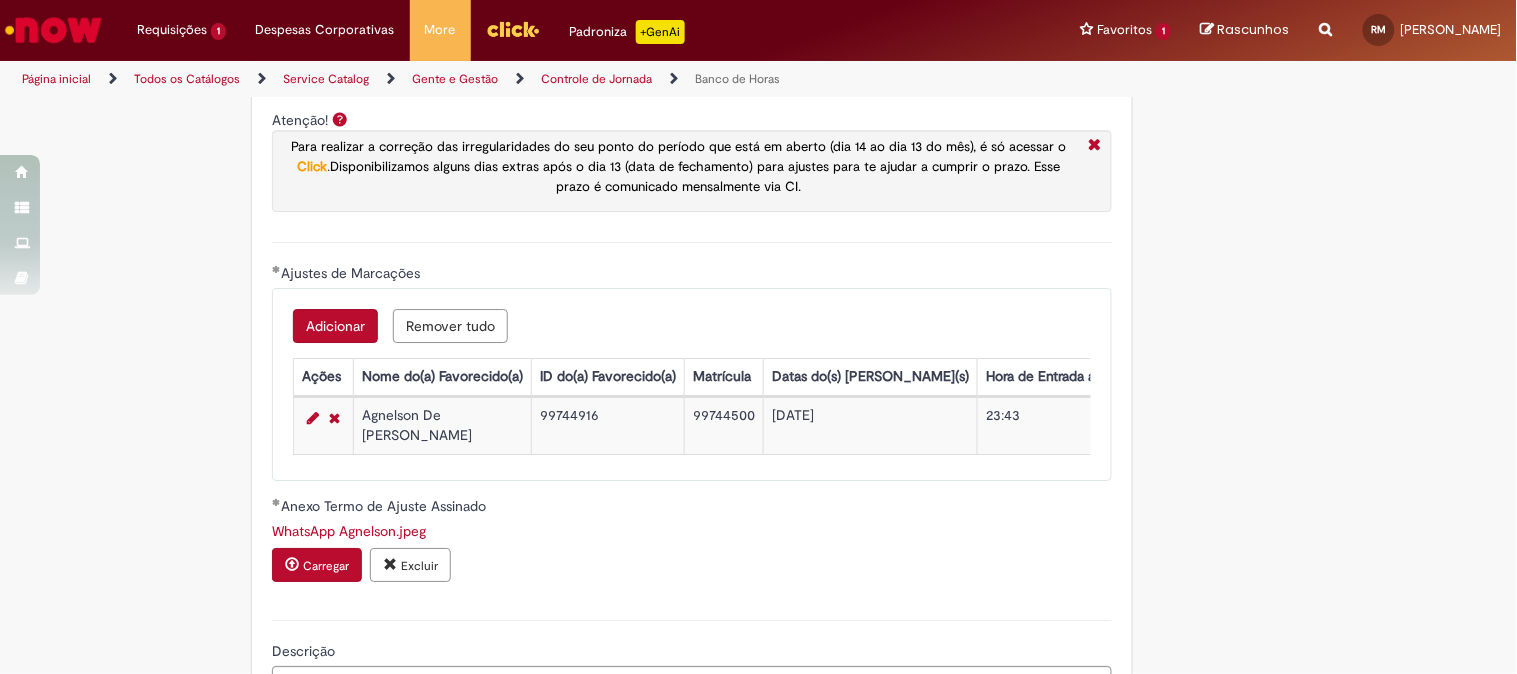 scroll, scrollTop: 1977, scrollLeft: 0, axis: vertical 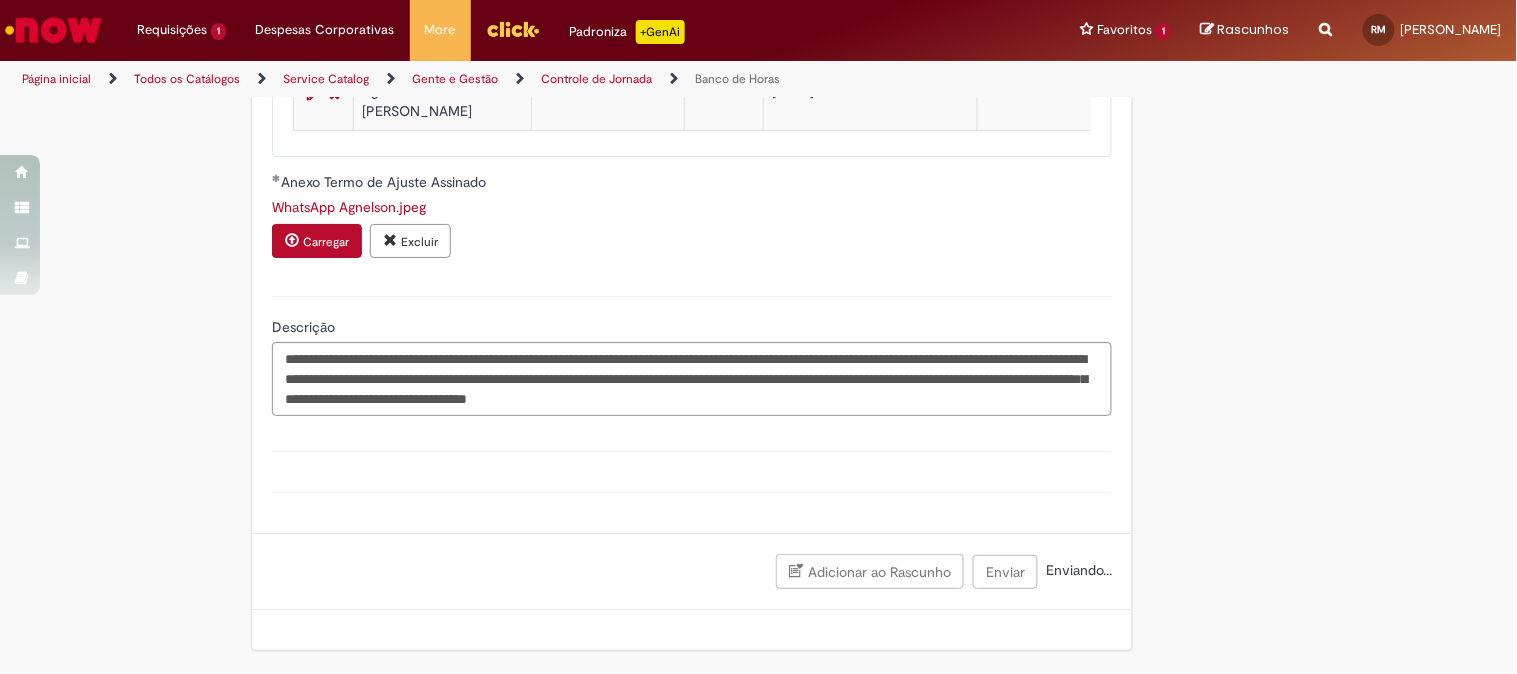 click on "Adicionar ao Rascunho        Enviar   Enviando..." at bounding box center [692, 571] 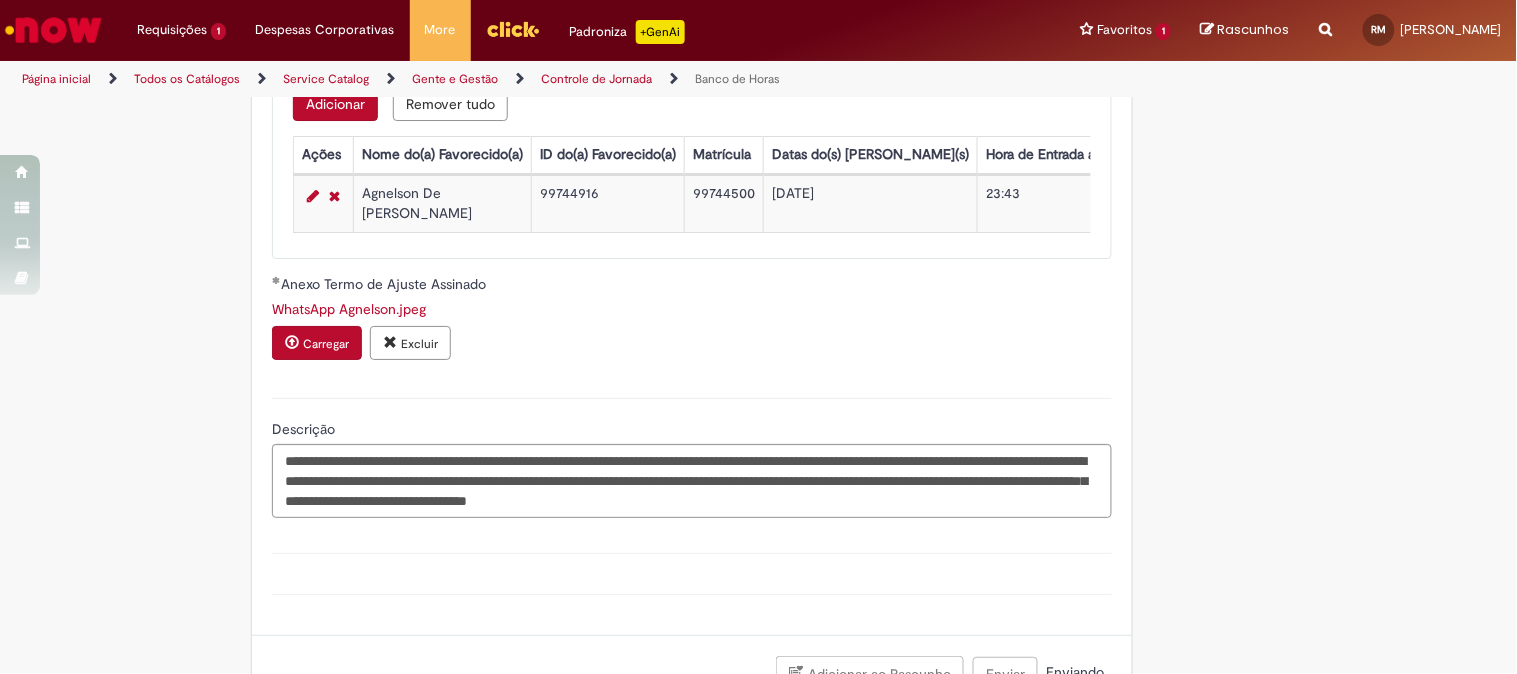 scroll, scrollTop: 1977, scrollLeft: 0, axis: vertical 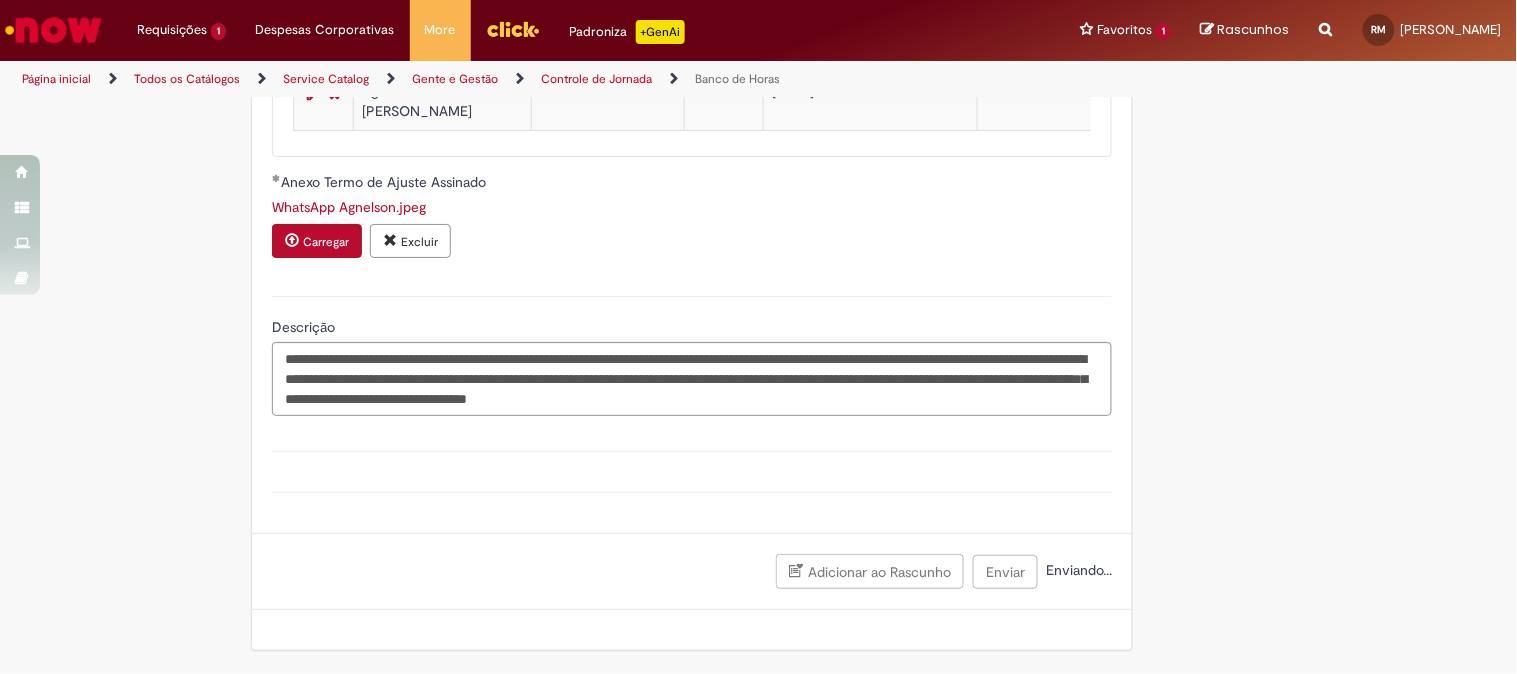 click on "Enviando..." at bounding box center (1077, 570) 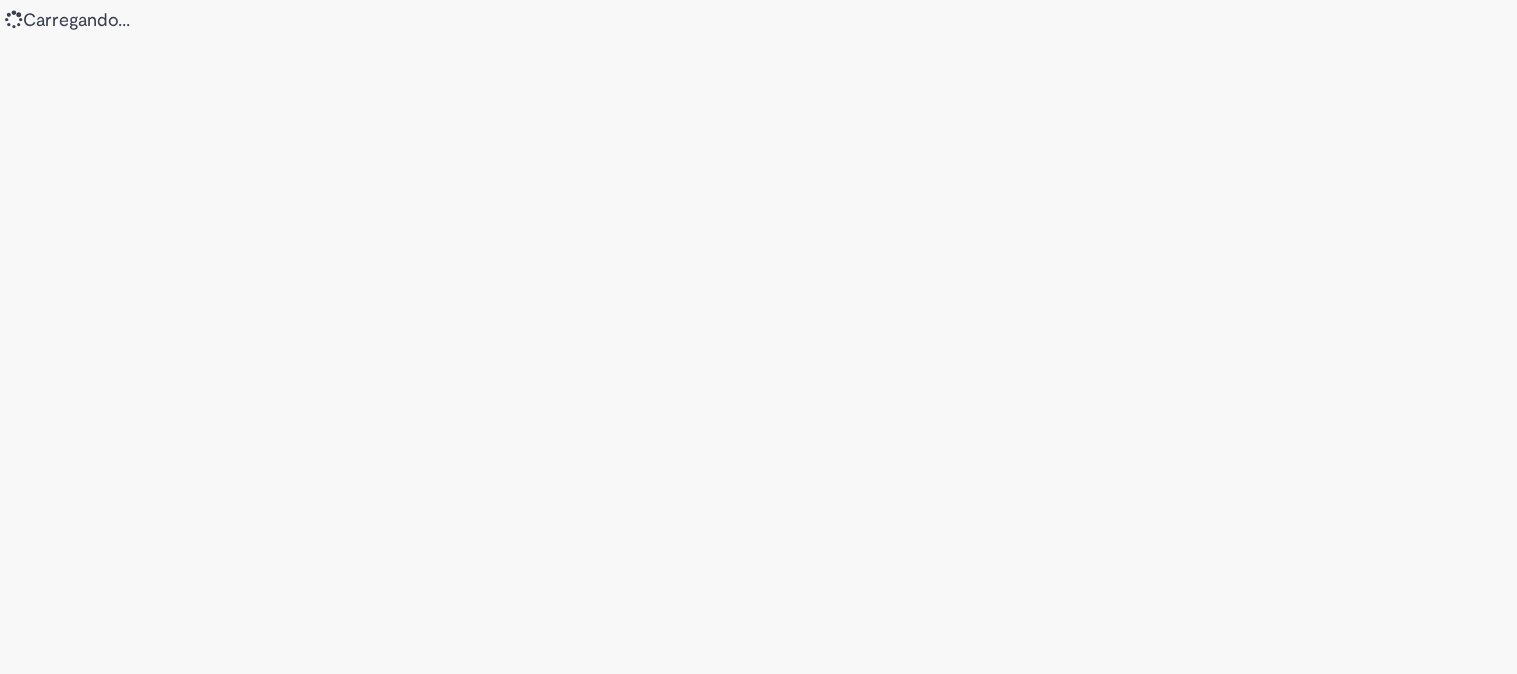 scroll, scrollTop: 0, scrollLeft: 0, axis: both 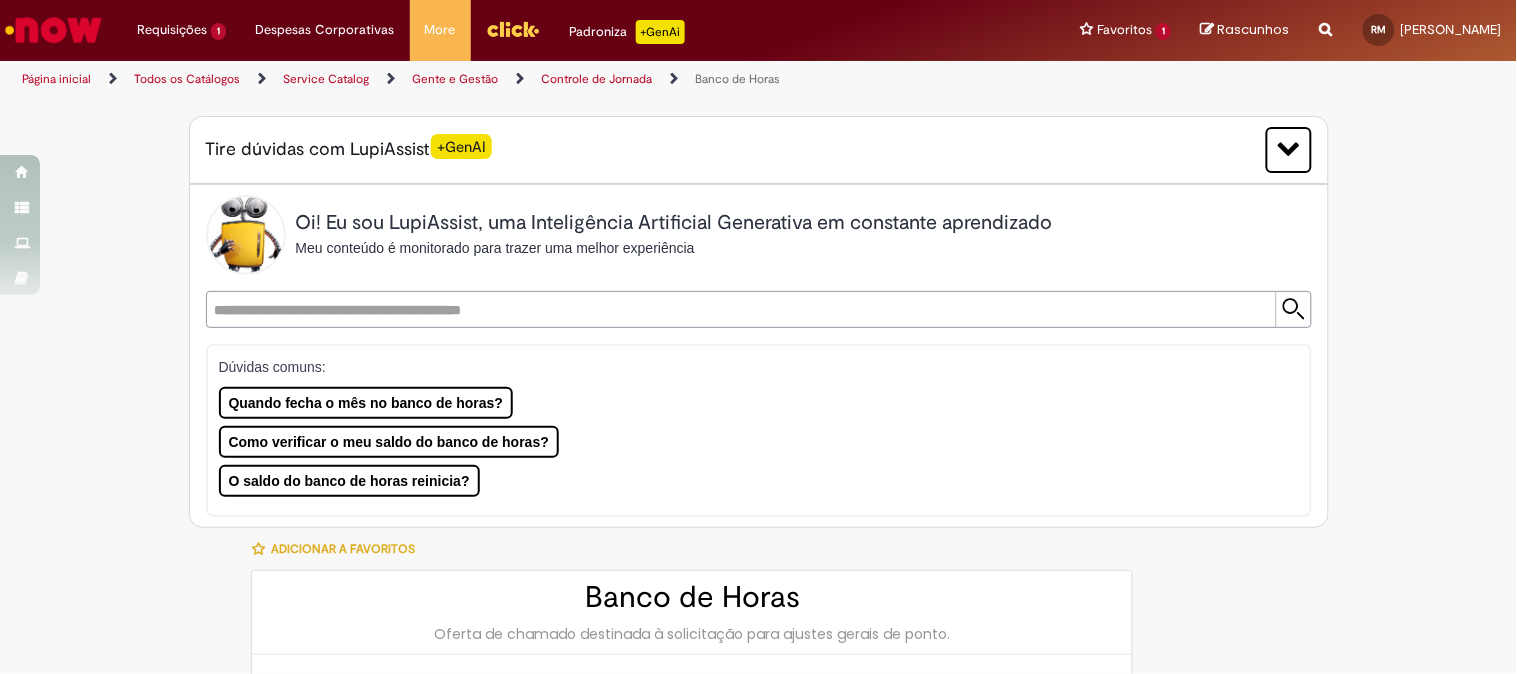 type on "********" 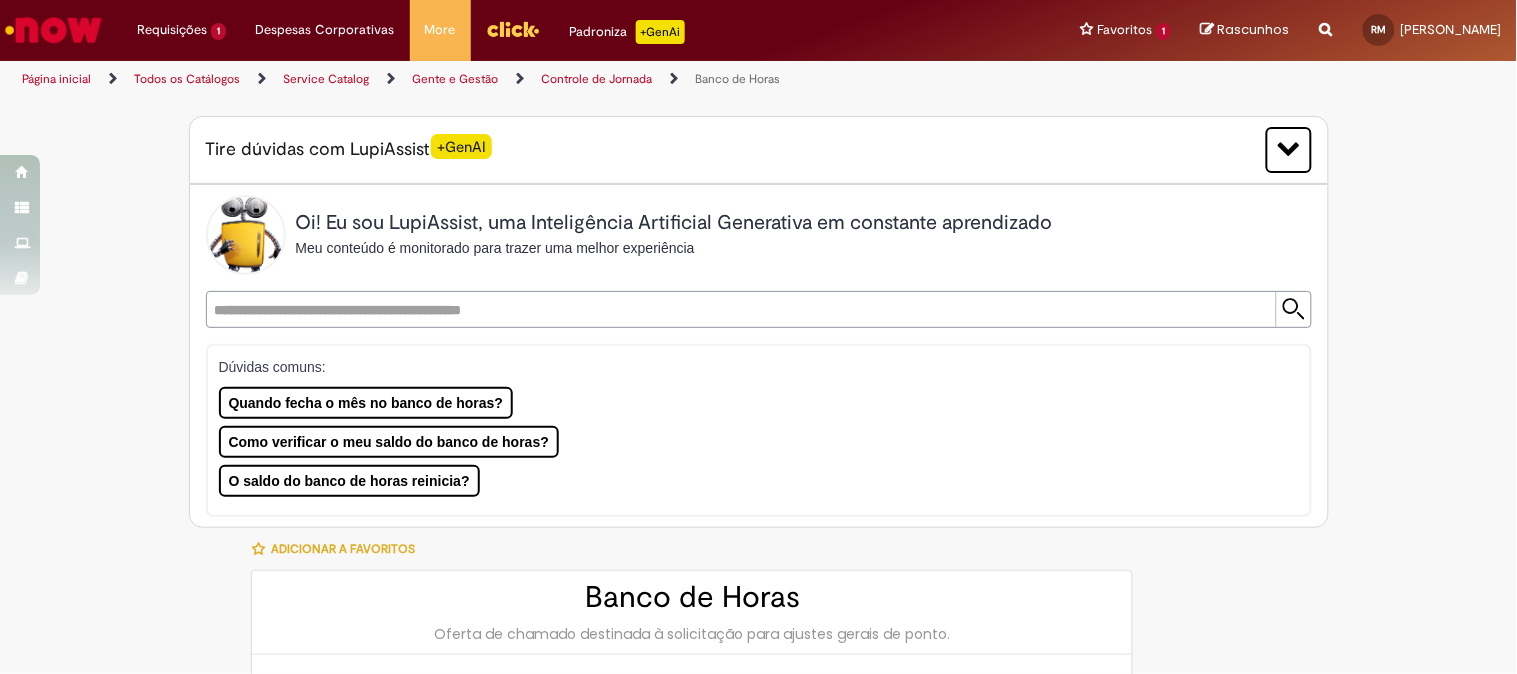 type on "**********" 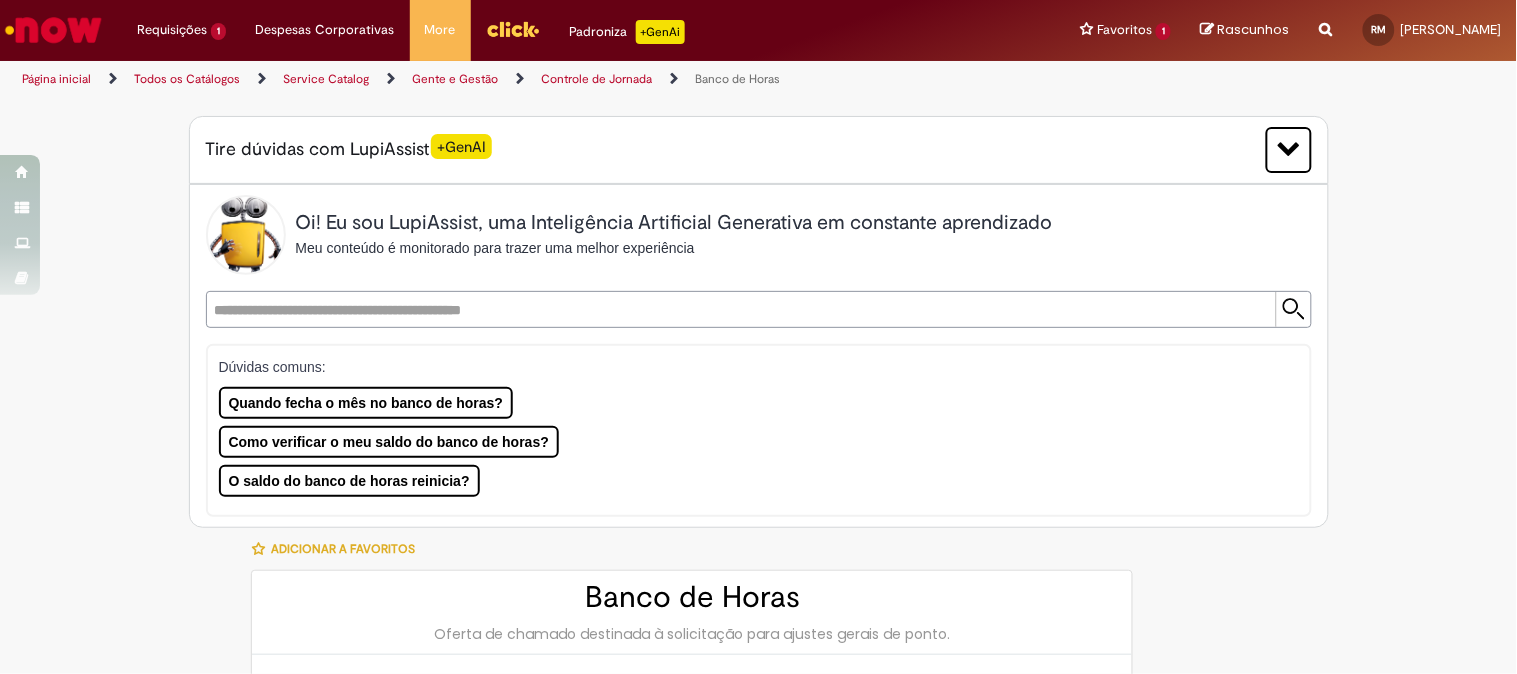 type on "**********" 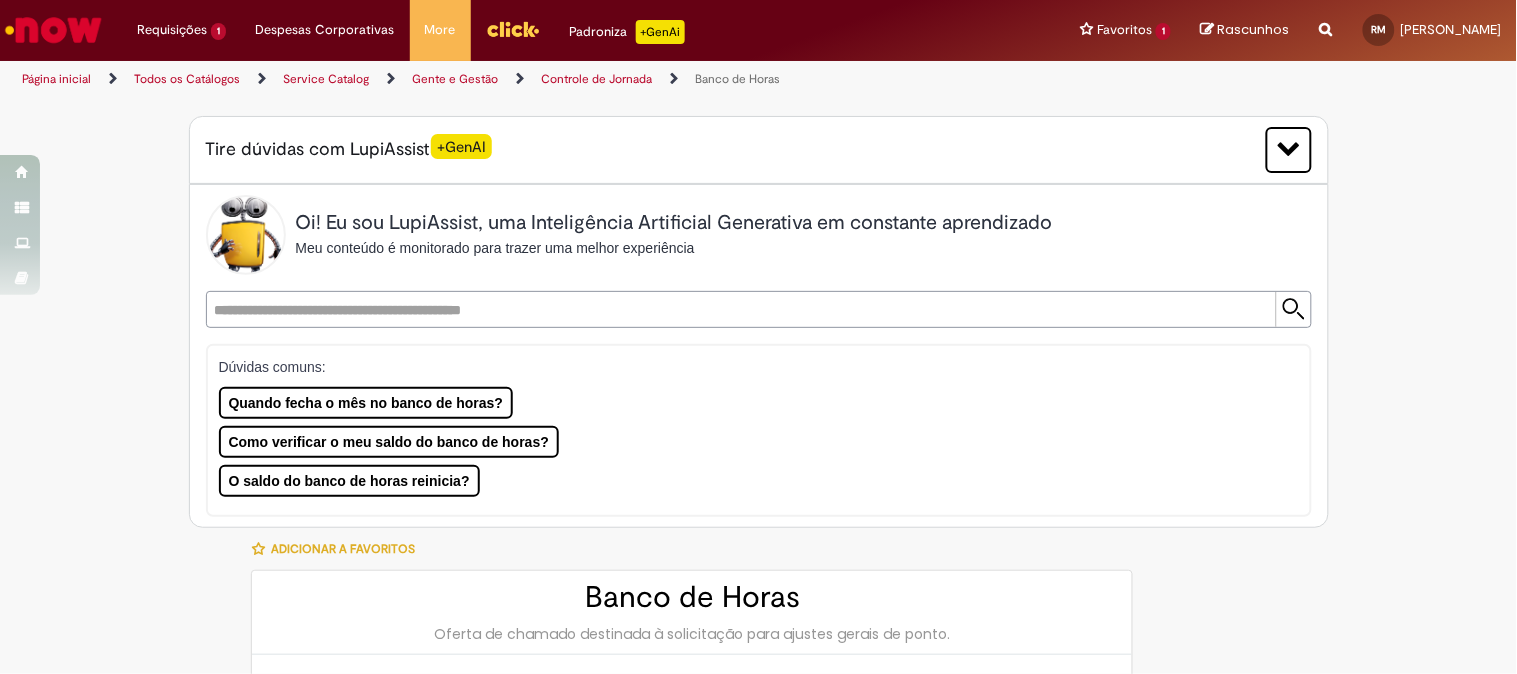 type on "**********" 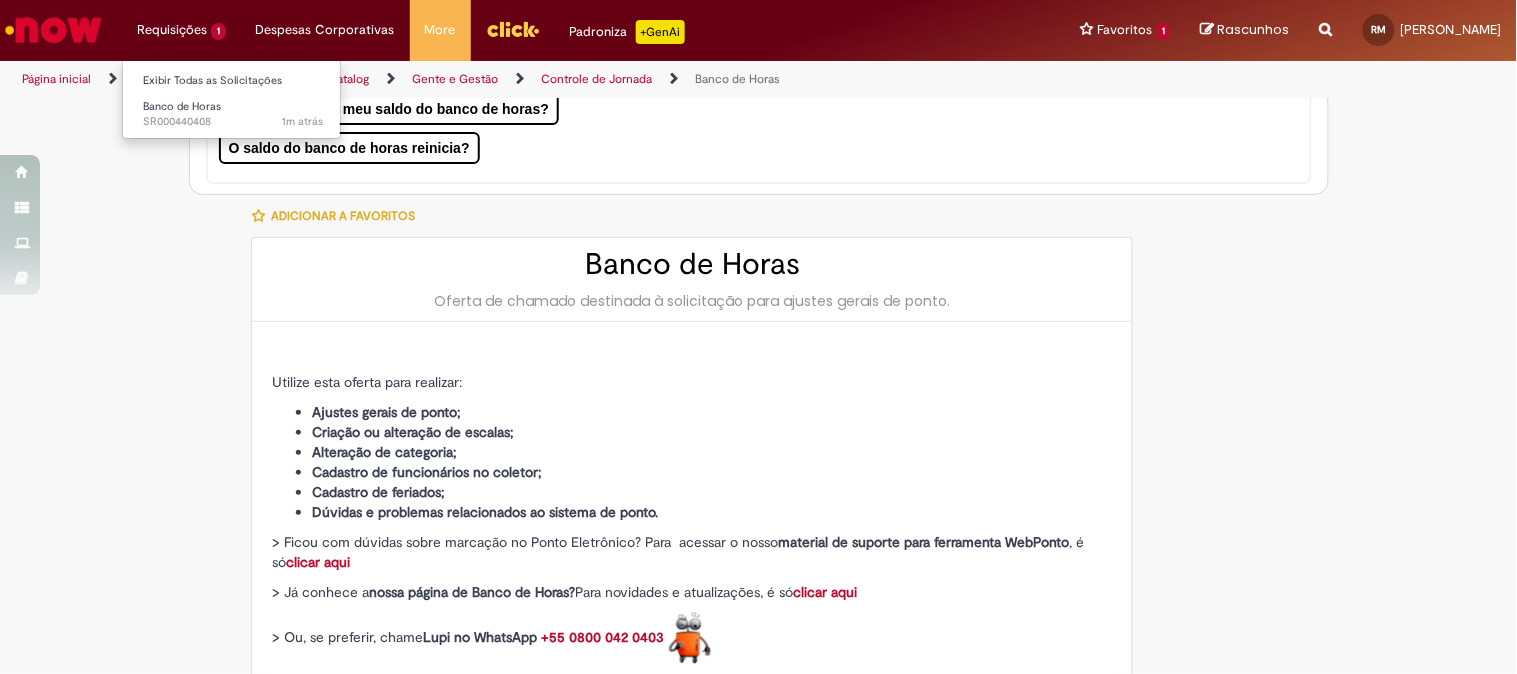 click on "Requisições   1
Exibir Todas as Solicitações
Banco de Horas
1m atrás 1m atrás  SR000440408" at bounding box center [181, 30] 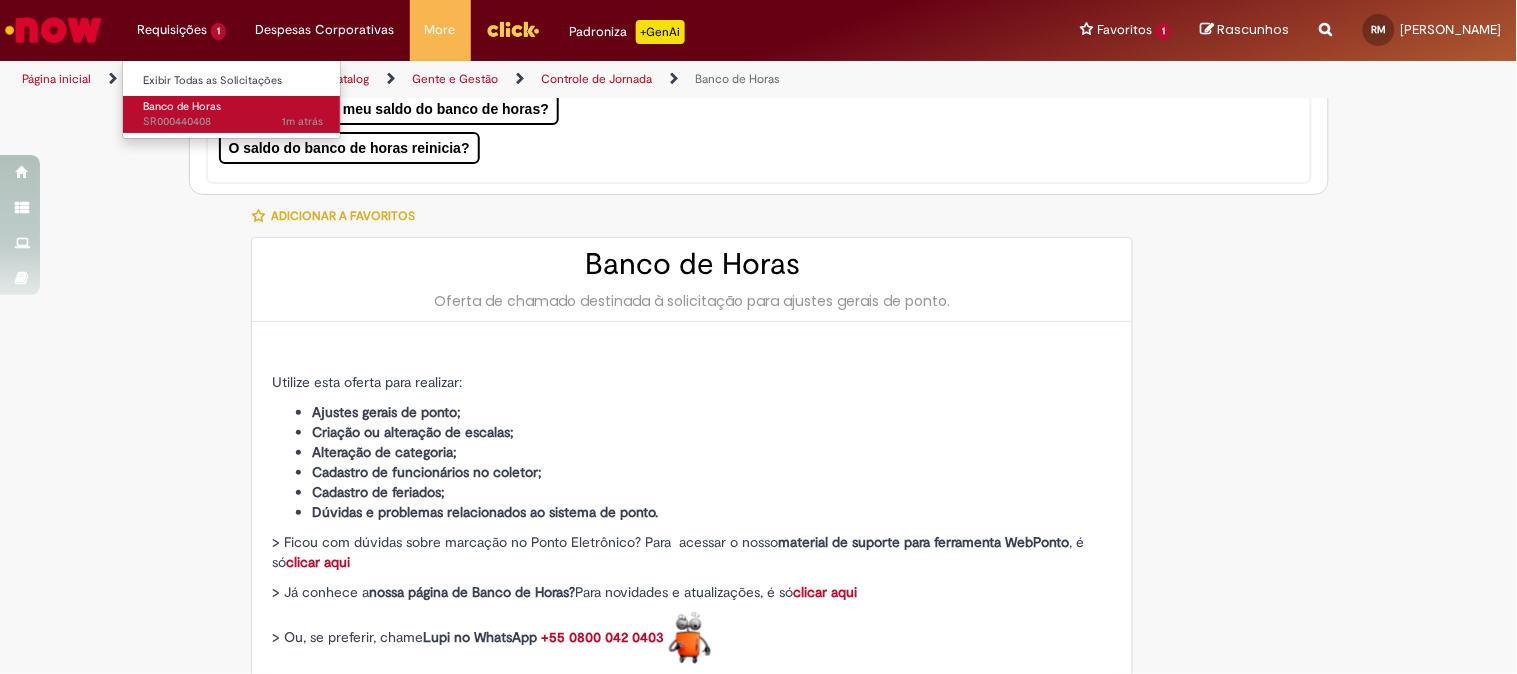 click on "1m atrás 1m atrás  SR000440408" at bounding box center [233, 122] 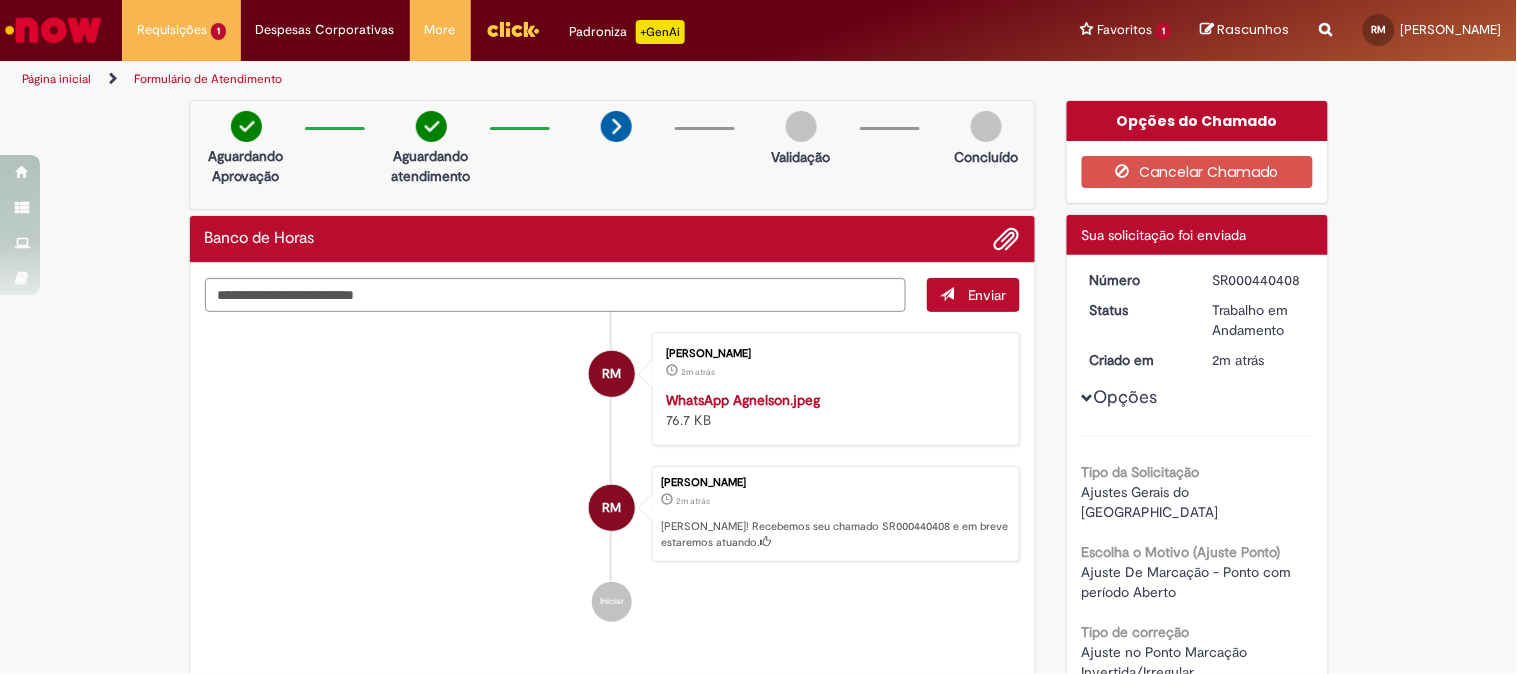 scroll, scrollTop: 333, scrollLeft: 0, axis: vertical 